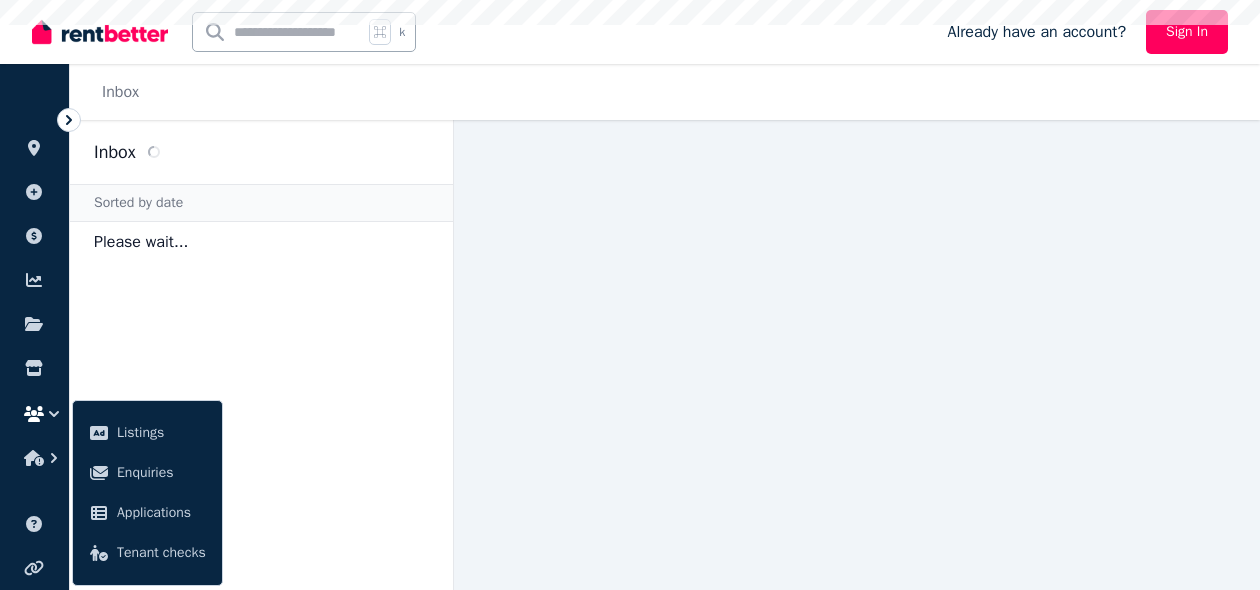 scroll, scrollTop: 0, scrollLeft: 0, axis: both 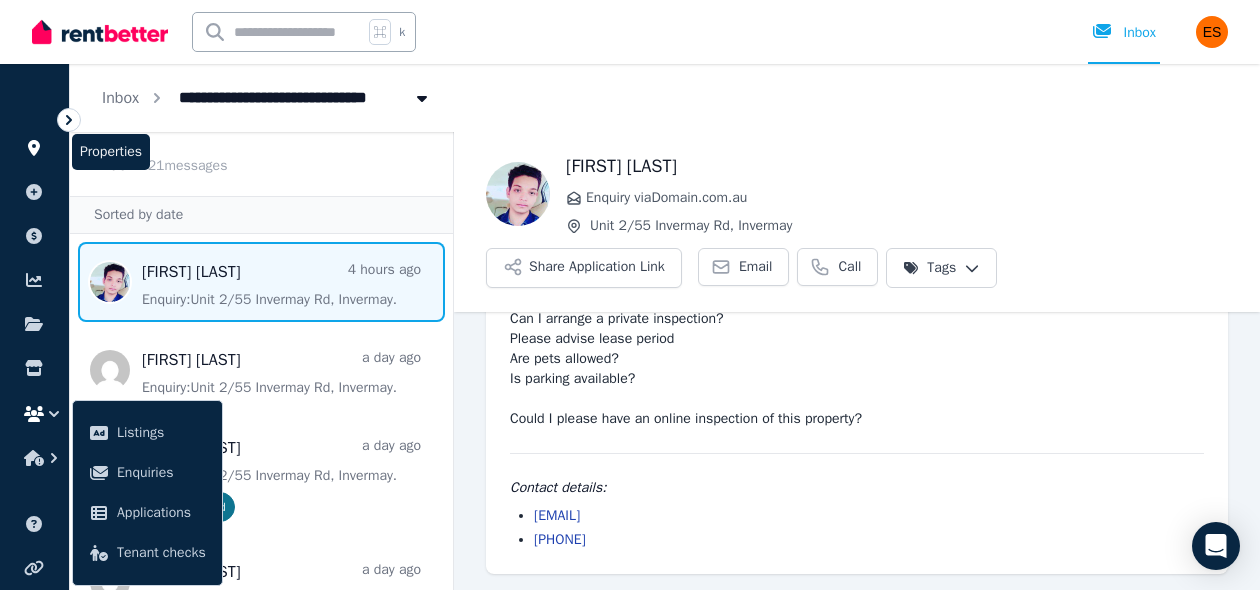 click at bounding box center [34, 148] 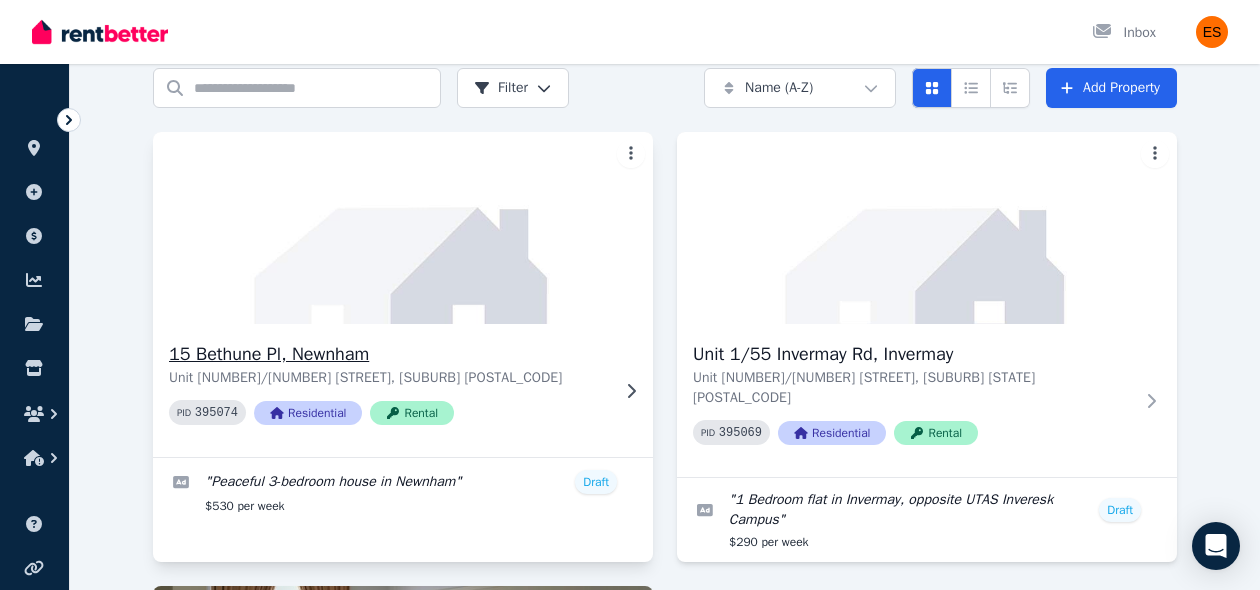 scroll, scrollTop: 82, scrollLeft: 0, axis: vertical 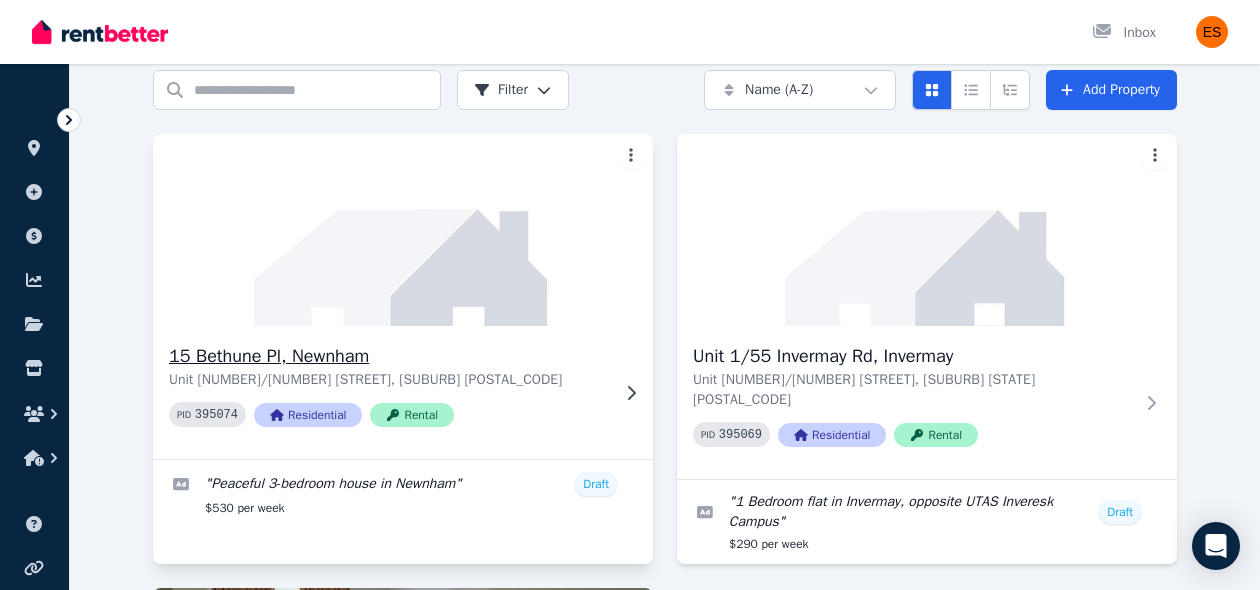 click on "Unit [NUMBER]/[NUMBER] [STREET], [SUBURB] [POSTAL_CODE] PID [NUMBER] Residential Rental" at bounding box center [403, 392] 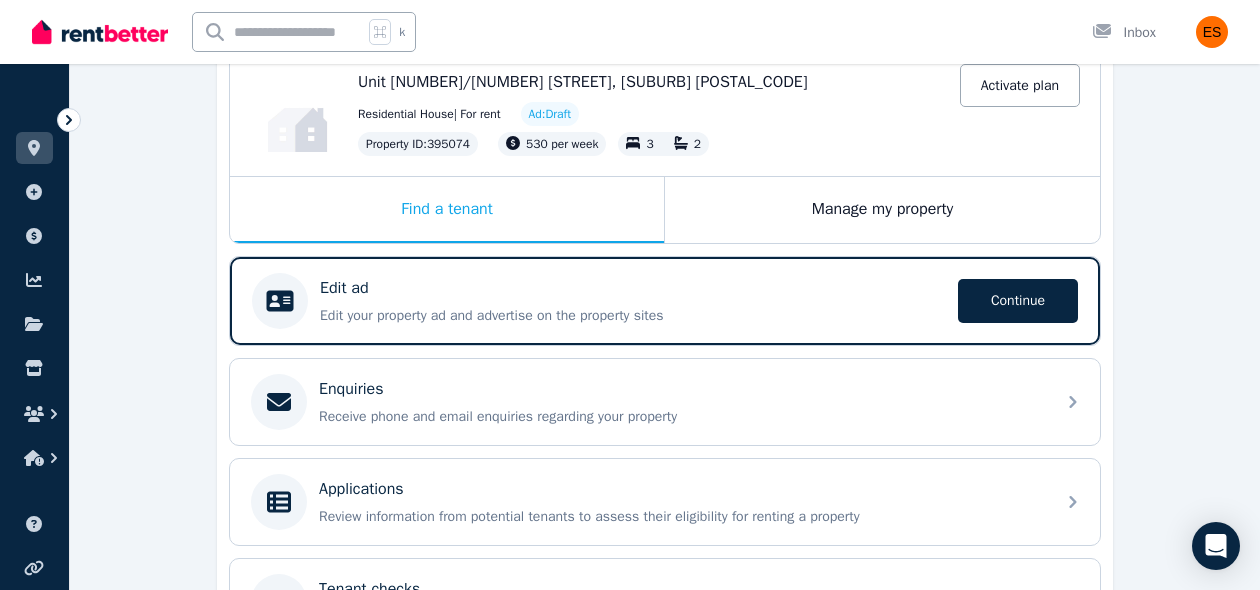 scroll, scrollTop: 181, scrollLeft: 0, axis: vertical 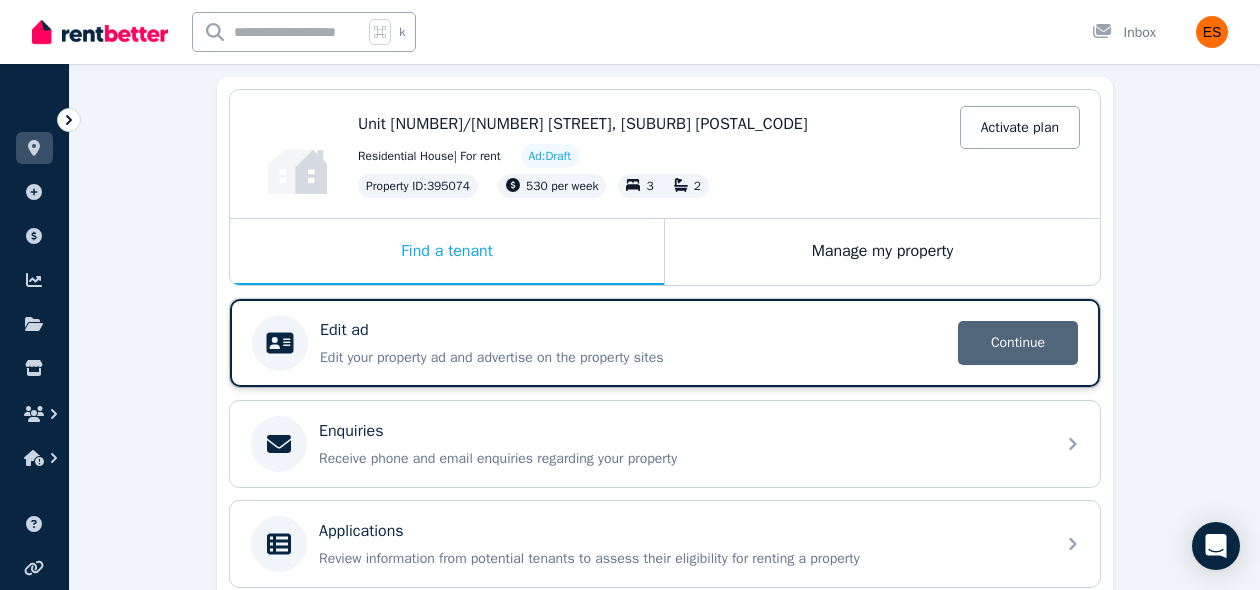 click on "Continue" at bounding box center (1018, 343) 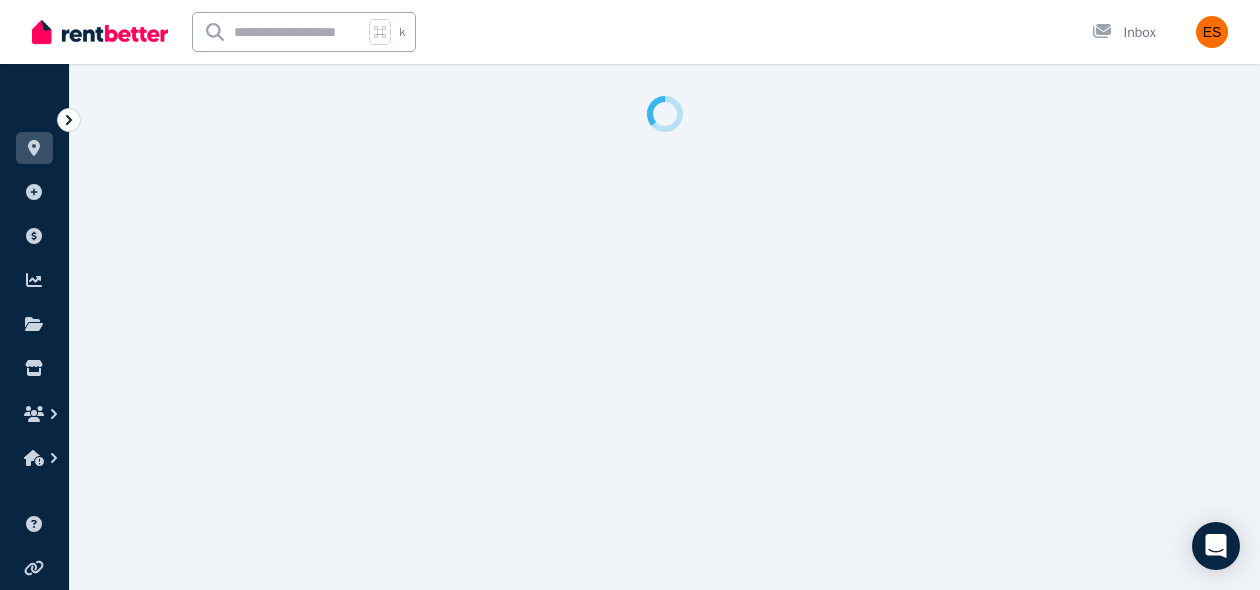 select on "***" 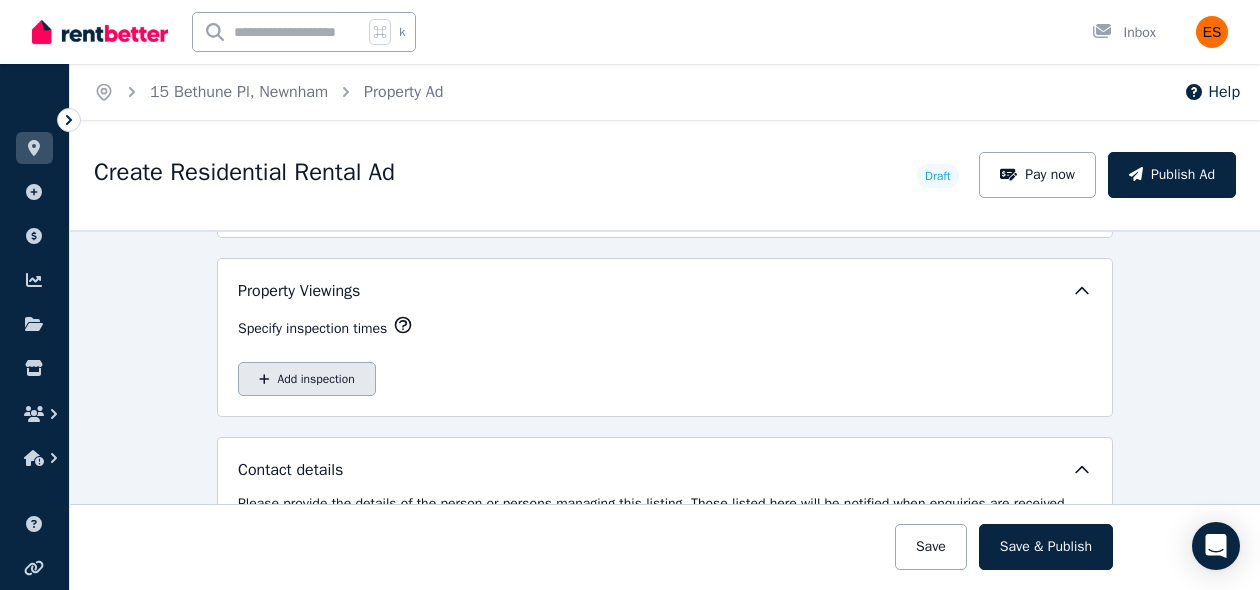 click on "Add inspection" at bounding box center (307, 379) 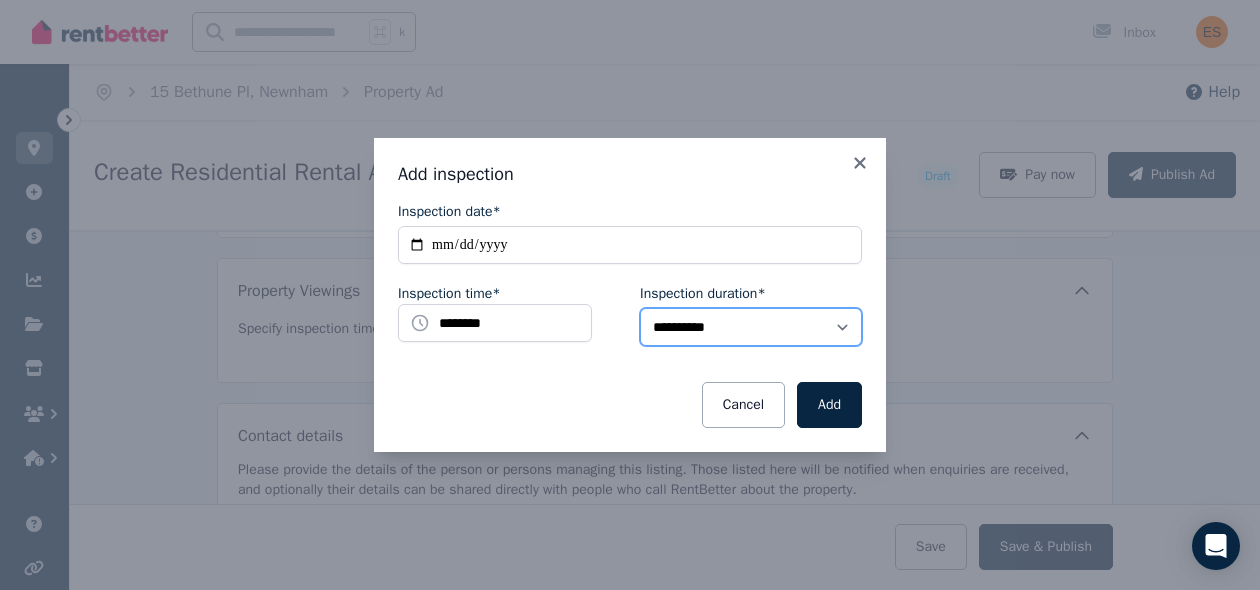 click on "**********" at bounding box center (751, 327) 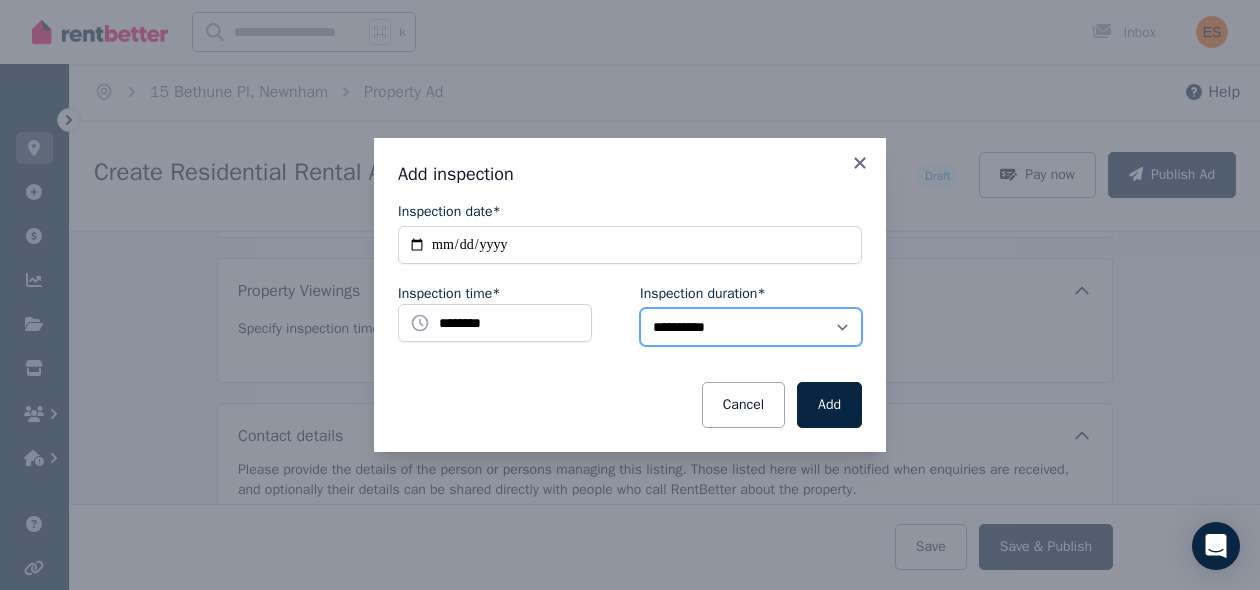 select on "**" 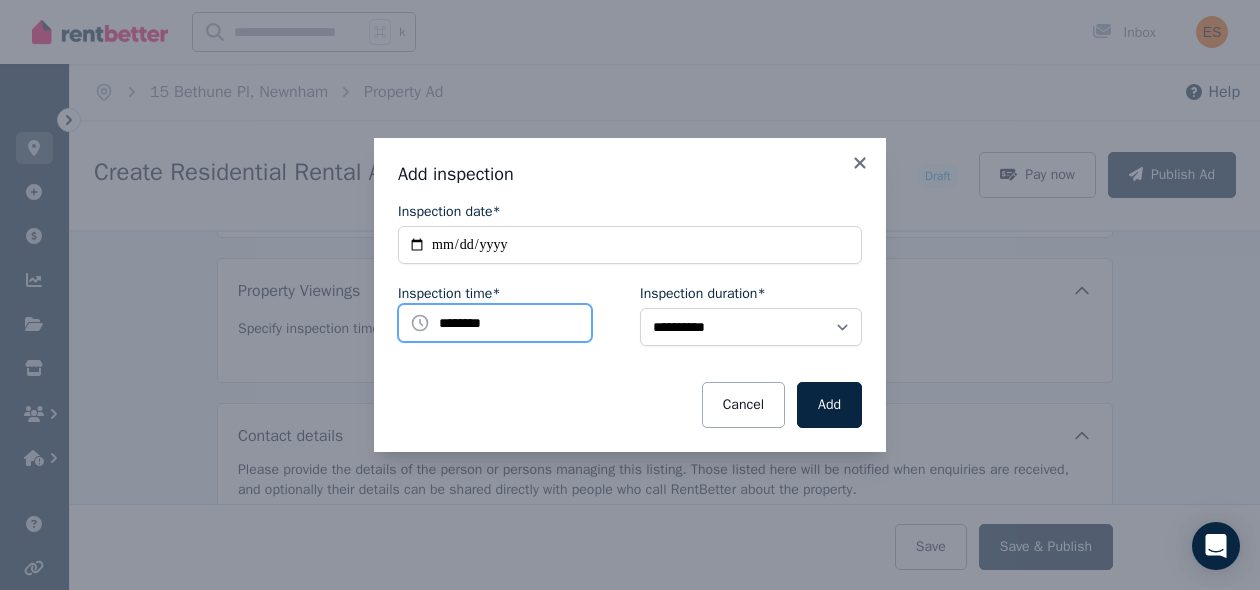 click on "********" at bounding box center [495, 323] 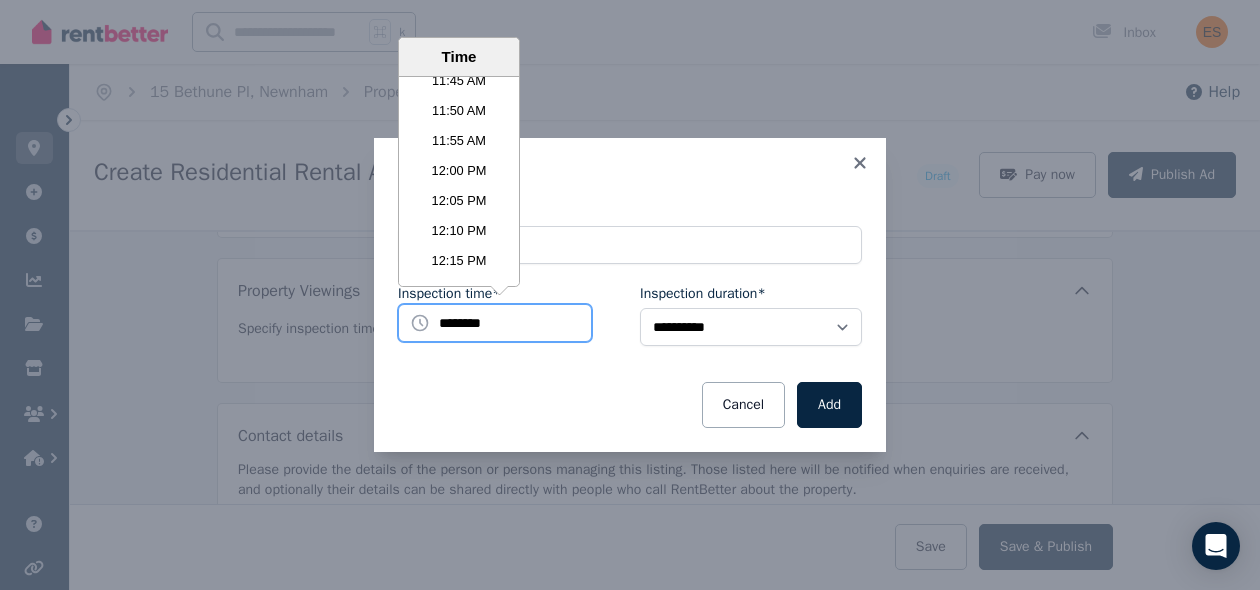 scroll, scrollTop: 4243, scrollLeft: 0, axis: vertical 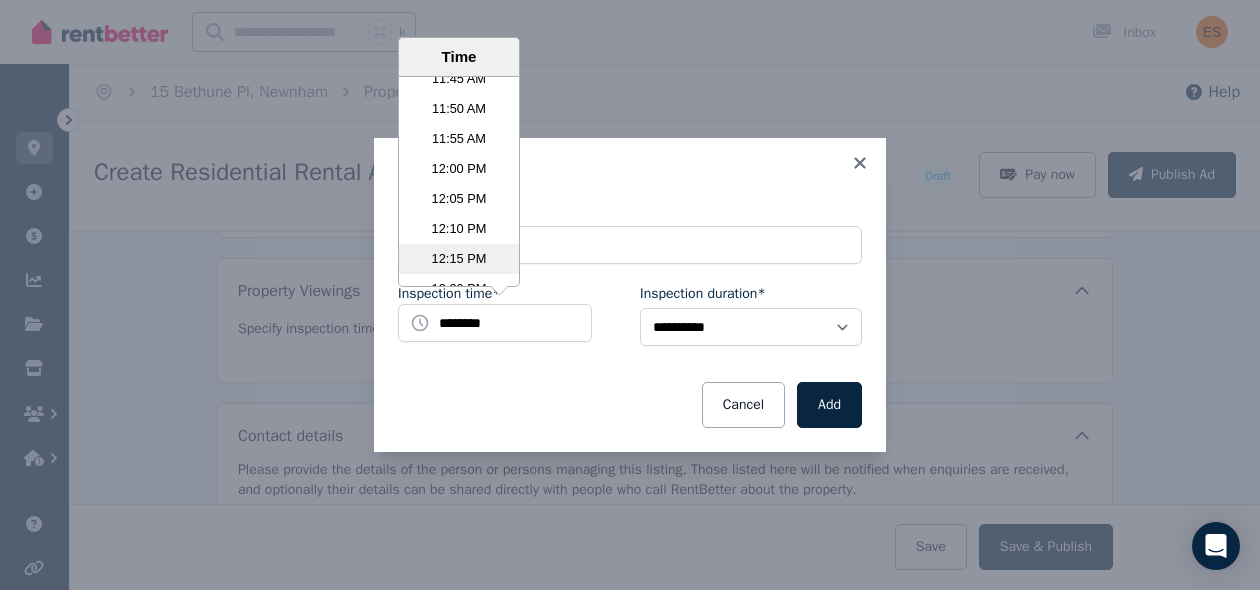 click on "12:15 PM" at bounding box center (459, 259) 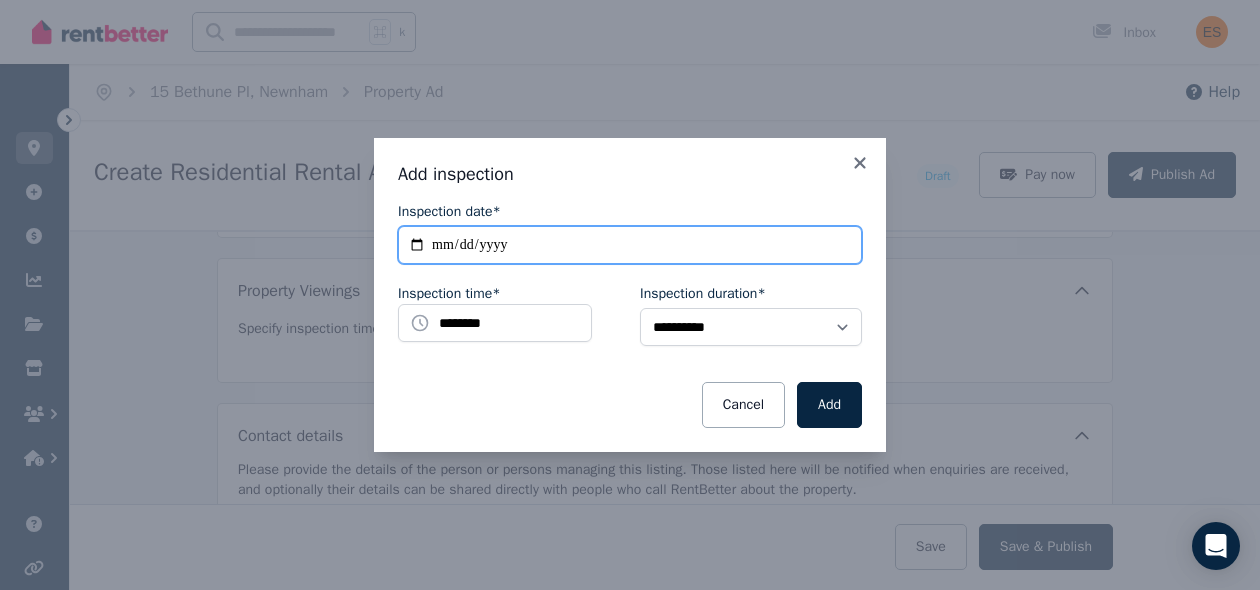 click on "**********" at bounding box center [630, 245] 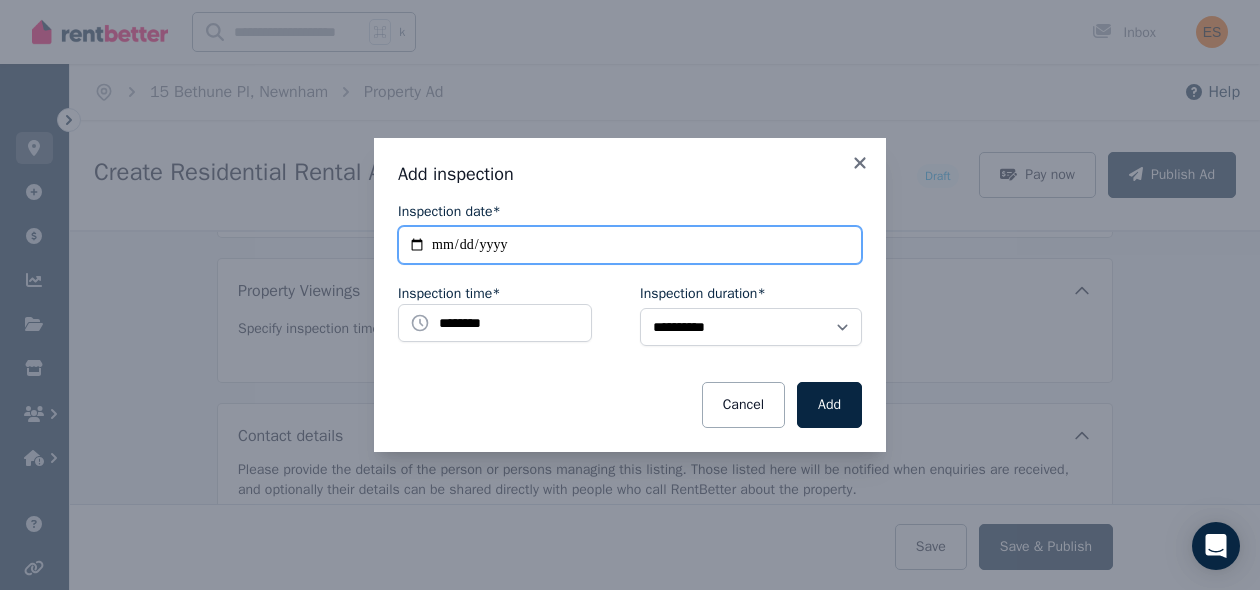 type on "**********" 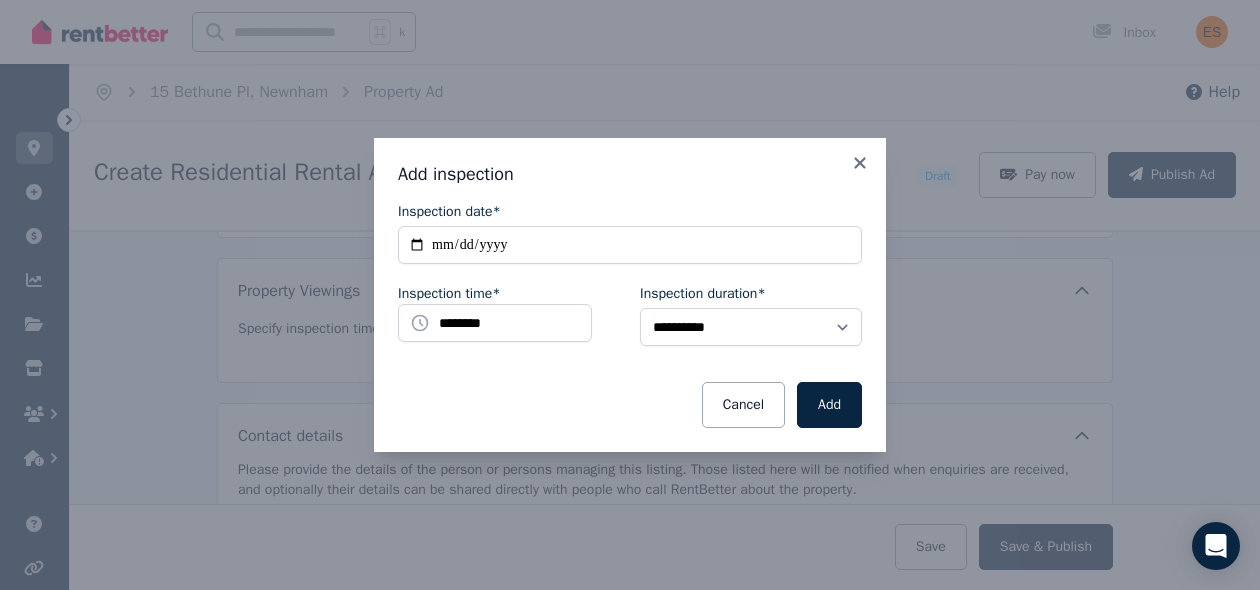 click on "Cancel Add" at bounding box center [630, 405] 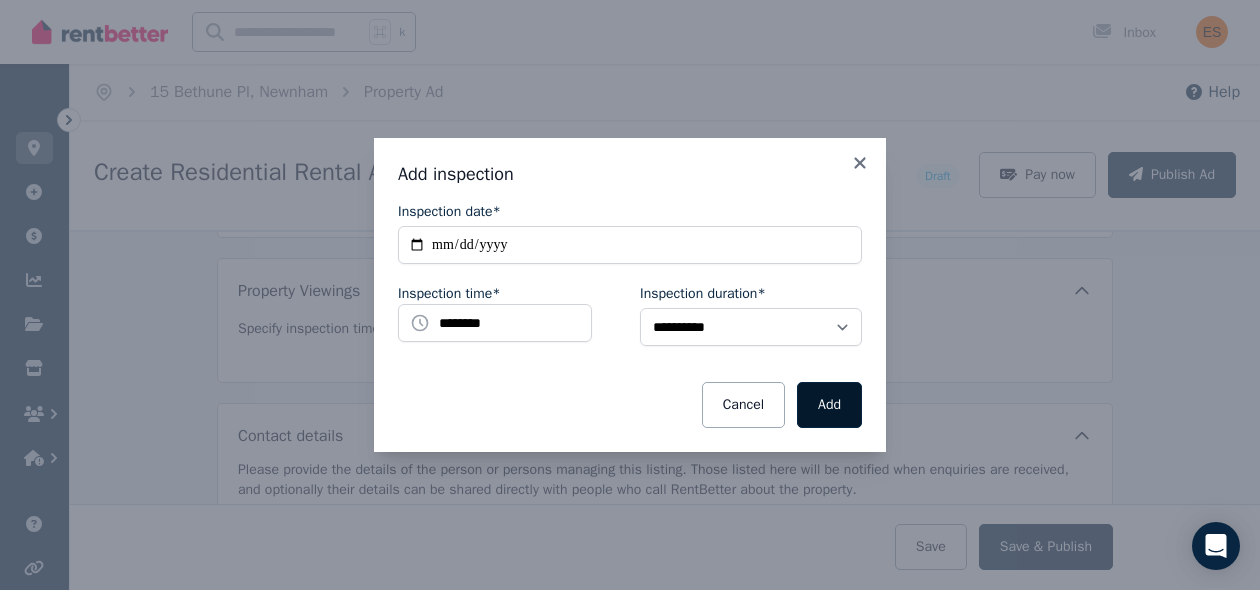 click on "Add" at bounding box center (829, 405) 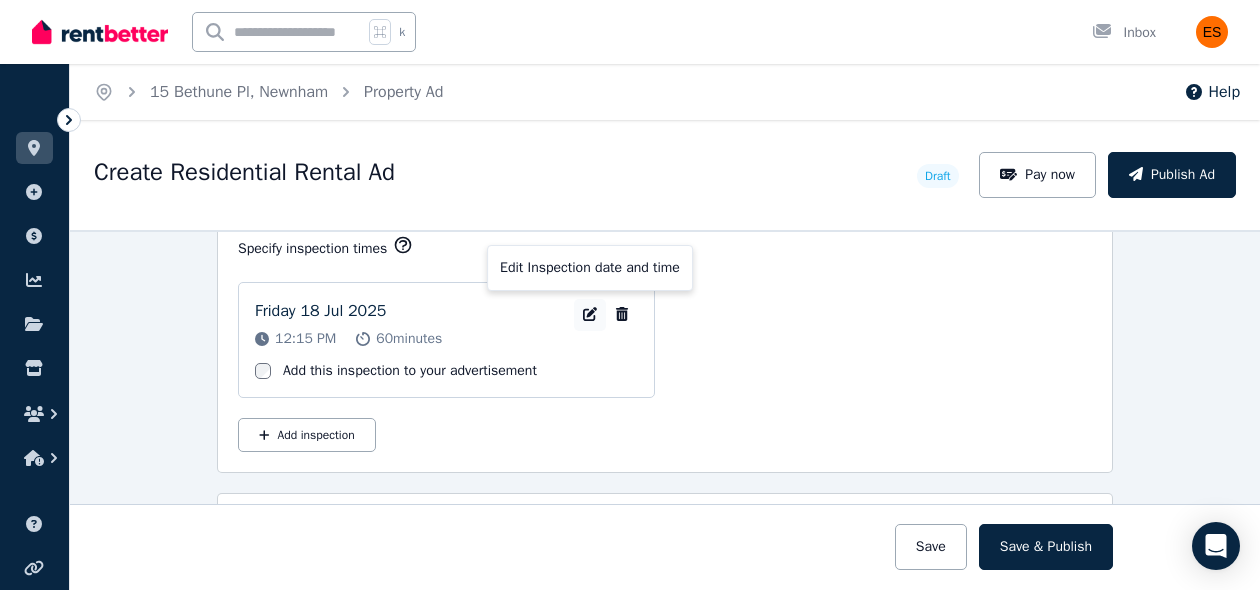 scroll, scrollTop: 2892, scrollLeft: 0, axis: vertical 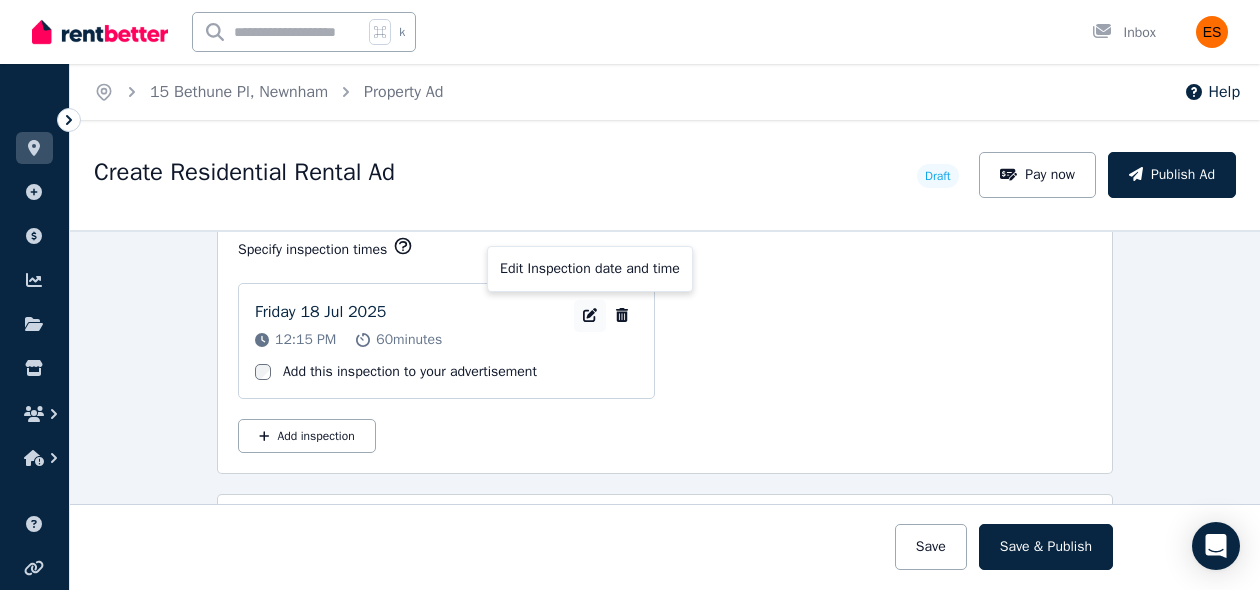 click 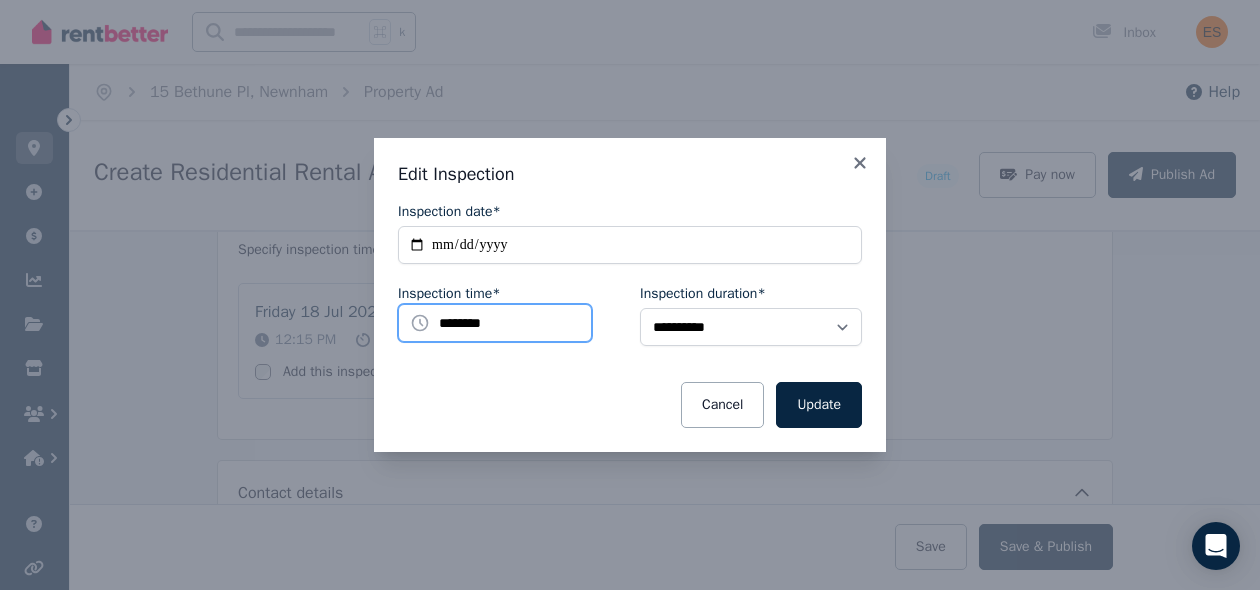 click on "********" at bounding box center [495, 323] 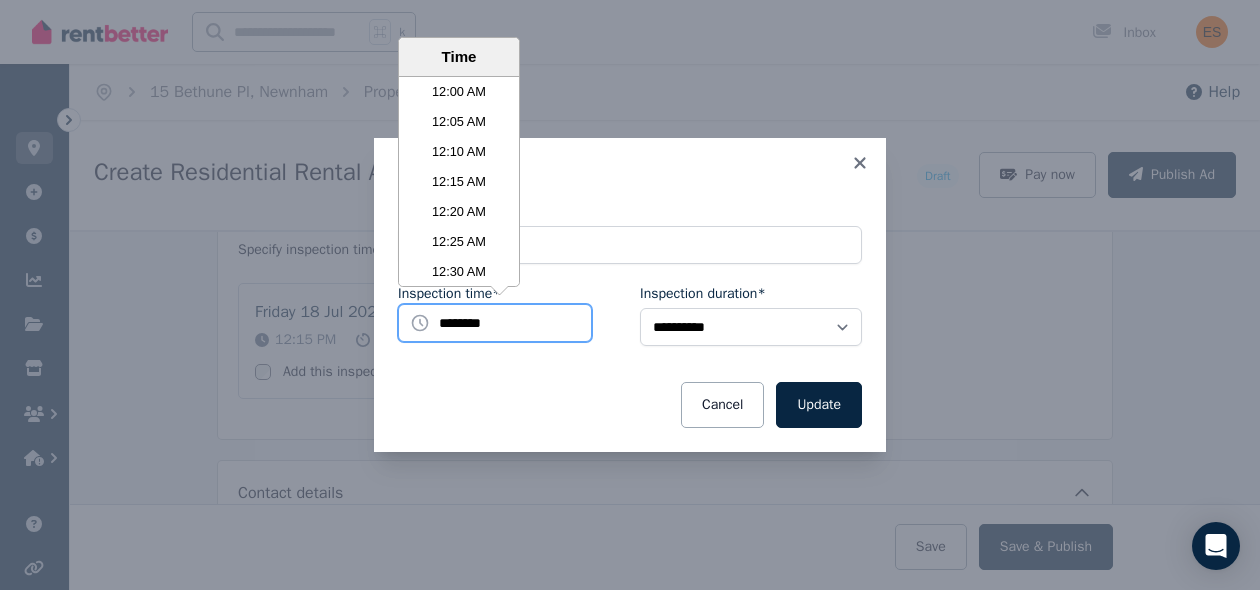 scroll, scrollTop: 4320, scrollLeft: 0, axis: vertical 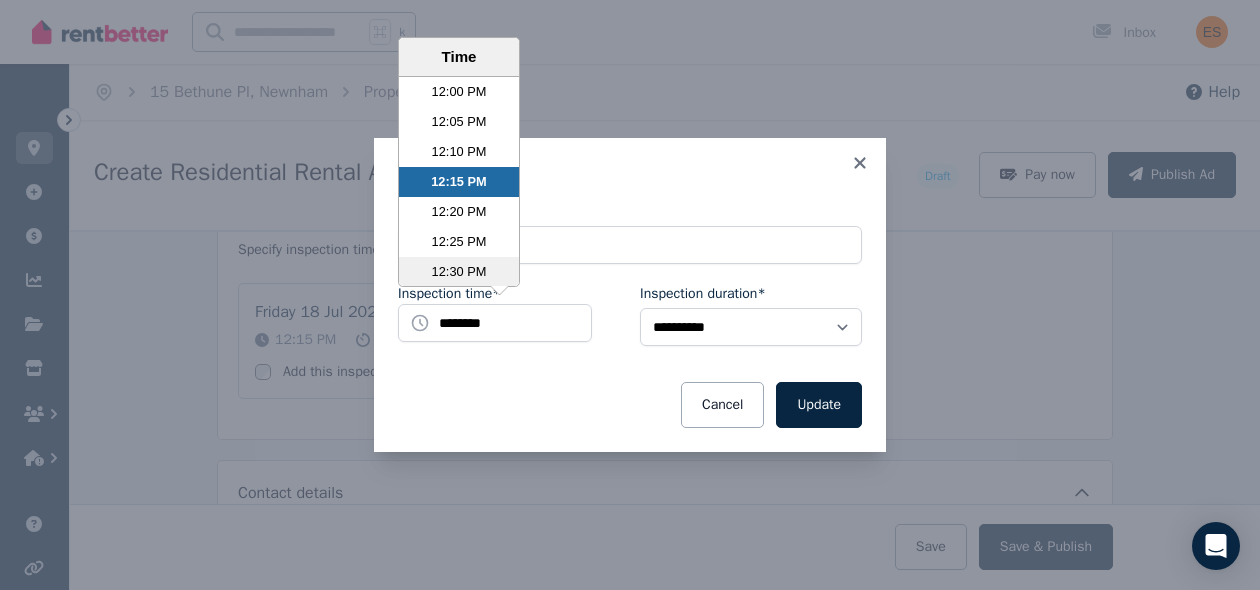 click on "12:30 PM" at bounding box center (459, 272) 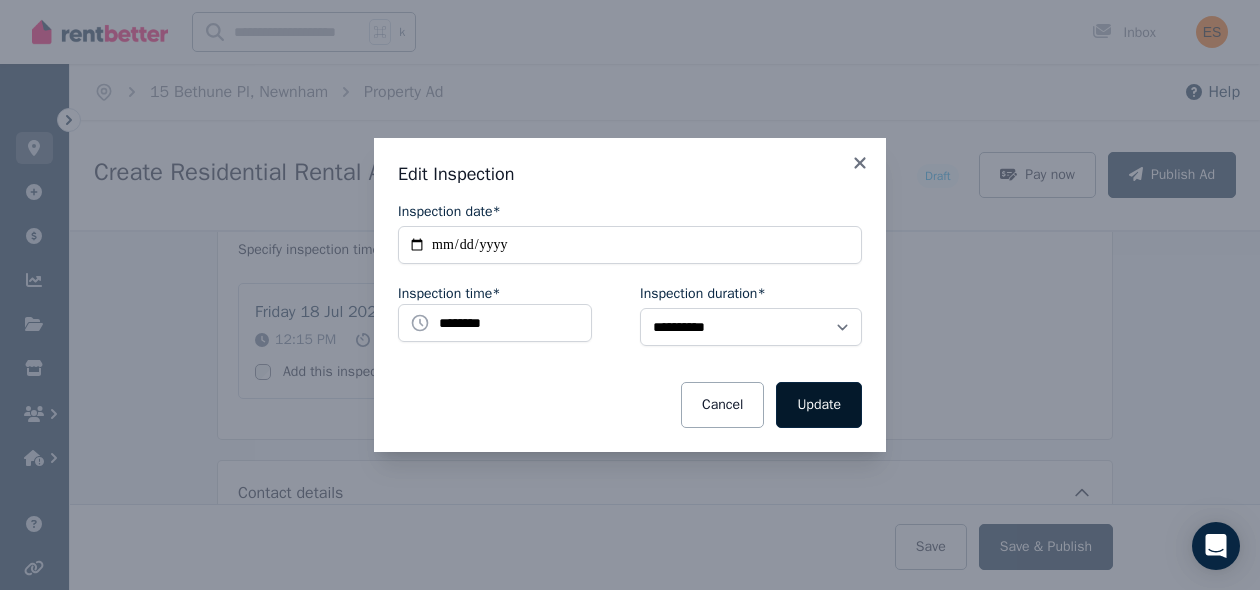 click on "Update" at bounding box center (819, 405) 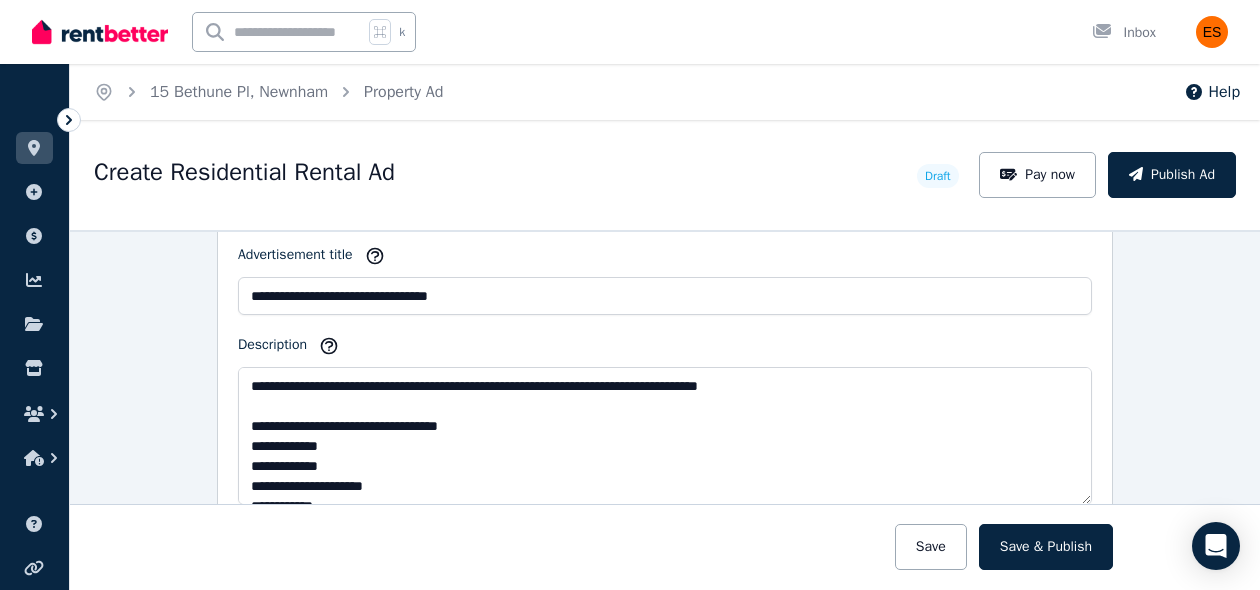 scroll, scrollTop: 1247, scrollLeft: 0, axis: vertical 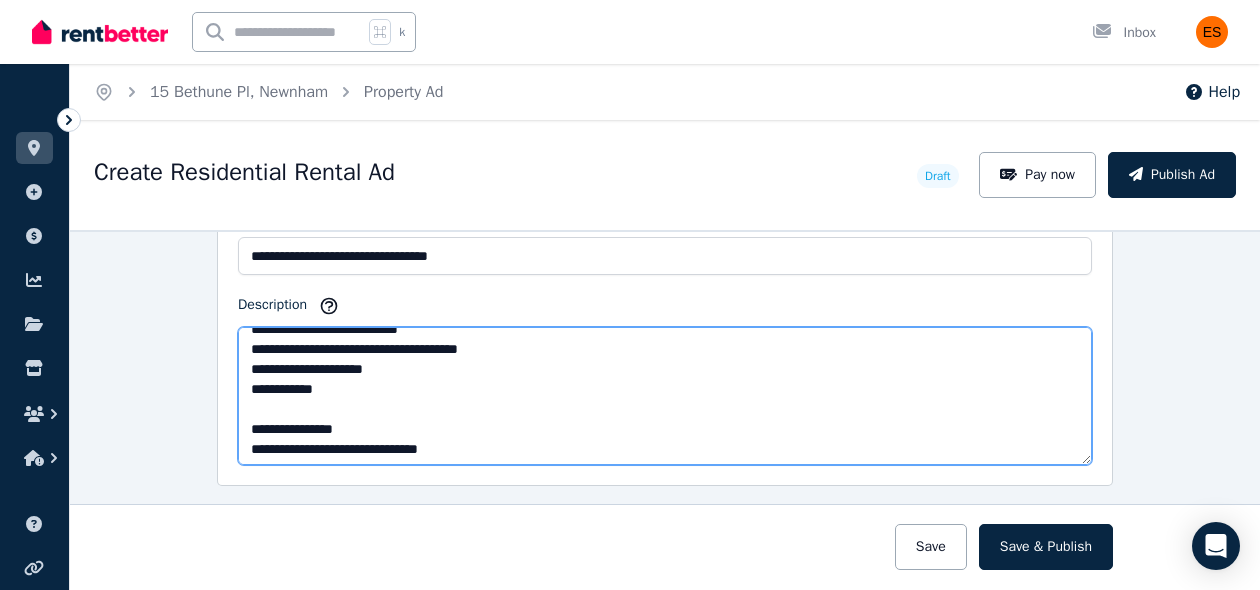 click on "**********" at bounding box center [665, 396] 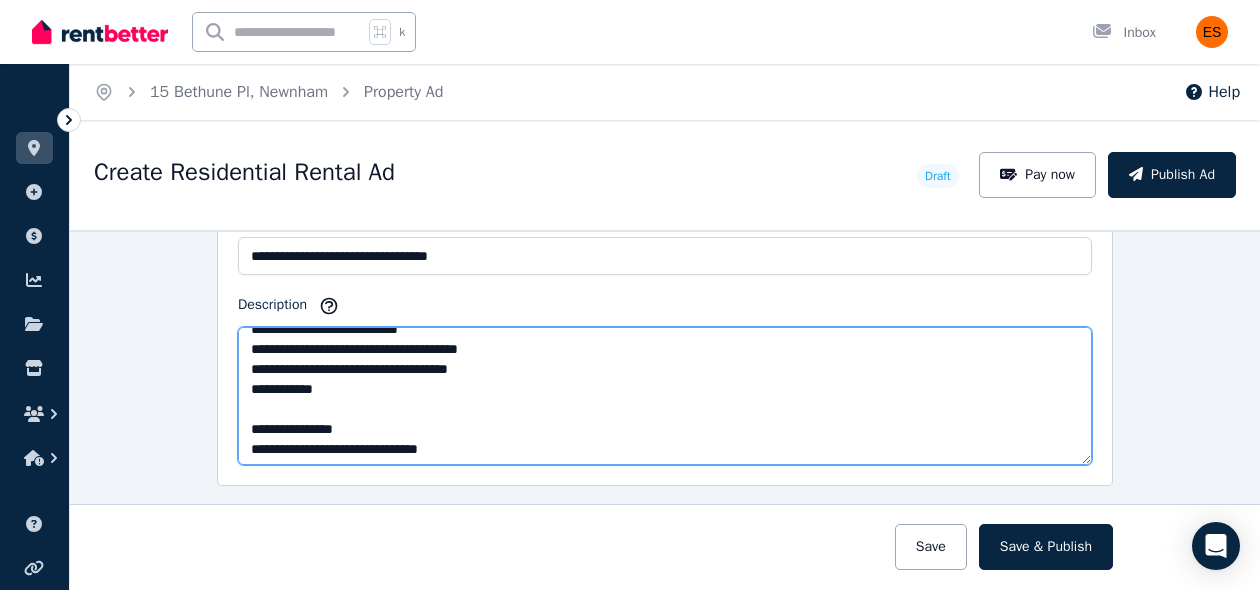 click on "**********" at bounding box center [665, 396] 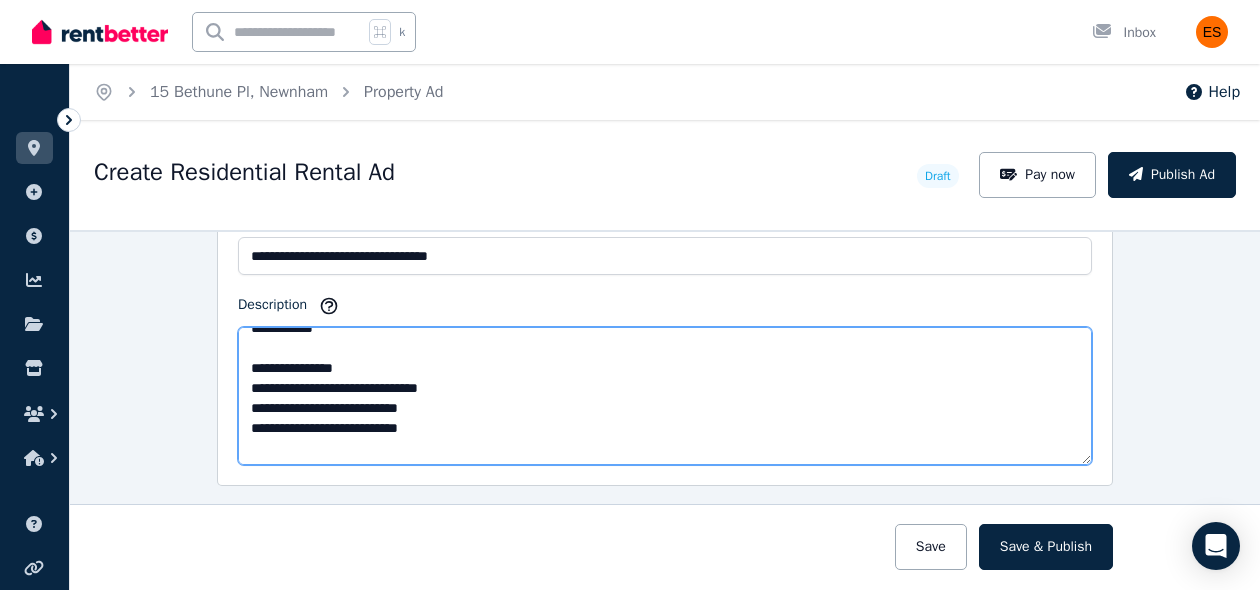scroll, scrollTop: 260, scrollLeft: 0, axis: vertical 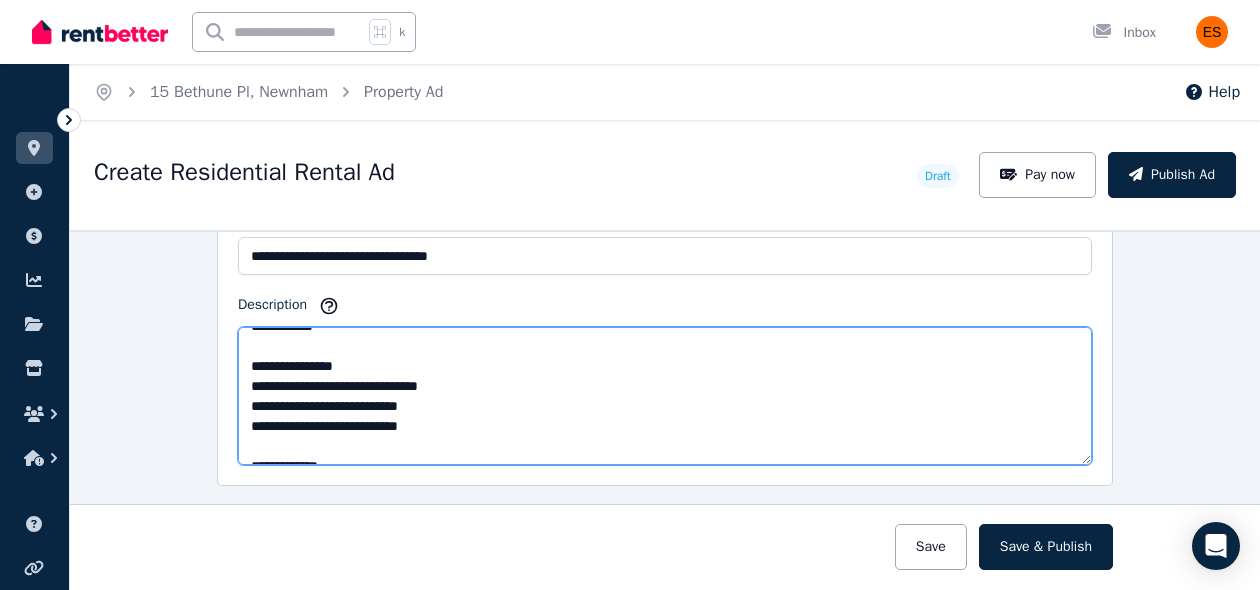 click on "**********" at bounding box center (665, 396) 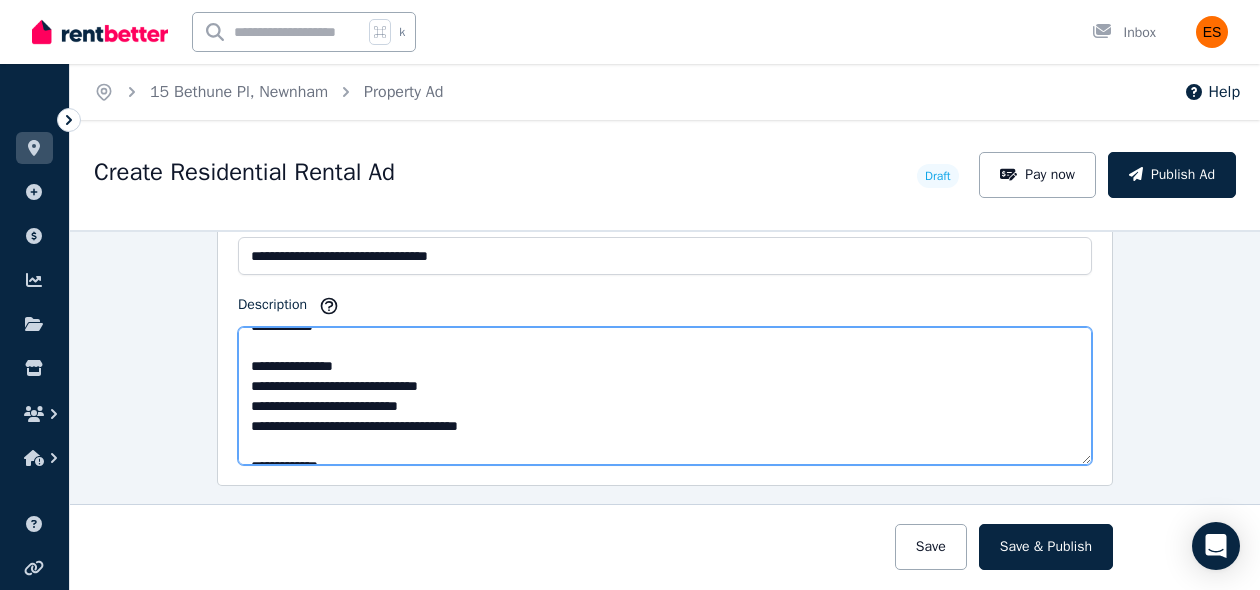 click on "**********" at bounding box center (665, 396) 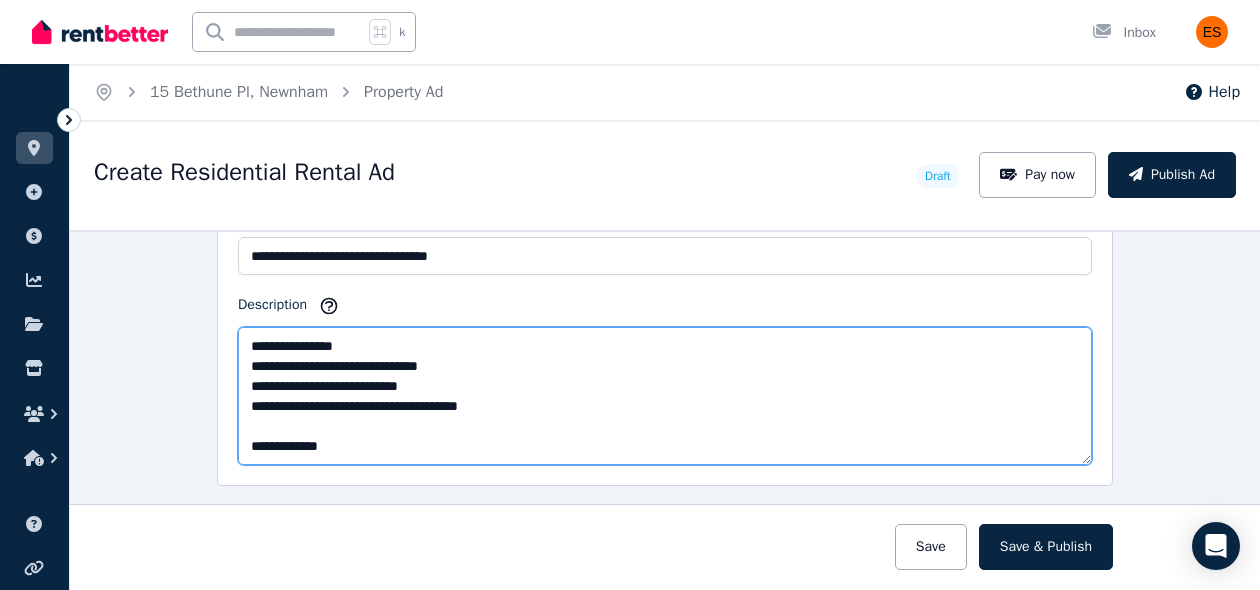 click on "**********" at bounding box center (665, 396) 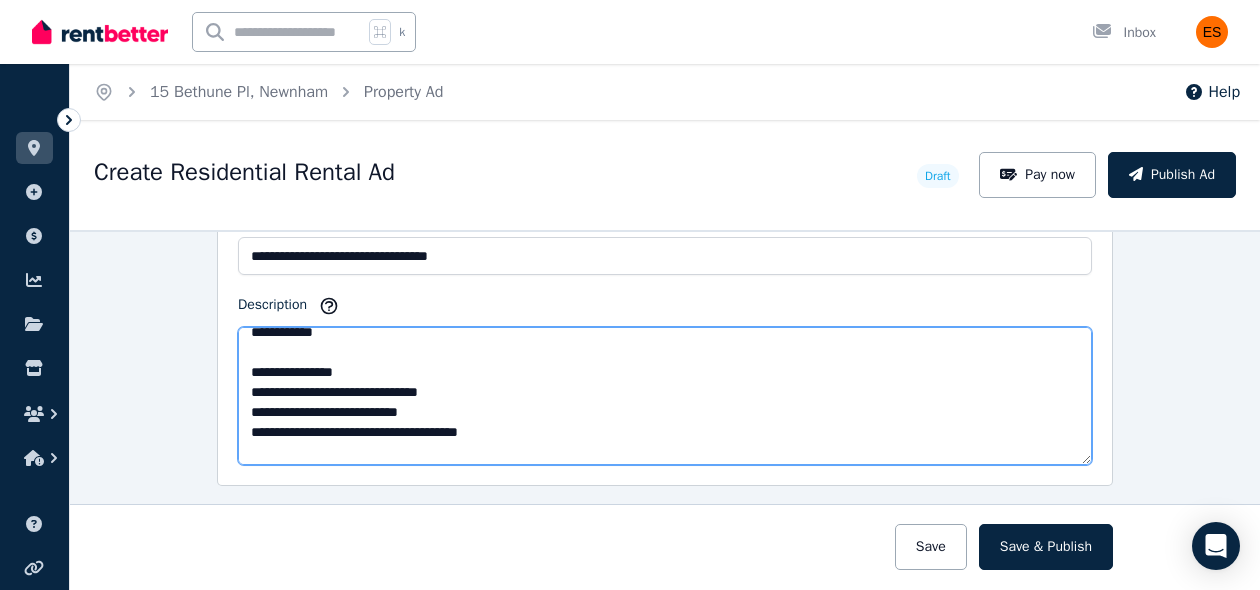 scroll, scrollTop: 280, scrollLeft: 0, axis: vertical 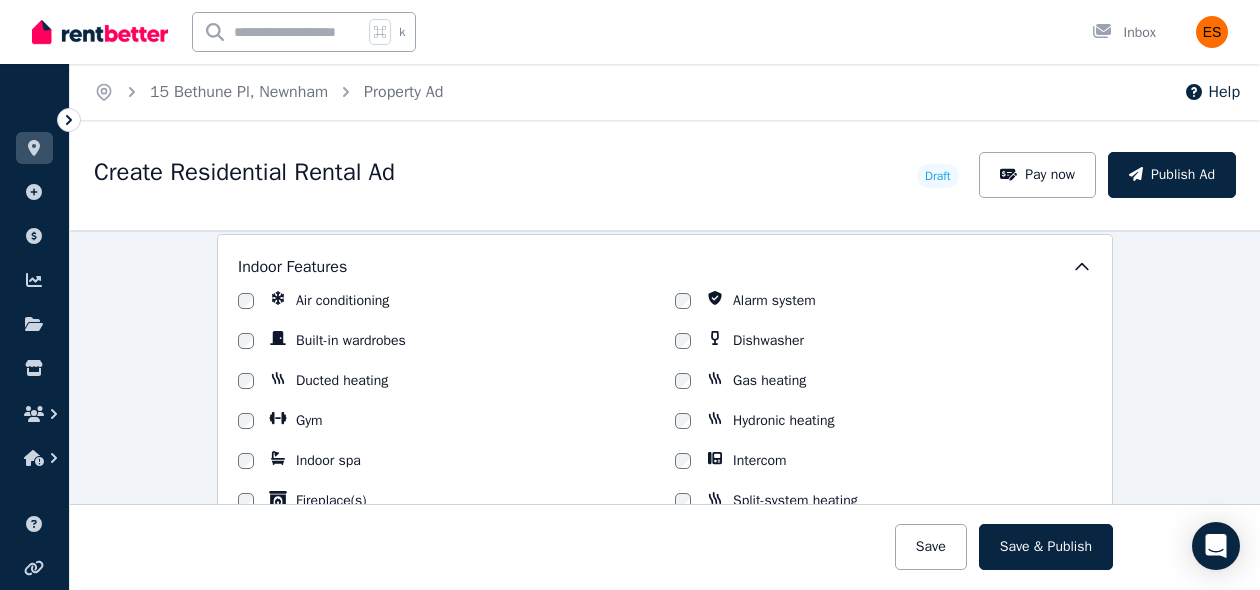type on "**********" 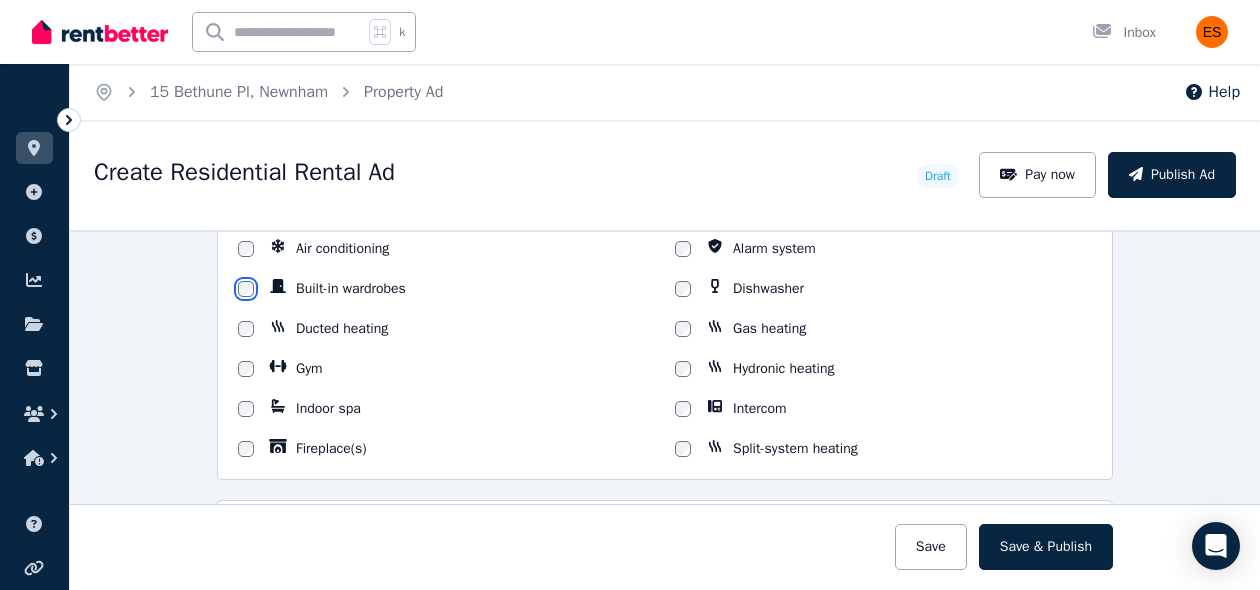 scroll, scrollTop: 1683, scrollLeft: 0, axis: vertical 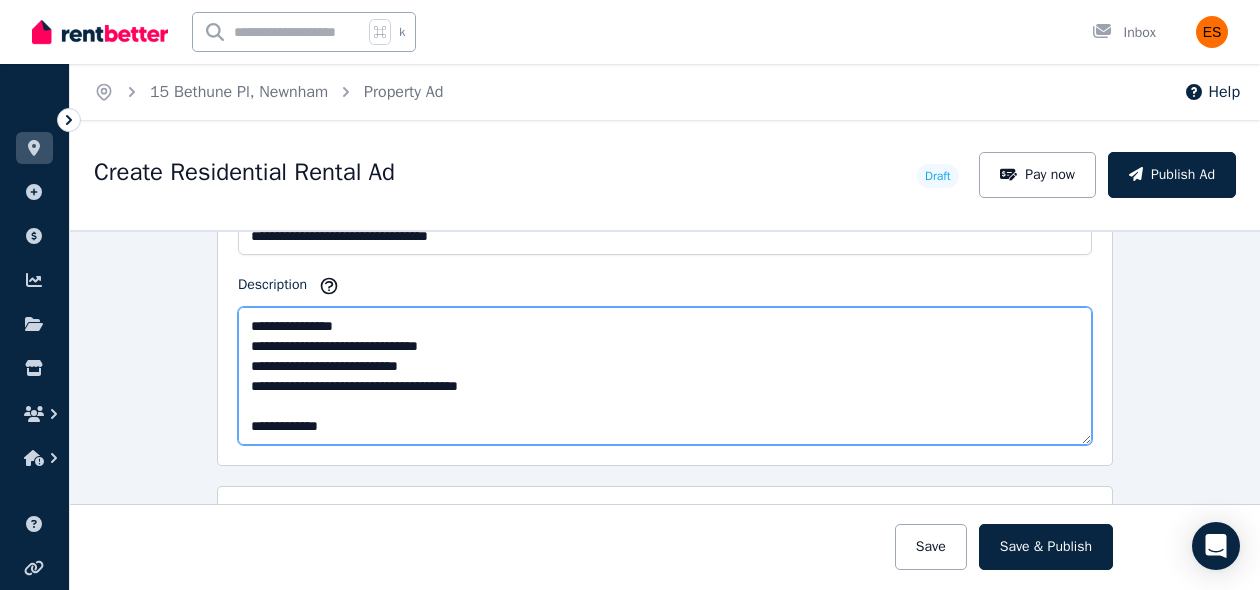 click on "**********" at bounding box center (665, 376) 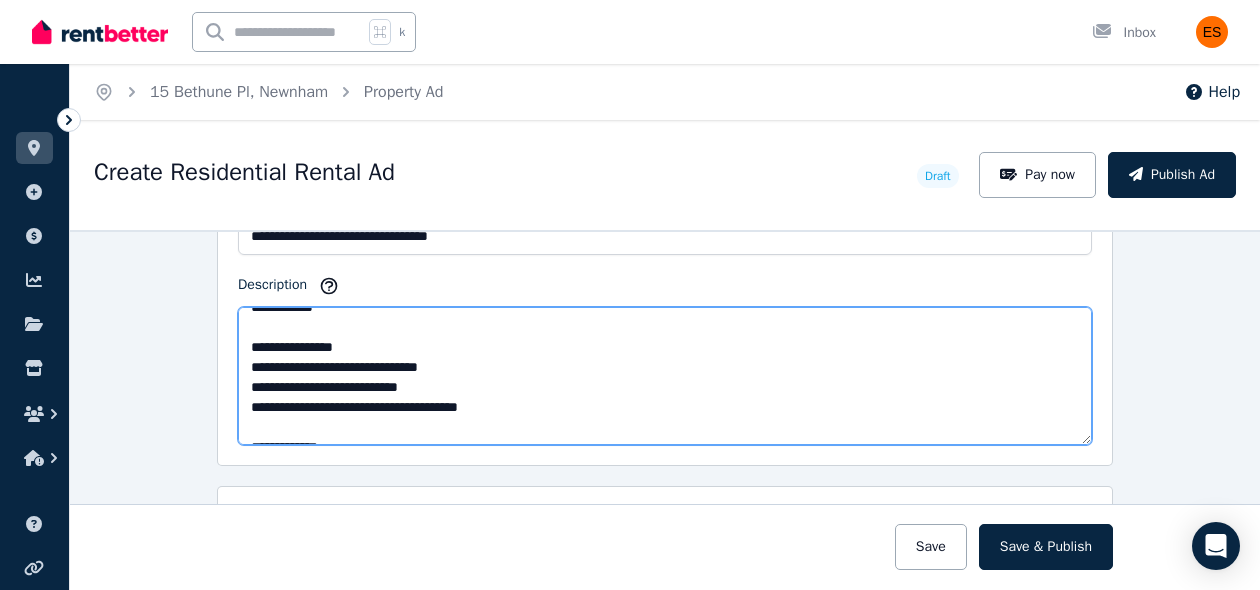 scroll, scrollTop: 262, scrollLeft: 0, axis: vertical 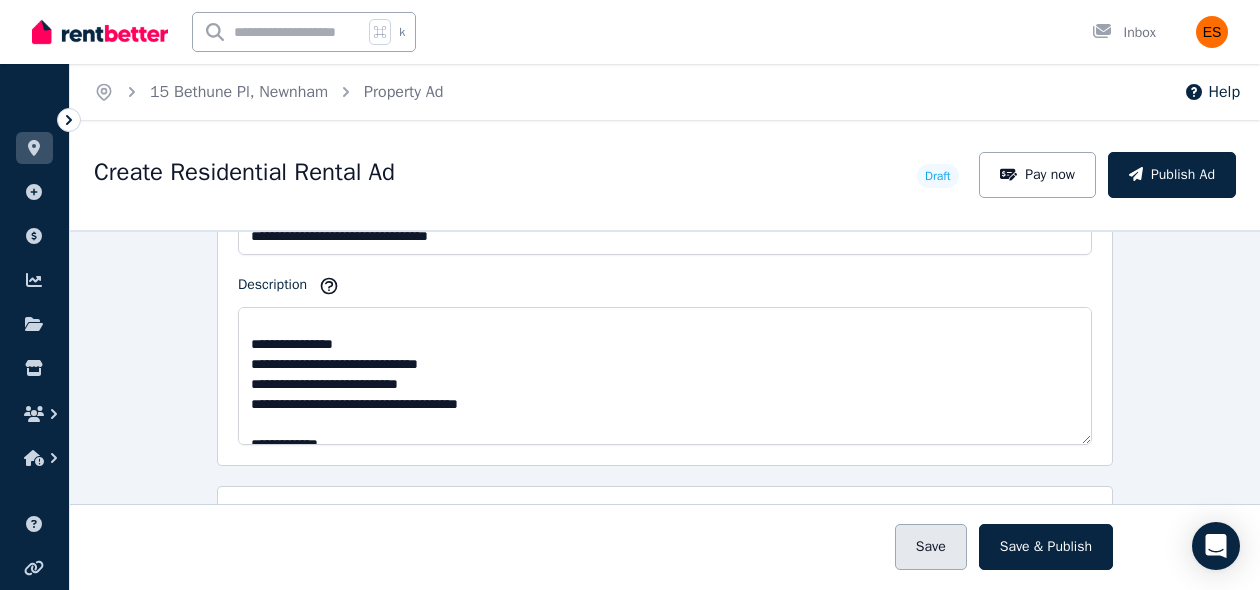 click on "Save" at bounding box center [931, 547] 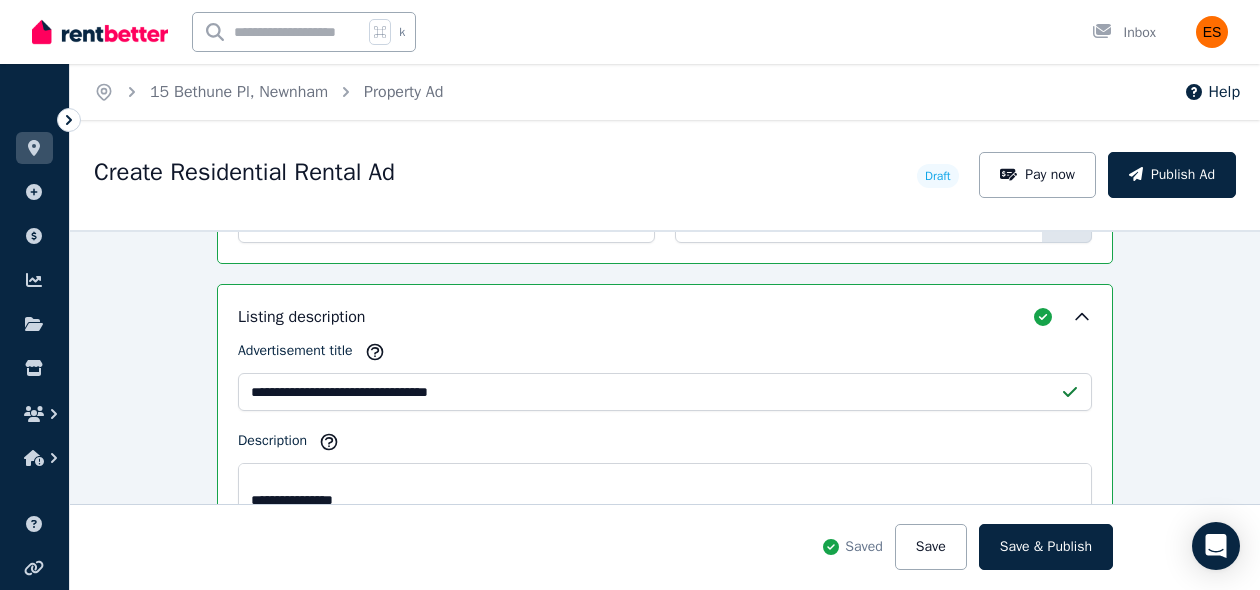scroll, scrollTop: 1423, scrollLeft: 0, axis: vertical 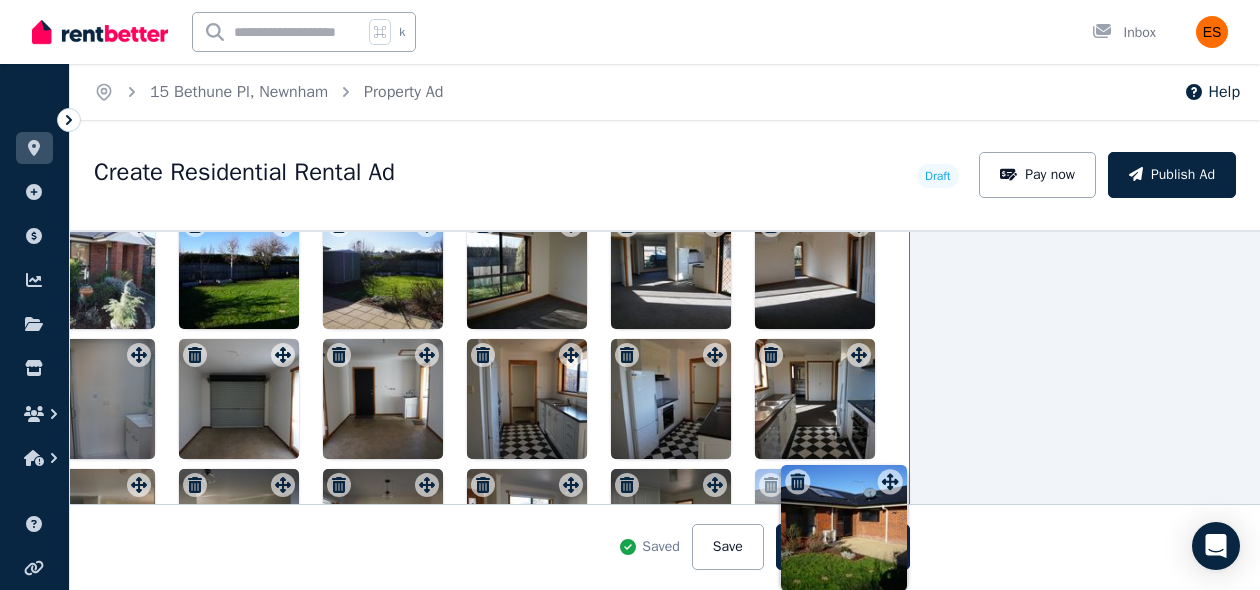 drag, startPoint x: 485, startPoint y: 233, endPoint x: 886, endPoint y: 469, distance: 465.2924 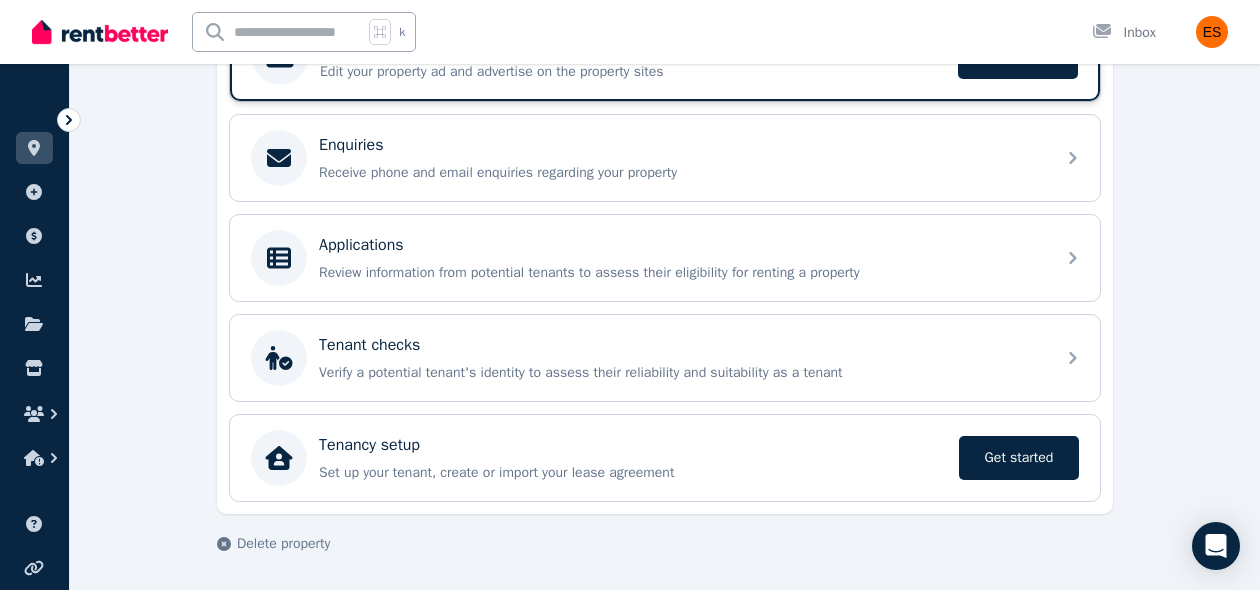 scroll, scrollTop: 370, scrollLeft: 0, axis: vertical 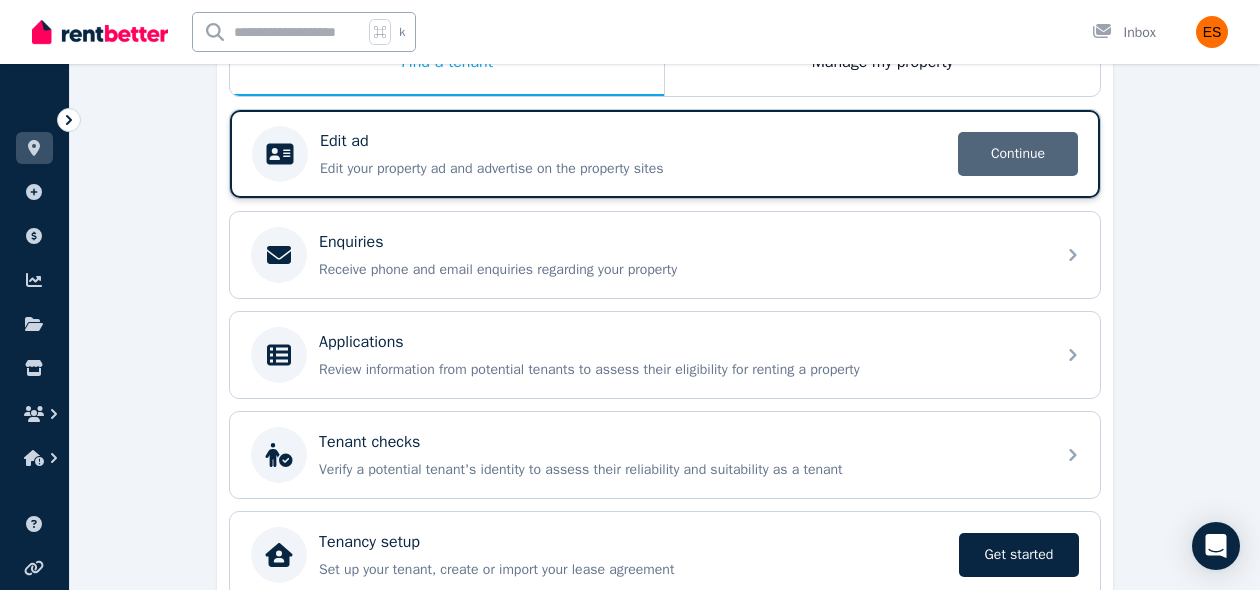 click on "Continue" at bounding box center (1018, 154) 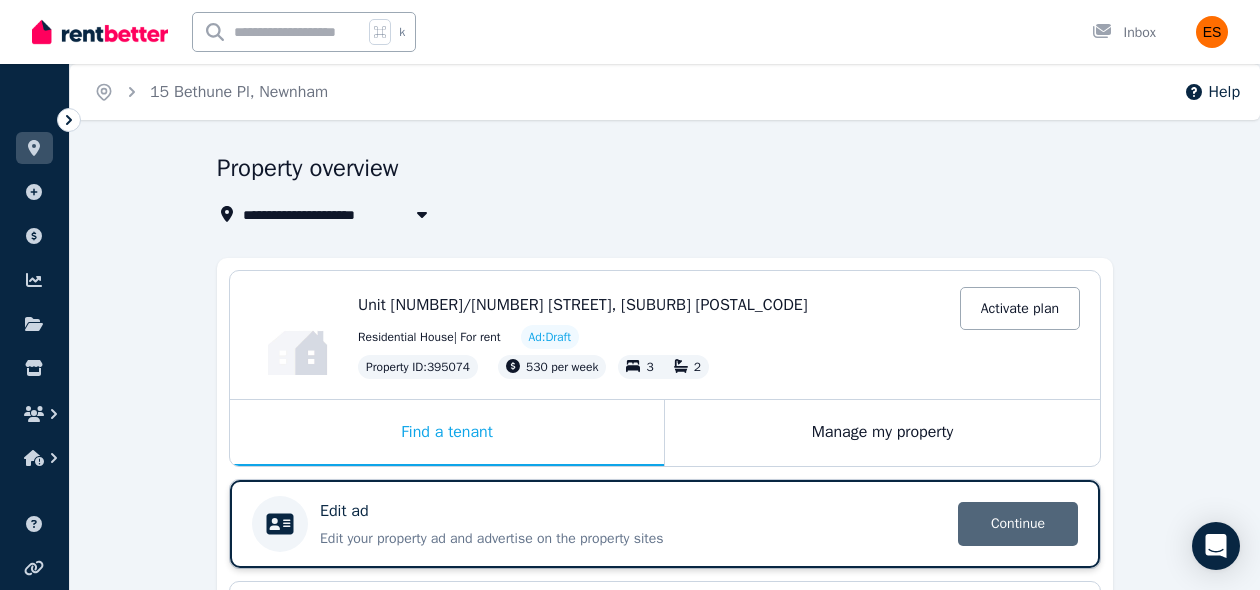 select on "***" 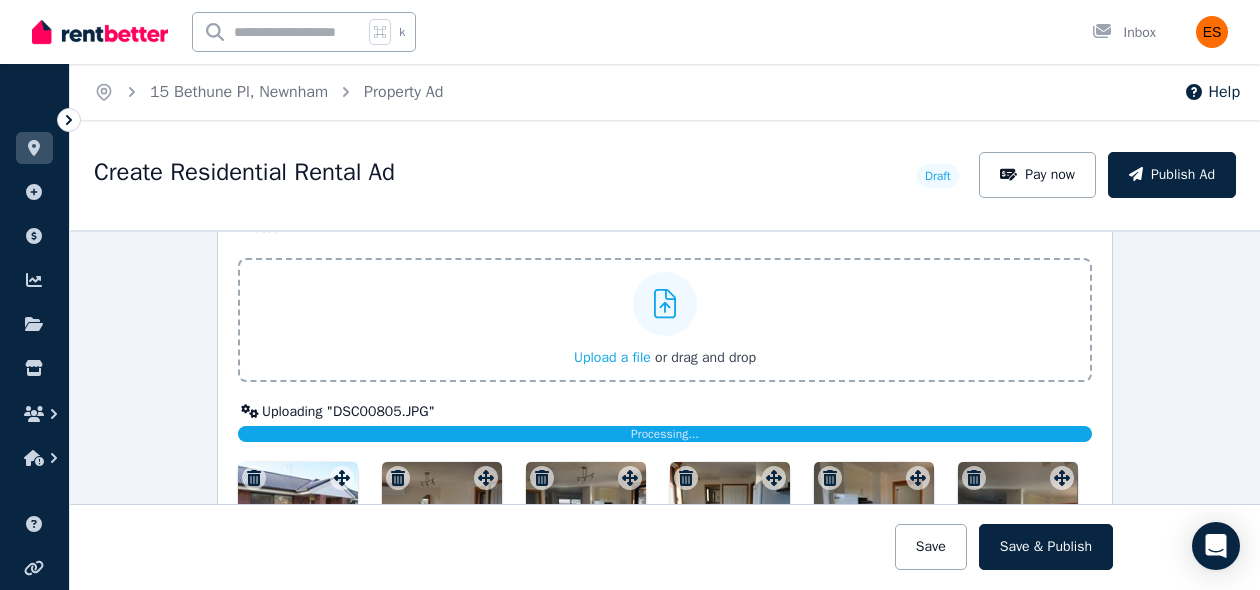 scroll, scrollTop: 2463, scrollLeft: 0, axis: vertical 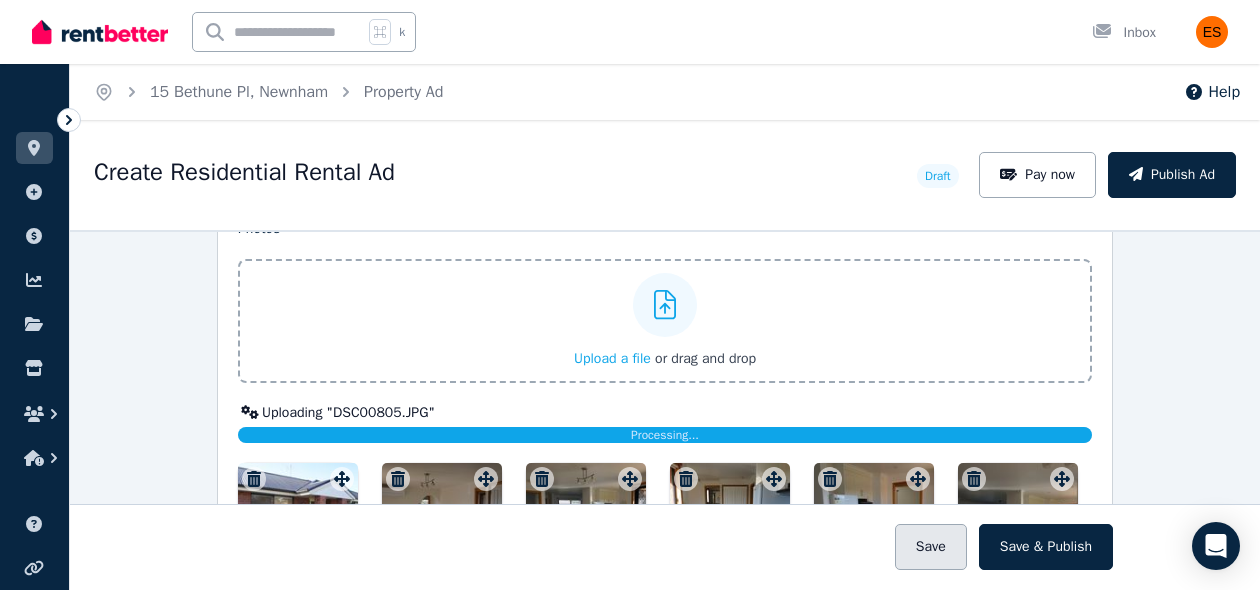 click on "Save" at bounding box center [931, 547] 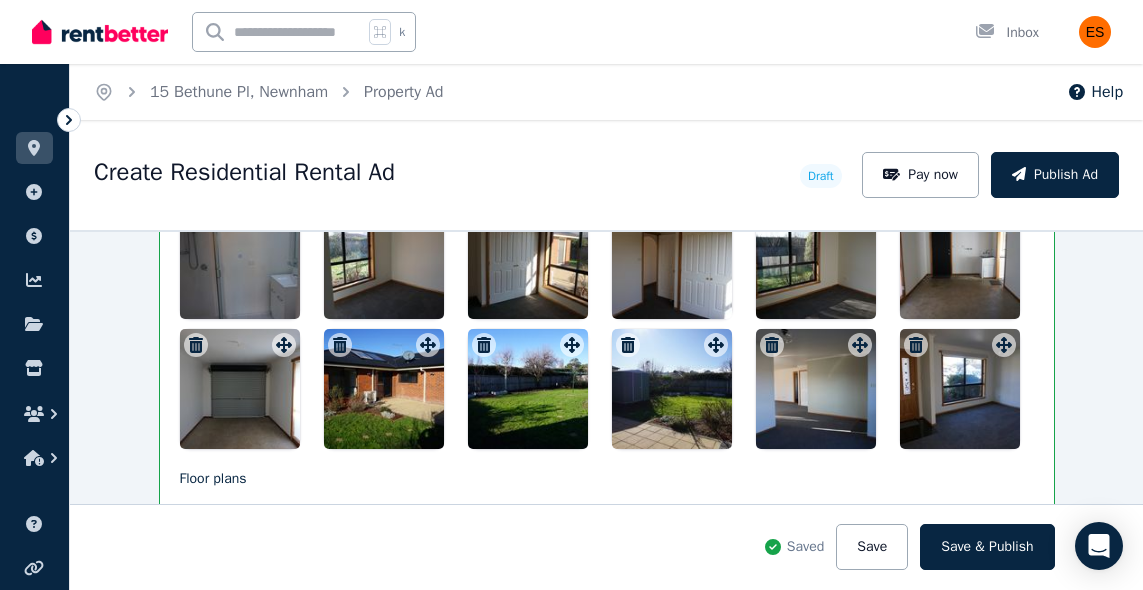 scroll, scrollTop: 3238, scrollLeft: 0, axis: vertical 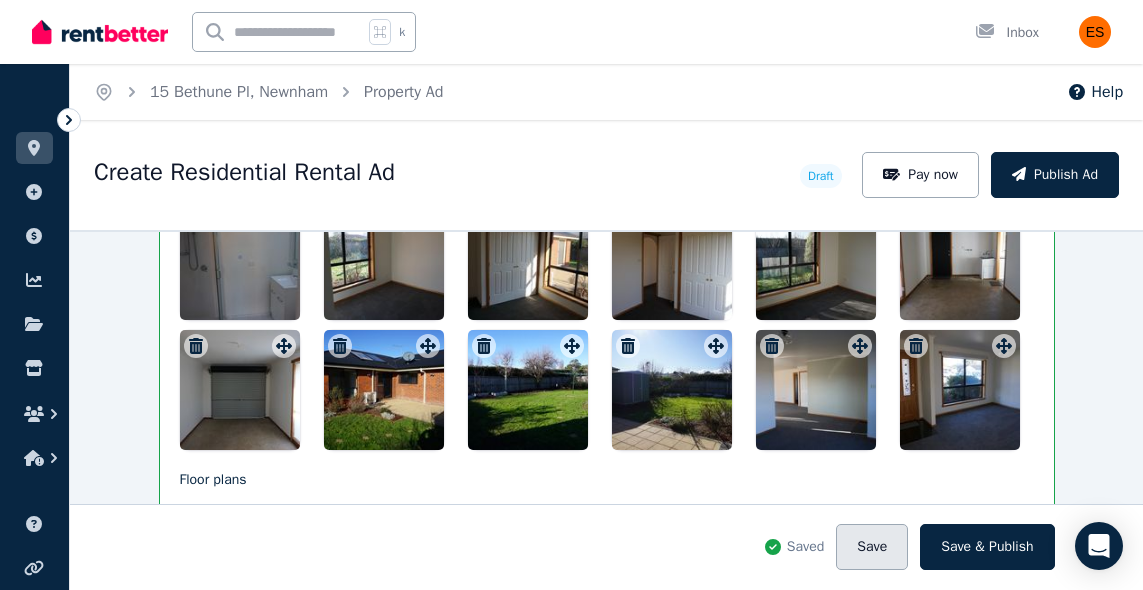 click on "Save" at bounding box center [872, 547] 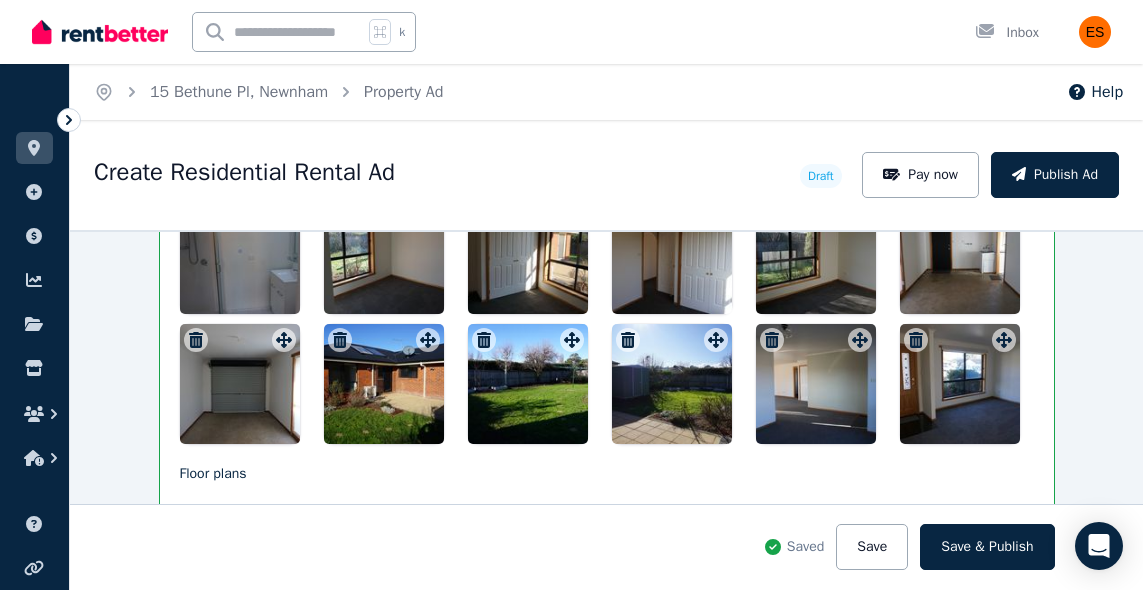 scroll, scrollTop: 3146, scrollLeft: 0, axis: vertical 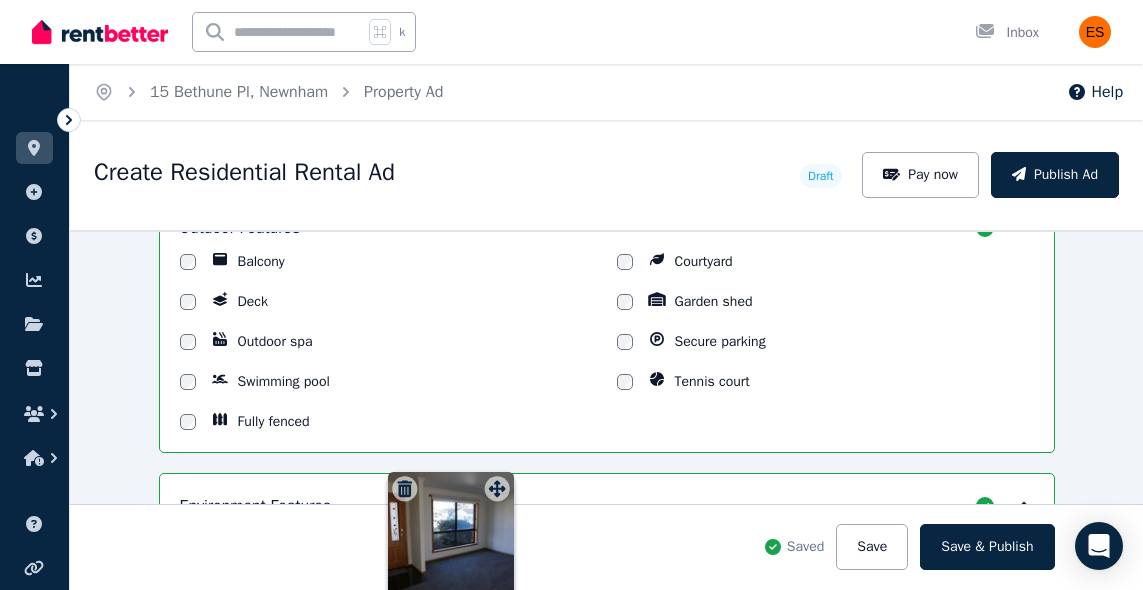 drag, startPoint x: 1004, startPoint y: 340, endPoint x: 495, endPoint y: 470, distance: 525.3389 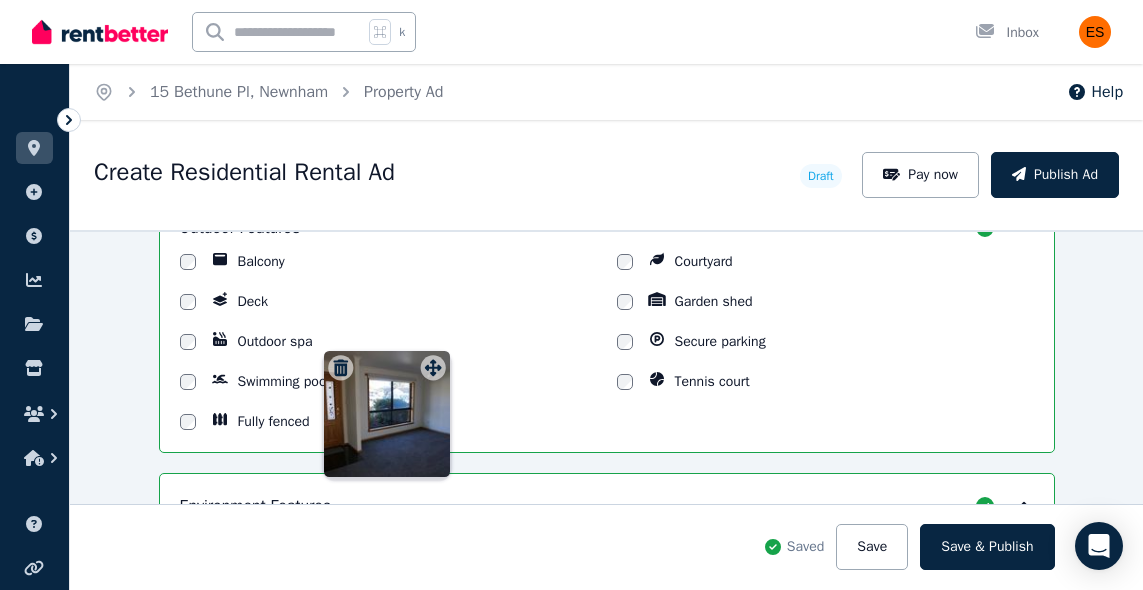 click on "**********" at bounding box center [607, 339] 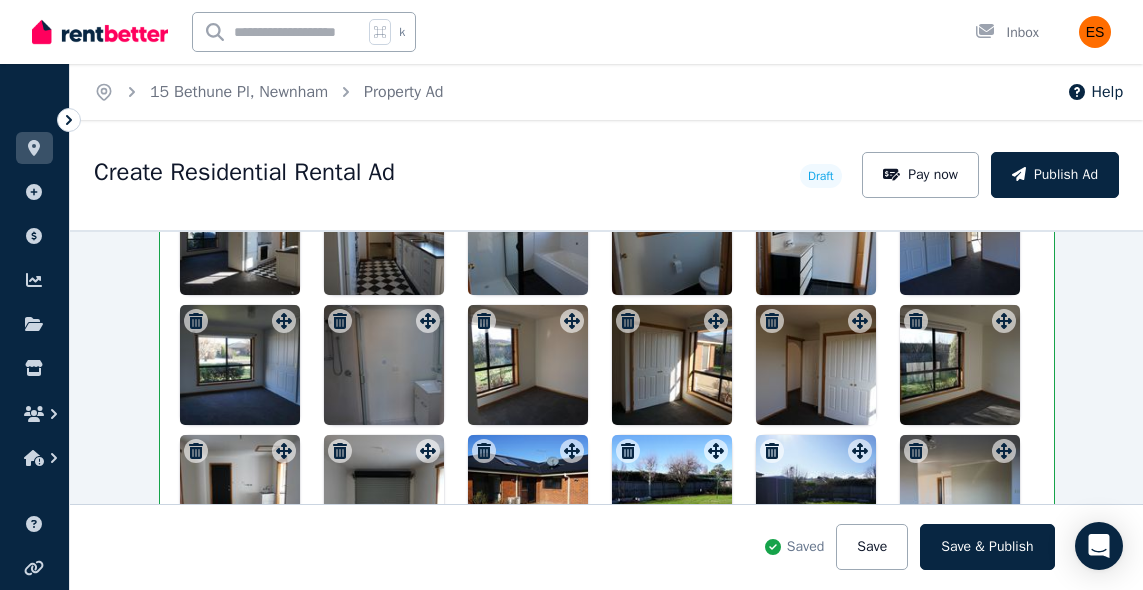 scroll, scrollTop: 3168, scrollLeft: 0, axis: vertical 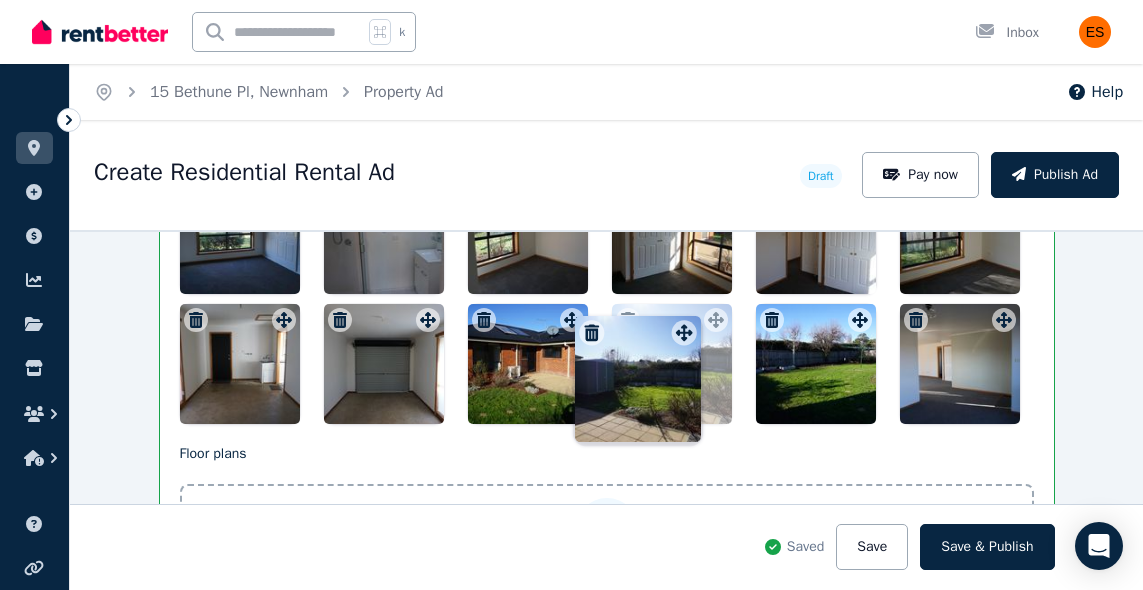 drag, startPoint x: 864, startPoint y: 314, endPoint x: 686, endPoint y: 310, distance: 178.04494 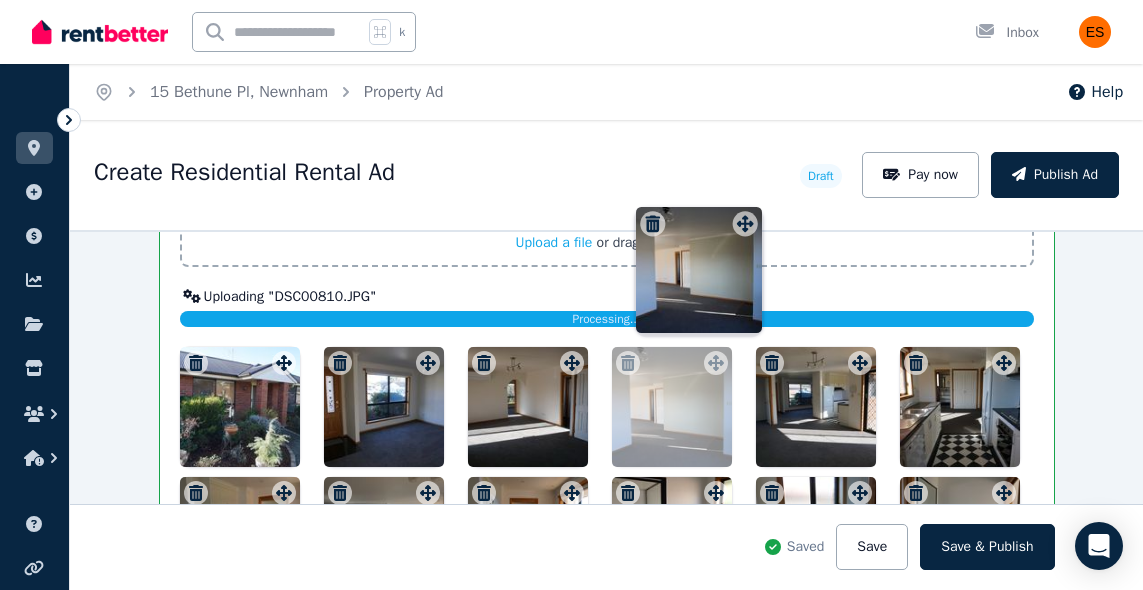 scroll, scrollTop: 2734, scrollLeft: 0, axis: vertical 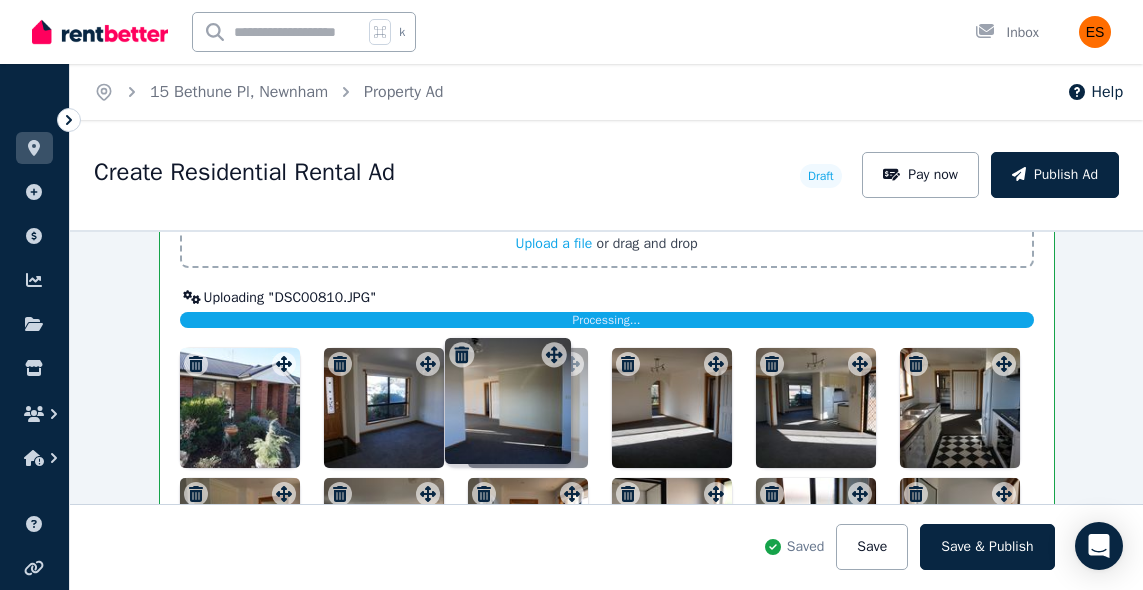 drag, startPoint x: 1003, startPoint y: 288, endPoint x: 556, endPoint y: 347, distance: 450.87692 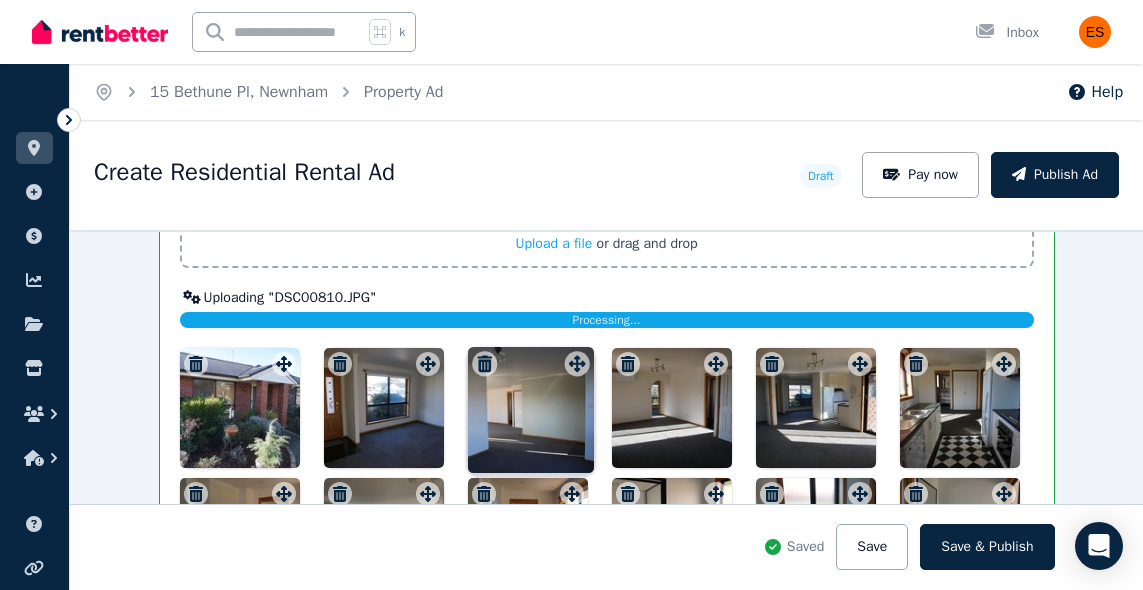 click on "Photos Upload a file   or drag and drop Uploaded   " DSC00790.JPG " Uploaded   " DSC00815.JPG " Uploaded   " DSC00758.JPG " Uploaded   " DSC00796.JPG " Uploaded   " DSC00818.JPG " Uploaded   " DSC00821.JPG " Uploaded   " DSC00688.JPG " Uploaded   " DSC00690.JPG " Uploaded   " DSC00832.JPG " Uploaded   " DSC00769.JPG " Uploaded   " DSC00822.JPG " Uploaded   " DSC00829.JPG " Uploaded   " DSC00717.JPG " Uploaded   " DSC00720.JPG " Uploaded   " DSC00708.JPG " Uploaded   " DSC00716.JPG " Uploaded   " DSC00736.JPG " Uploaded   " DSC00737.JPG " Uploaded   " DSC00745.JPG " Uploaded   " DSC00805.JPG " Uploaded   " DSC00846.JPG " Uploaded   " DSC00673.JPG " Uploaded   " DSC00753.JPG " Uploading   " DSC00810.JPG " Processing...
To pick up a draggable item, press the space bar.
While dragging, use the arrow keys to move the item.
Press space again to drop the item in its new position, or press escape to cancel." at bounding box center (607, 481) 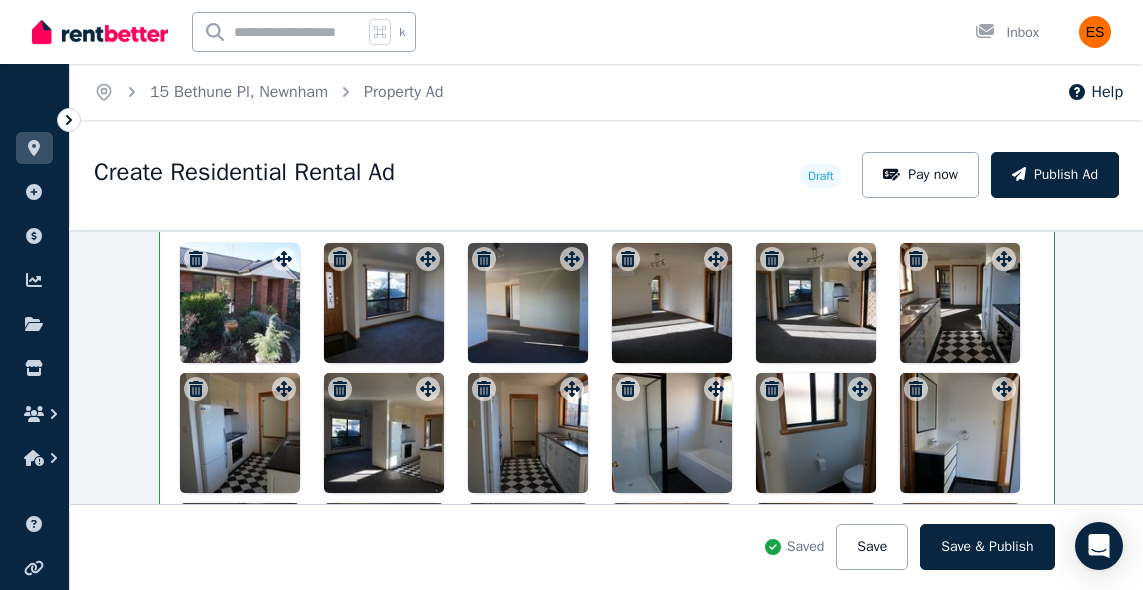 scroll, scrollTop: 2831, scrollLeft: 0, axis: vertical 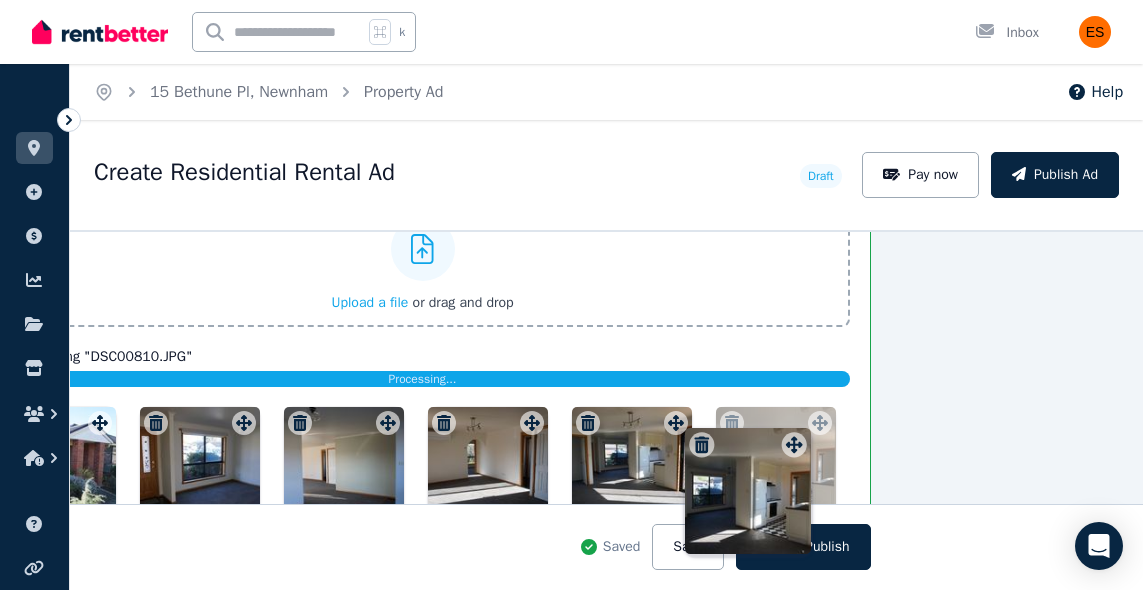 drag, startPoint x: 424, startPoint y: 402, endPoint x: 788, endPoint y: 432, distance: 365.23416 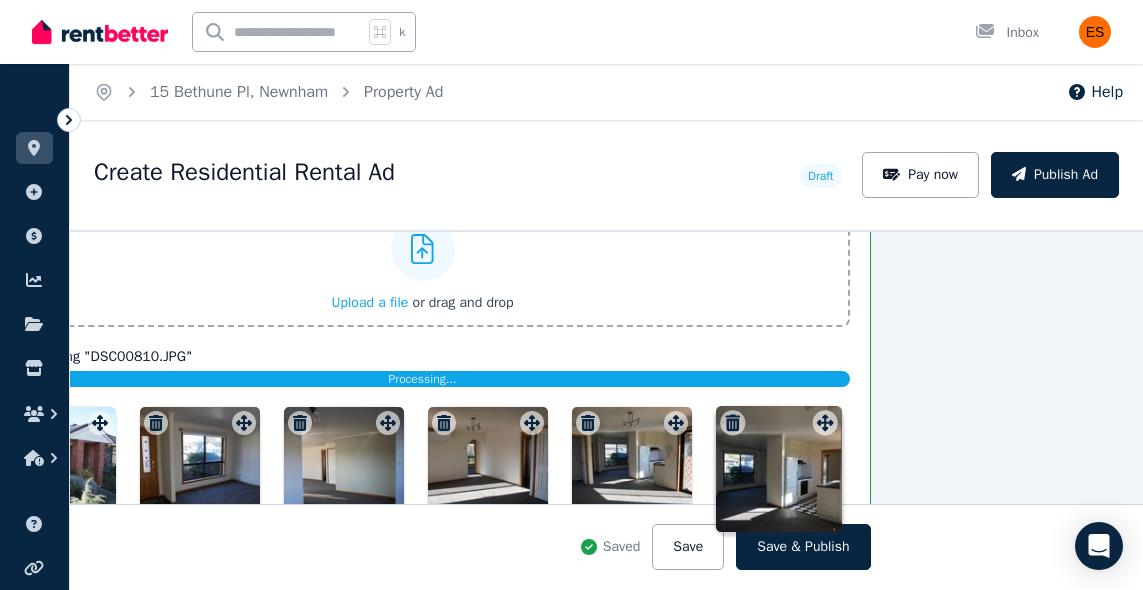 click on "Photos Upload a file   or drag and drop Uploaded   " DSC00790.JPG " Uploaded   " DSC00815.JPG " Uploaded   " DSC00758.JPG " Uploaded   " DSC00796.JPG " Uploaded   " DSC00818.JPG " Uploaded   " DSC00821.JPG " Uploaded   " DSC00688.JPG " Uploaded   " DSC00690.JPG " Uploaded   " DSC00832.JPG " Uploaded   " DSC00769.JPG " Uploaded   " DSC00822.JPG " Uploaded   " DSC00829.JPG " Uploaded   " DSC00717.JPG " Uploaded   " DSC00720.JPG " Uploaded   " DSC00708.JPG " Uploaded   " DSC00716.JPG " Uploaded   " DSC00736.JPG " Uploaded   " DSC00737.JPG " Uploaded   " DSC00745.JPG " Uploaded   " DSC00805.JPG " Uploaded   " DSC00846.JPG " Uploaded   " DSC00673.JPG " Uploaded   " DSC00753.JPG " Uploading   " DSC00810.JPG " Processing...
To pick up a draggable item, press the space bar.
While dragging, use the arrow keys to move the item.
Press space again to drop the item in its new position, or press escape to cancel." at bounding box center (423, 540) 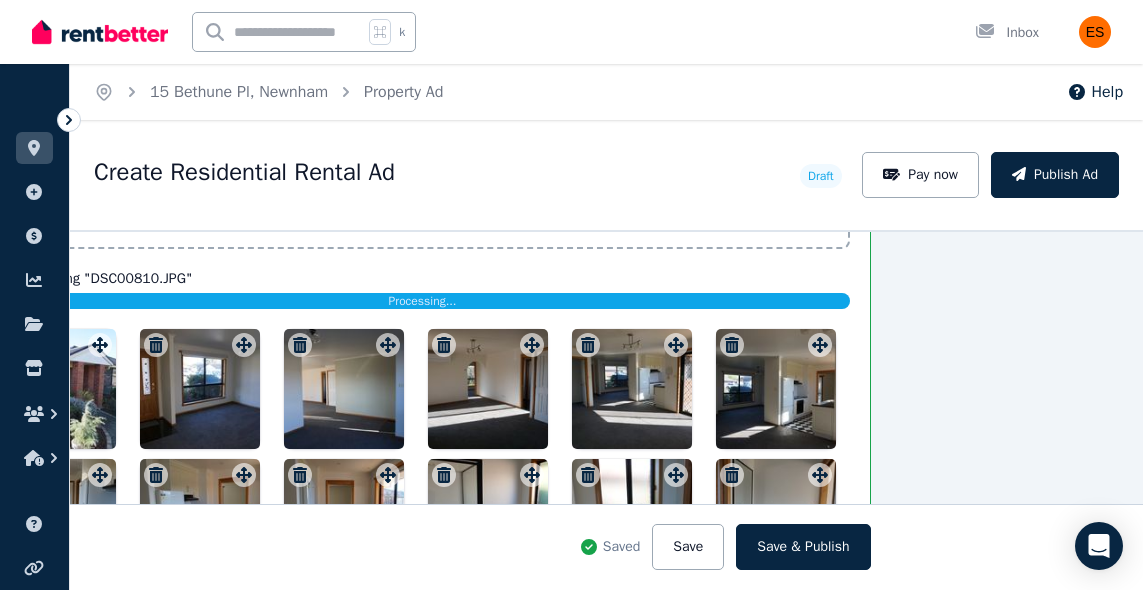 scroll, scrollTop: 2758, scrollLeft: 184, axis: both 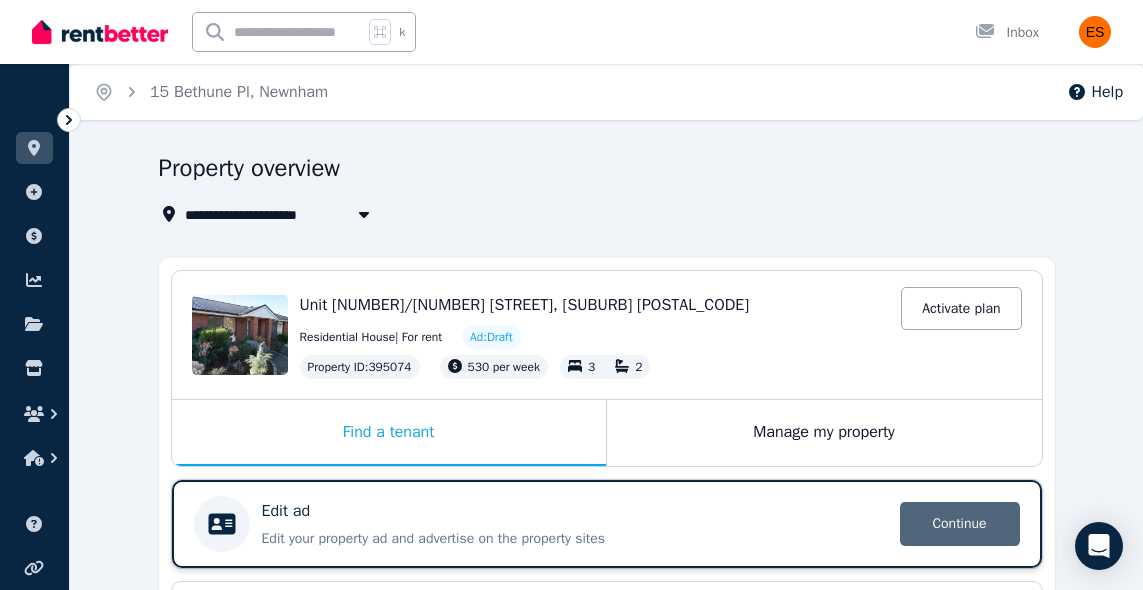 click on "Continue" at bounding box center [960, 524] 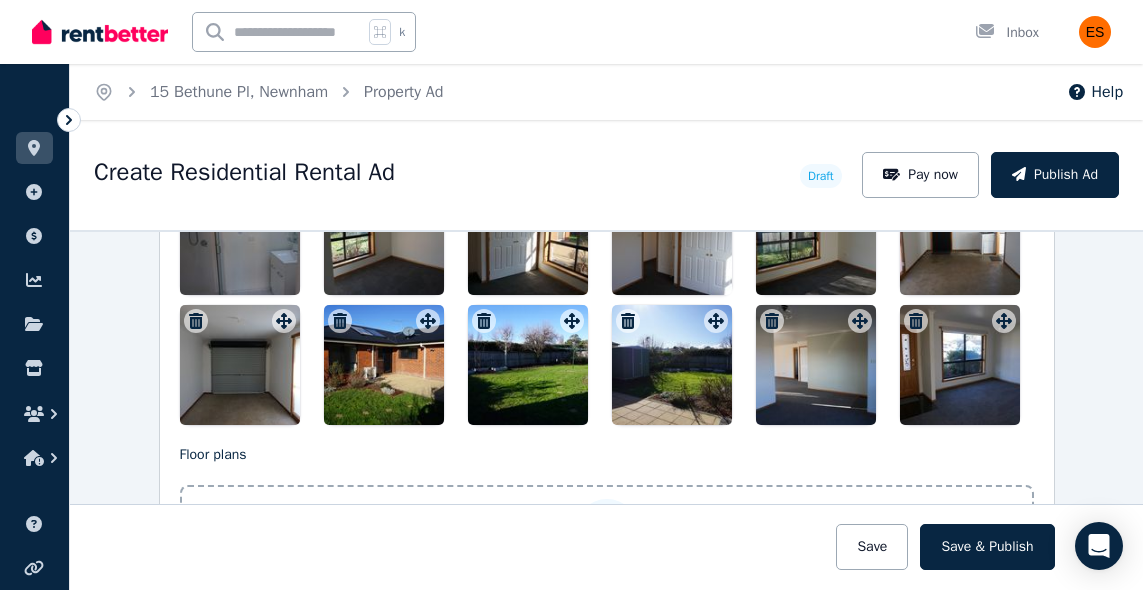 scroll, scrollTop: 2931, scrollLeft: 0, axis: vertical 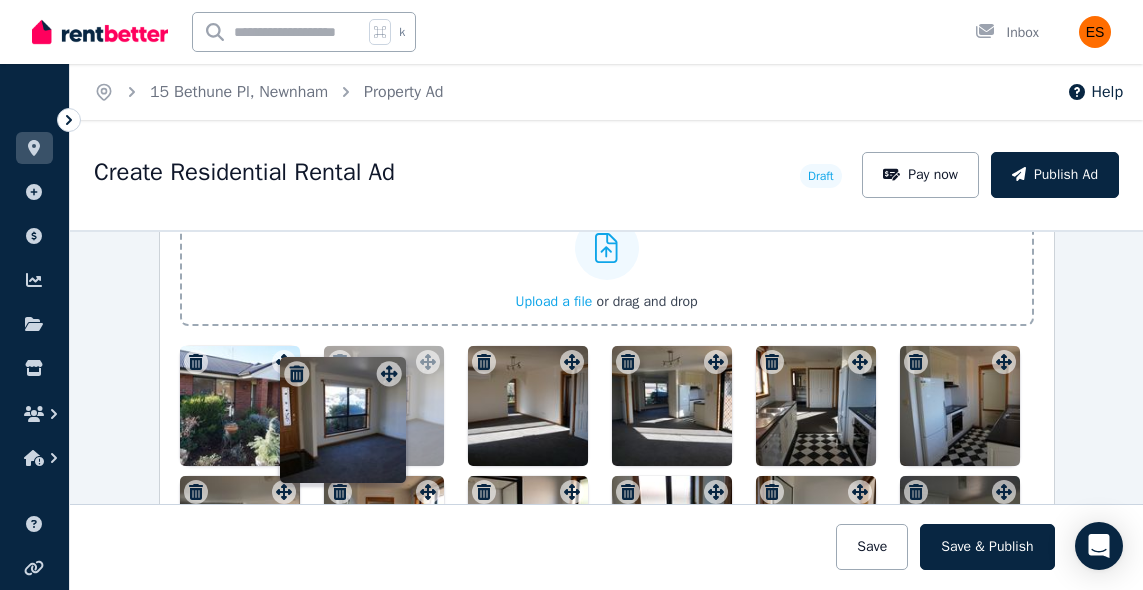 drag, startPoint x: 1003, startPoint y: 338, endPoint x: 386, endPoint y: 354, distance: 617.2074 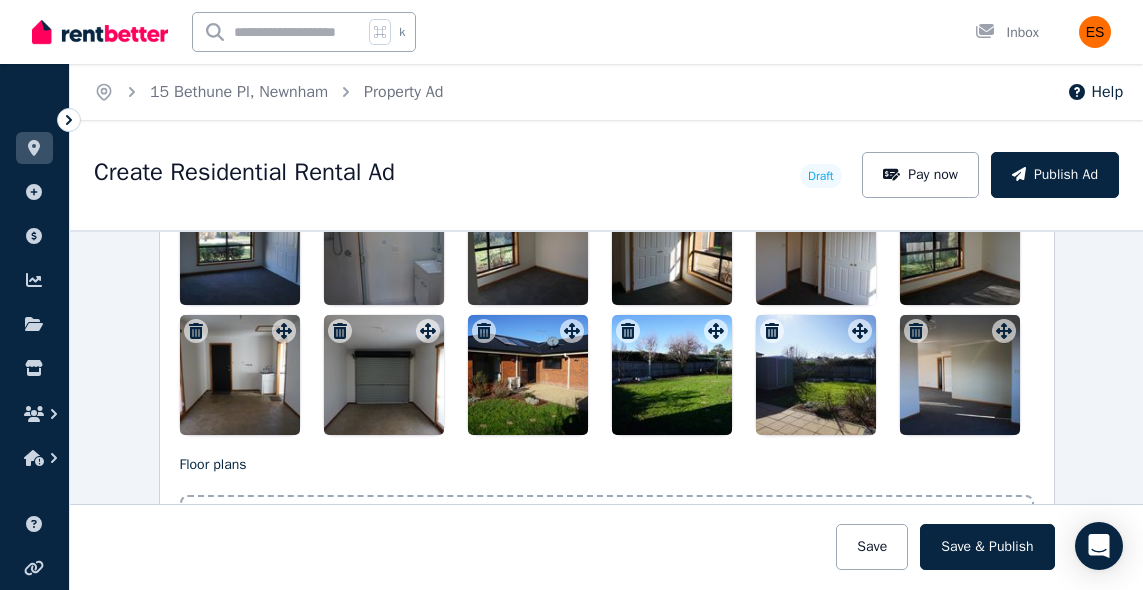 scroll, scrollTop: 2939, scrollLeft: 0, axis: vertical 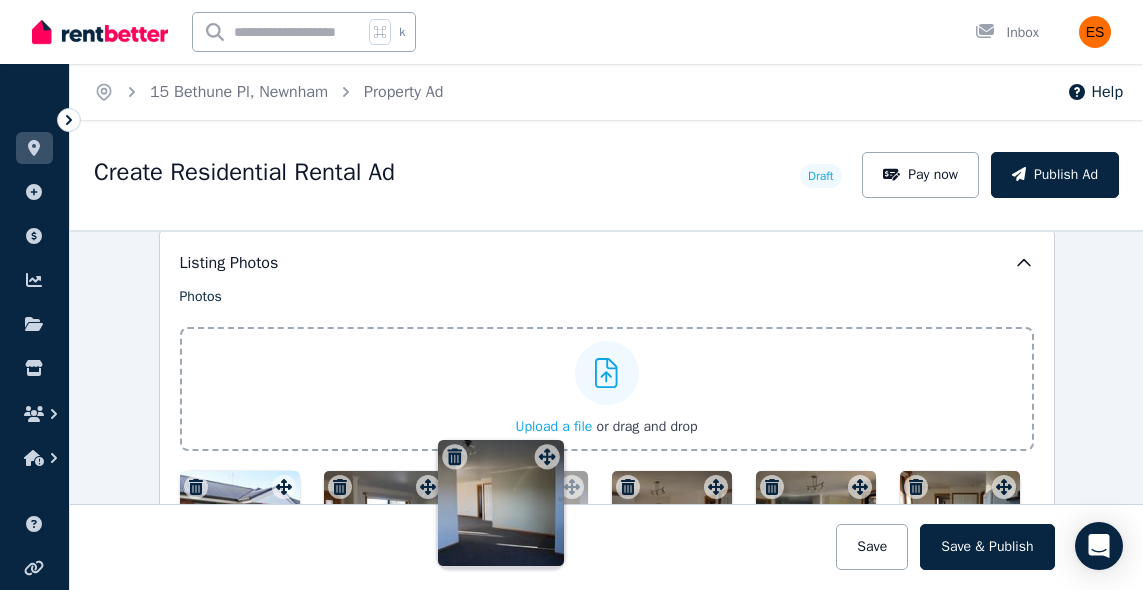 drag, startPoint x: 1003, startPoint y: 330, endPoint x: 544, endPoint y: 437, distance: 471.3067 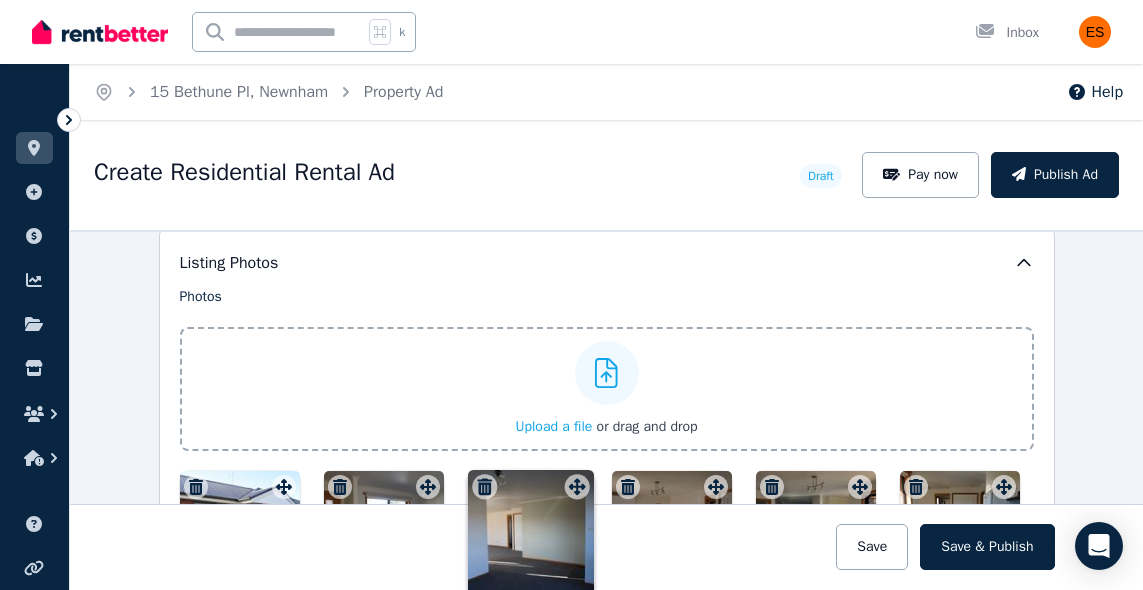 click on "Photos Upload a file   or drag and drop
To pick up a draggable item, press the space bar.
While dragging, use the arrow keys to move the item.
Press space again to drop the item in its new position, or press escape to cancel.
Draggable item [UUID] was moved over droppable area [UUID]." at bounding box center [607, 634] 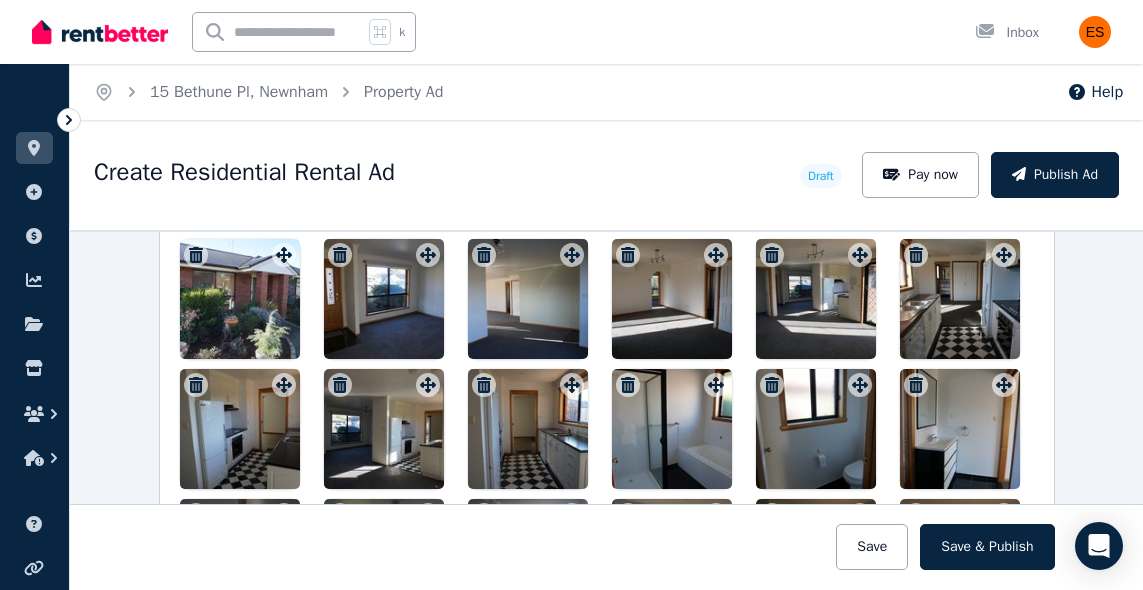 scroll, scrollTop: 2625, scrollLeft: 0, axis: vertical 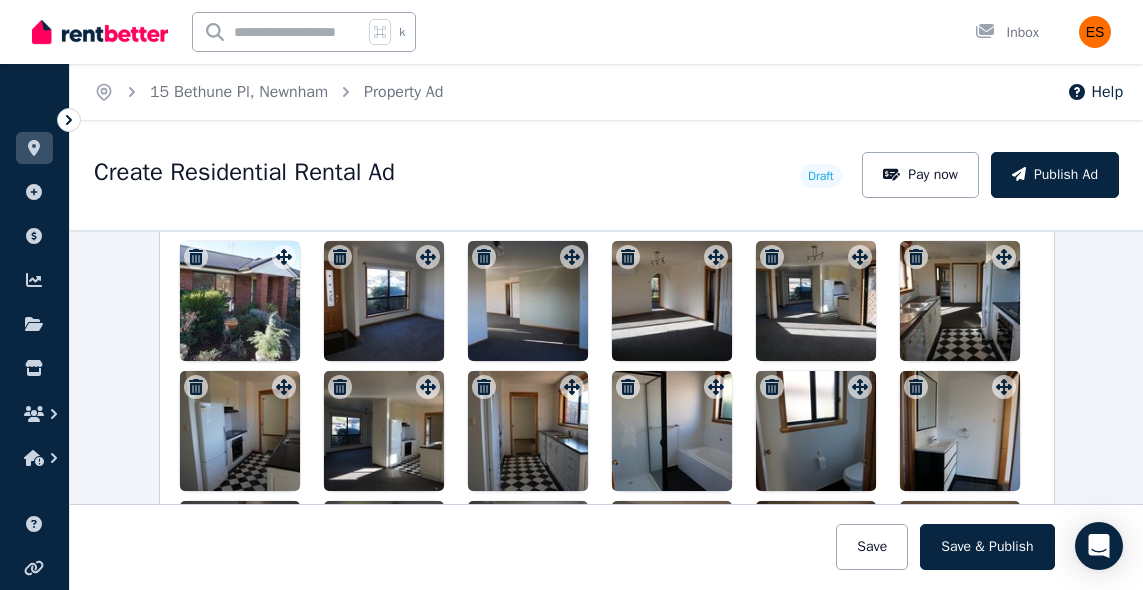 click 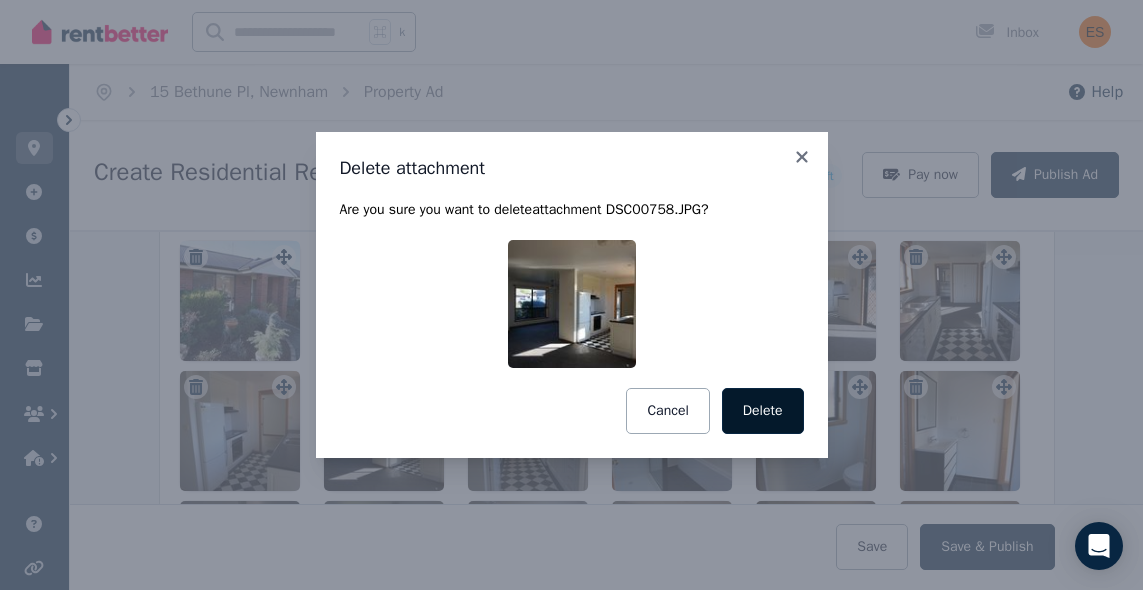 click on "Delete" at bounding box center [763, 411] 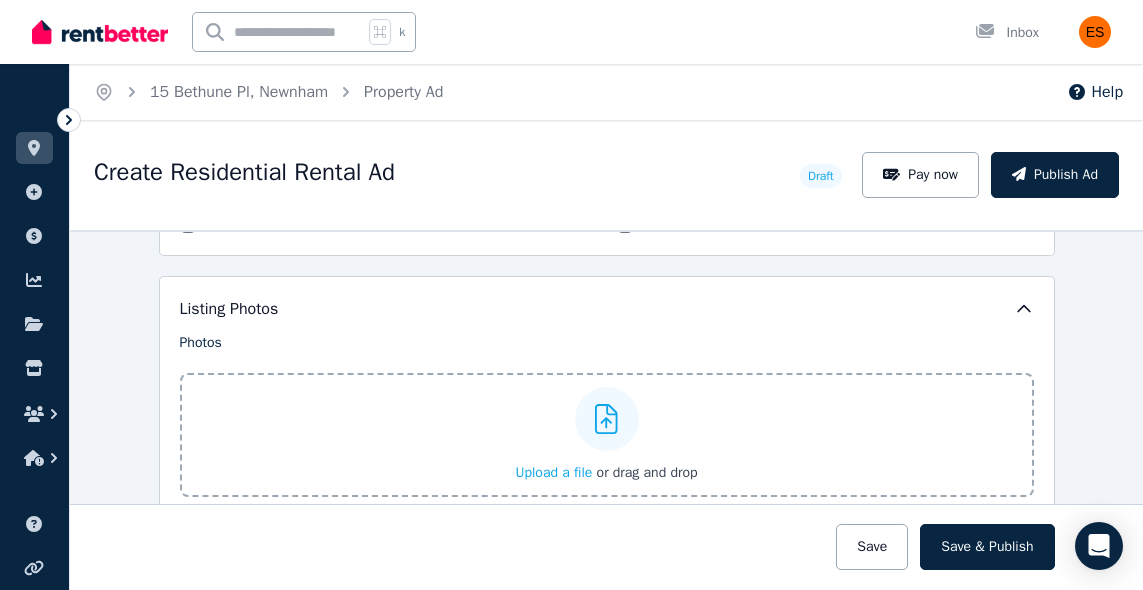 scroll, scrollTop: 2400, scrollLeft: 0, axis: vertical 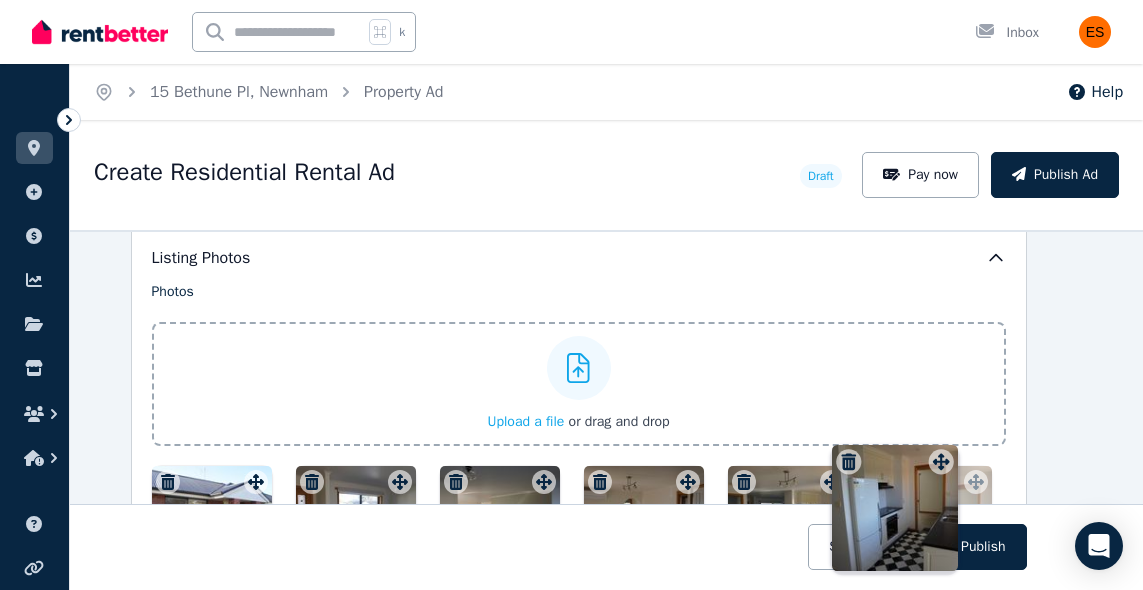 drag, startPoint x: 281, startPoint y: 386, endPoint x: 930, endPoint y: 445, distance: 651.6763 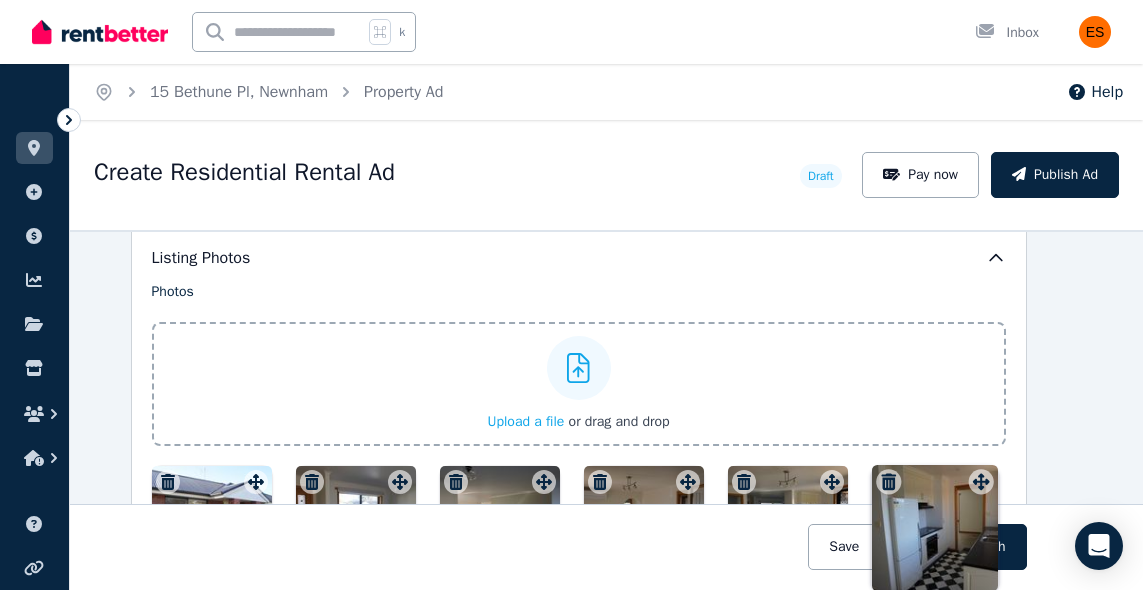click on "Photos Upload a file   or drag and drop
To pick up a draggable item, press the space bar.
While dragging, use the arrow keys to move the item.
Press space again to drop the item in its new position, or press escape to cancel.
Draggable item [UUID] was moved over droppable area [UUID]." at bounding box center [579, 629] 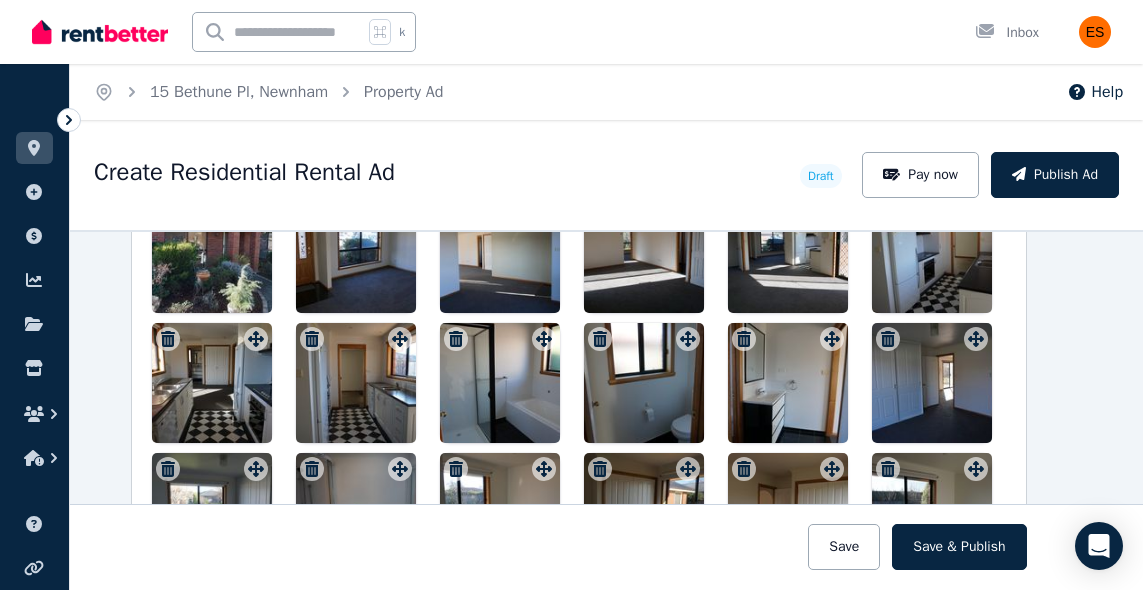 scroll, scrollTop: 2674, scrollLeft: 28, axis: both 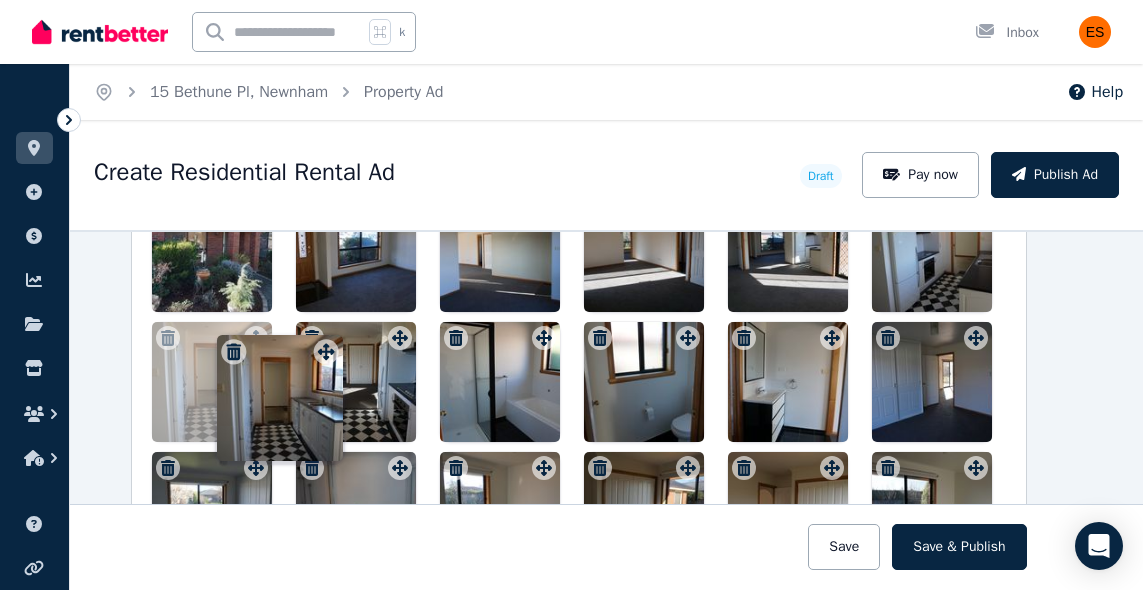 drag, startPoint x: 406, startPoint y: 335, endPoint x: 290, endPoint y: 325, distance: 116.43024 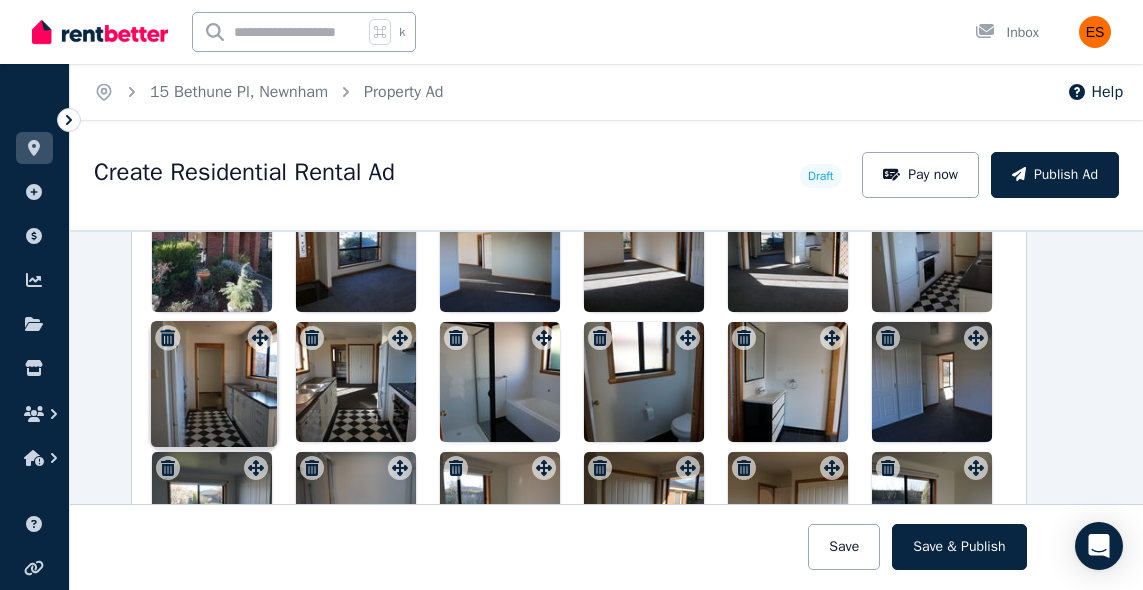click at bounding box center [579, 447] 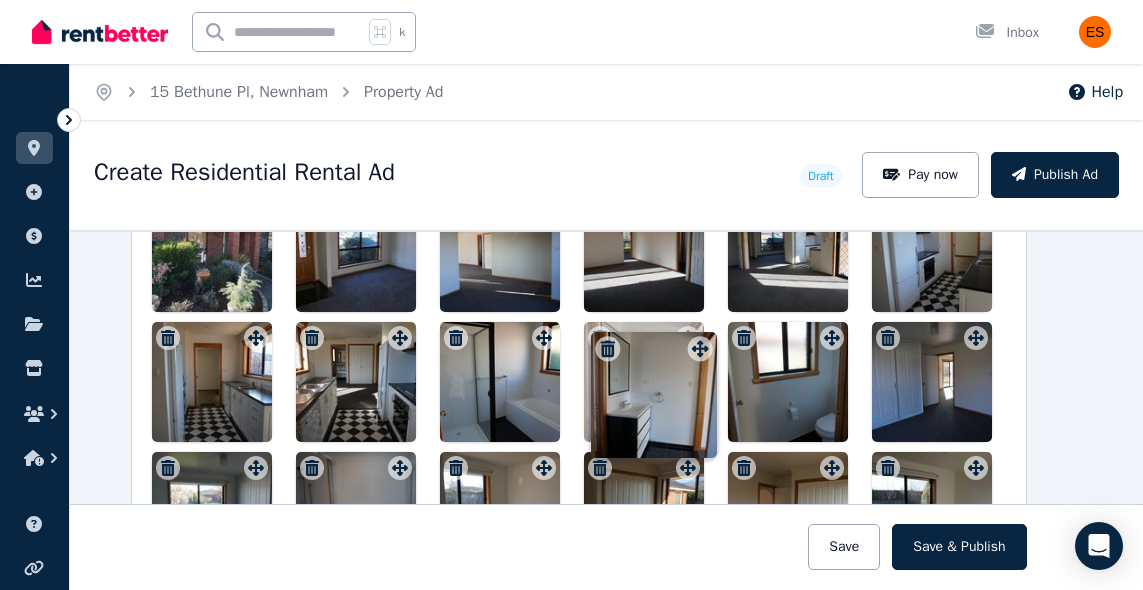 drag, startPoint x: 836, startPoint y: 340, endPoint x: 685, endPoint y: 332, distance: 151.21178 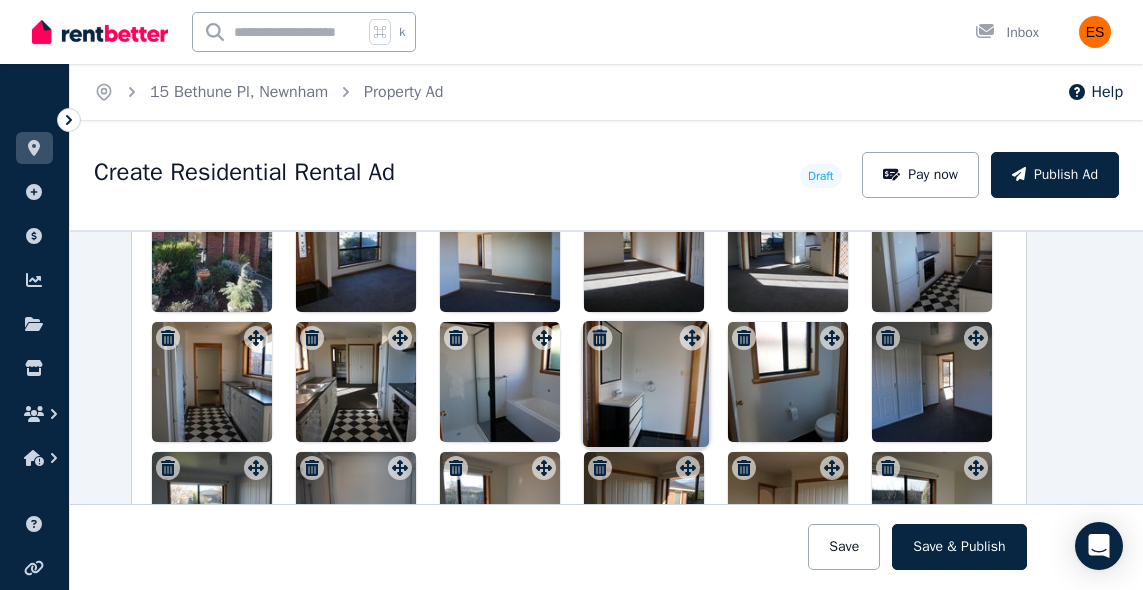 click on "Photos Upload a file   or drag and drop
To pick up a draggable item, press the space bar.
While dragging, use the arrow keys to move the item.
Press space again to drop the item in its new position, or press escape to cancel.
Draggable item [UUID] was moved over droppable area [UUID]." at bounding box center [579, 355] 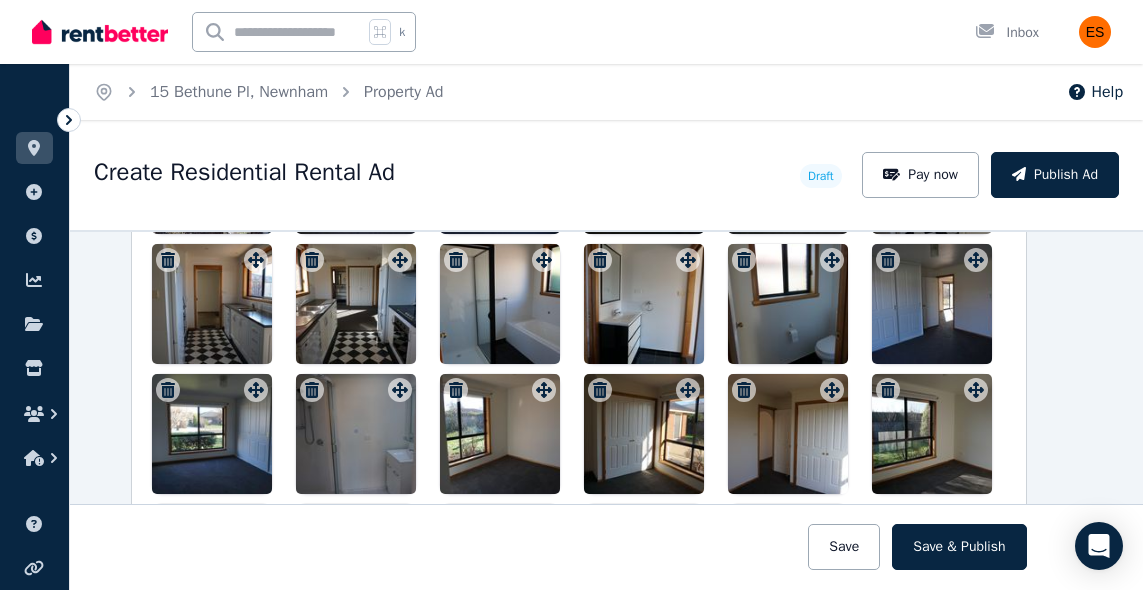 scroll, scrollTop: 2753, scrollLeft: 28, axis: both 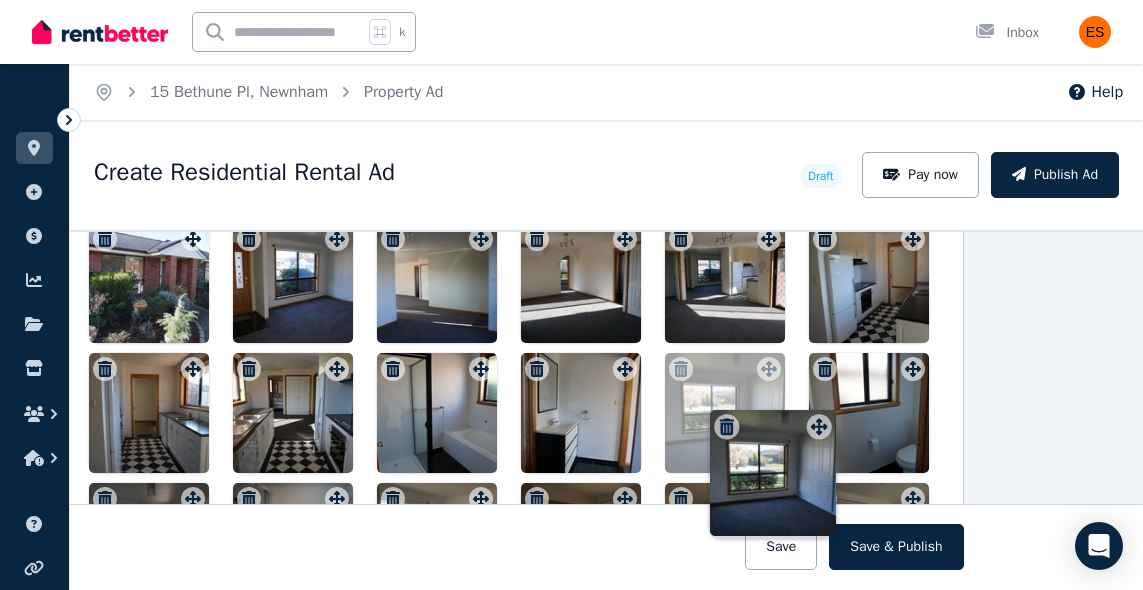 drag, startPoint x: 259, startPoint y: 385, endPoint x: 822, endPoint y: 406, distance: 563.39154 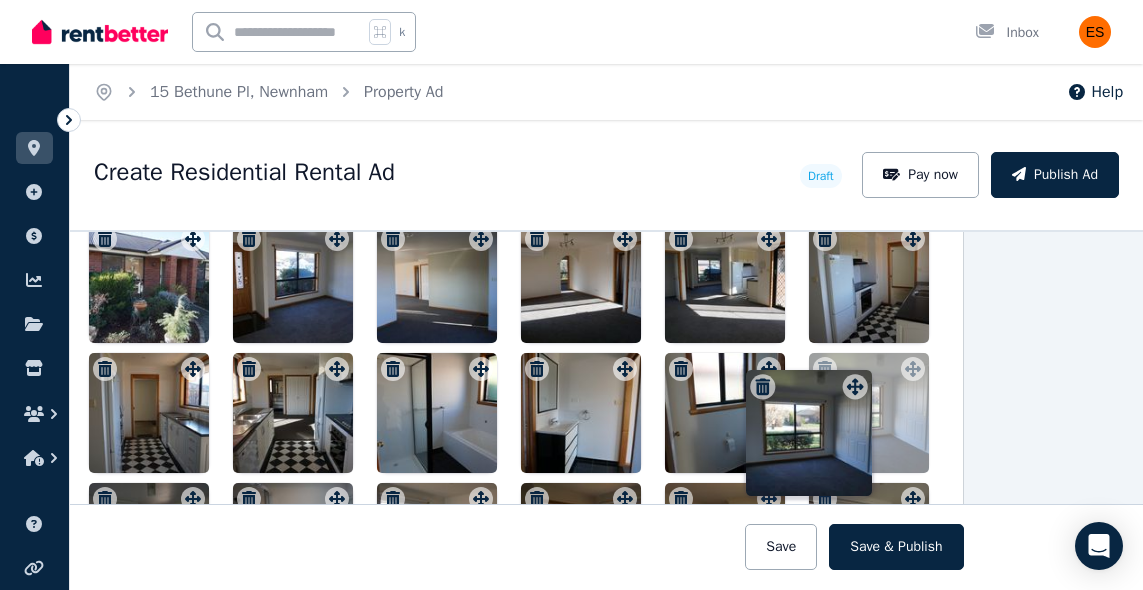 drag, startPoint x: 774, startPoint y: 373, endPoint x: 797, endPoint y: 370, distance: 23.194826 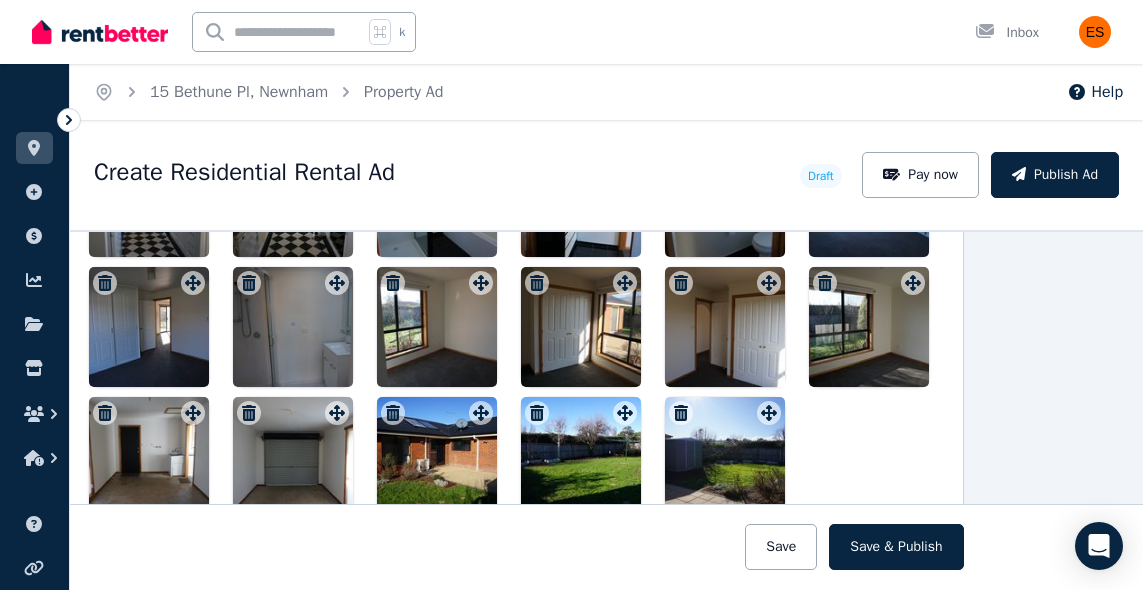 scroll, scrollTop: 2853, scrollLeft: 91, axis: both 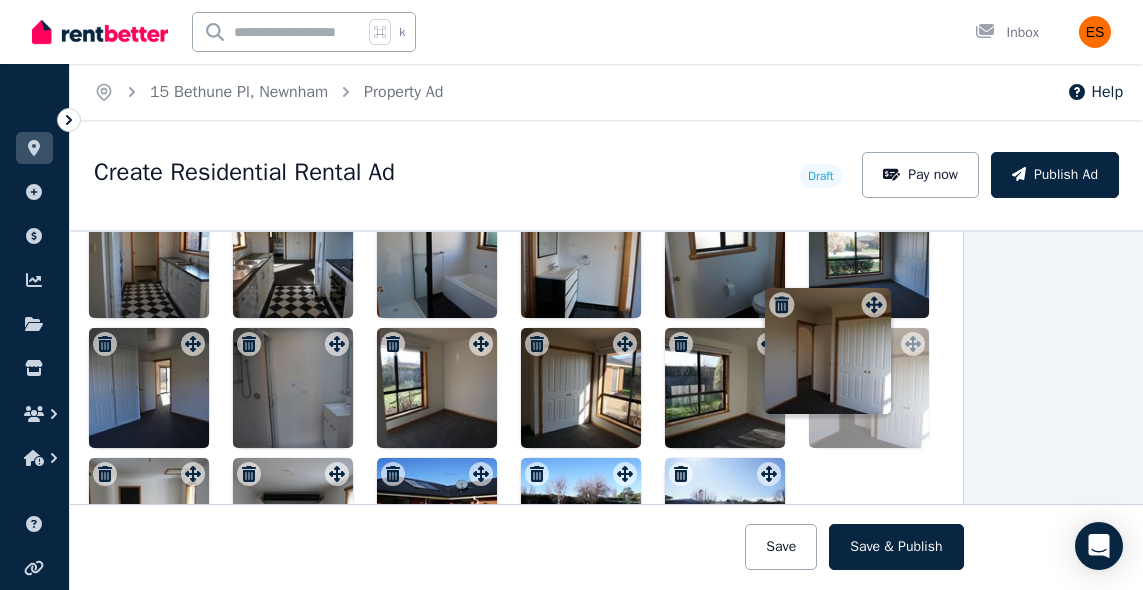 drag, startPoint x: 762, startPoint y: 286, endPoint x: 879, endPoint y: 283, distance: 117.03845 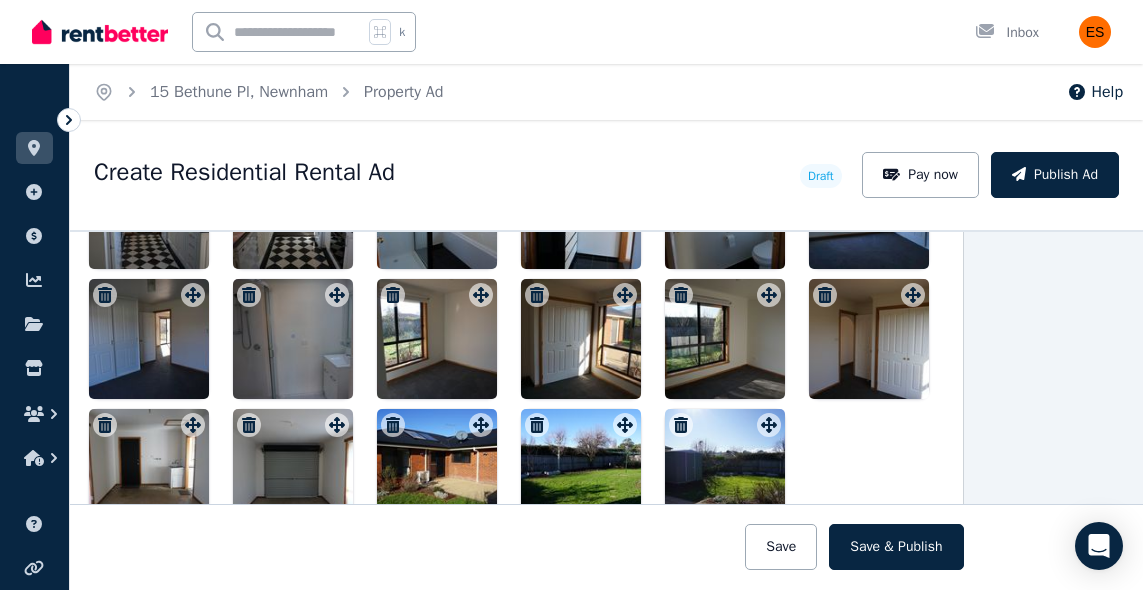 scroll, scrollTop: 2846, scrollLeft: 91, axis: both 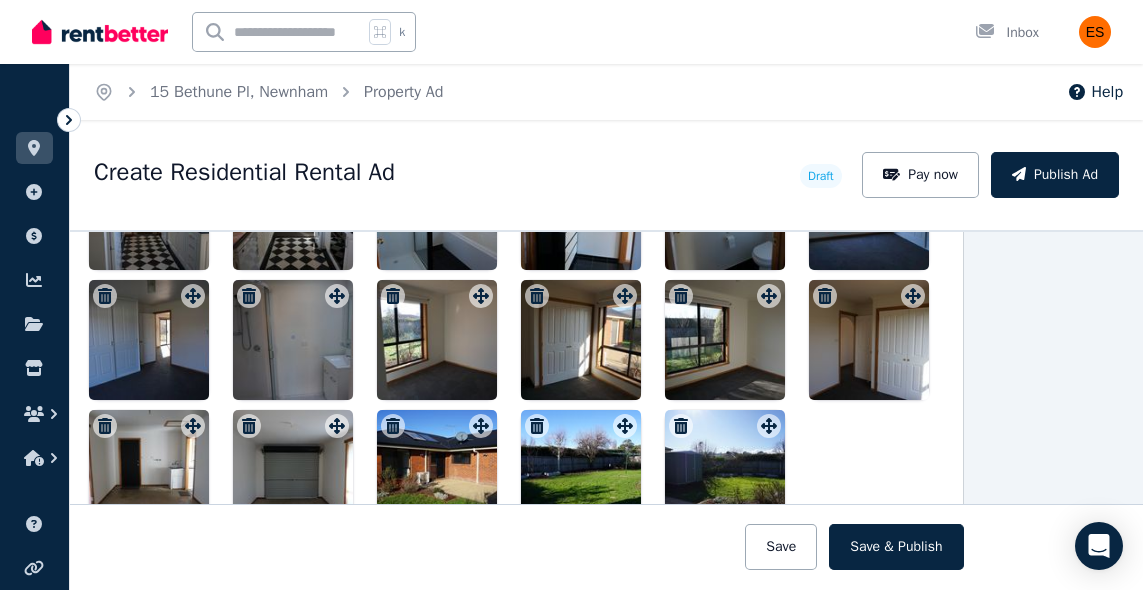 click 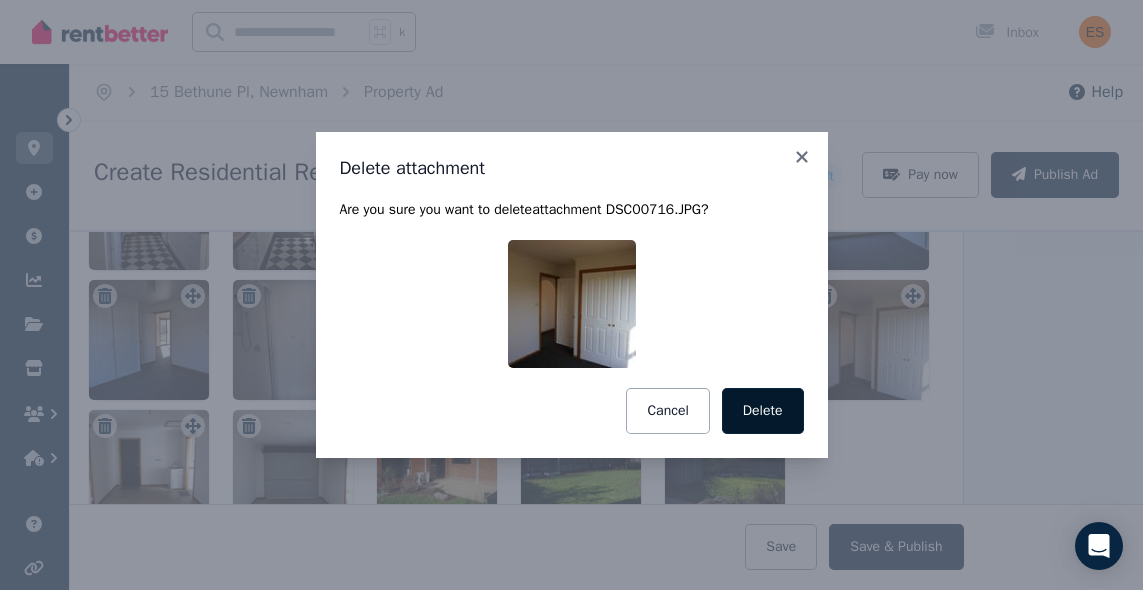 click on "Delete" at bounding box center [763, 411] 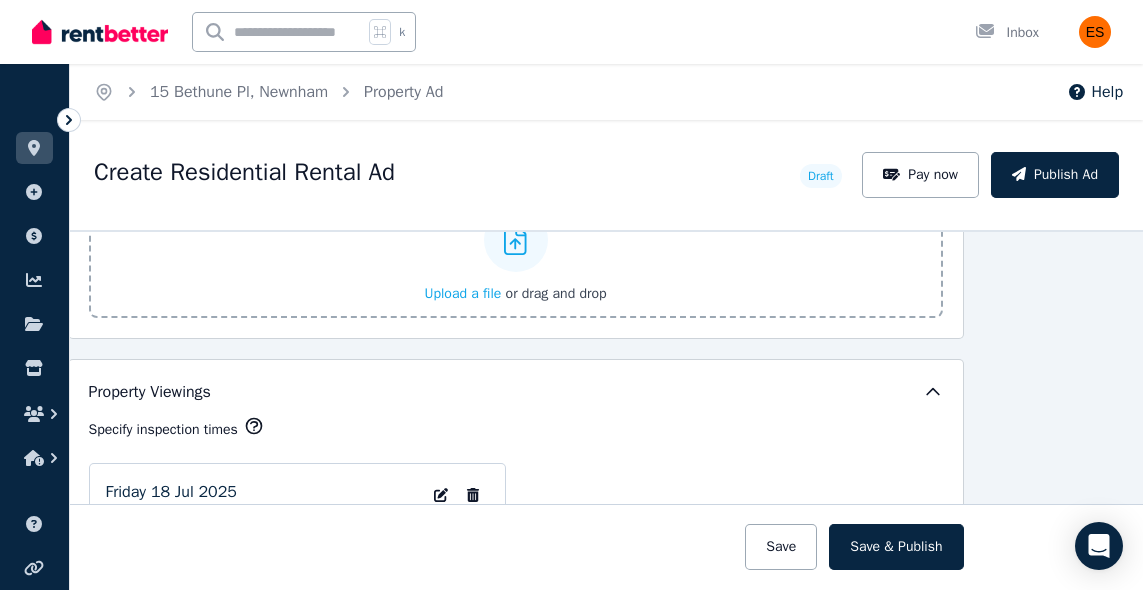 scroll, scrollTop: 3237, scrollLeft: 91, axis: both 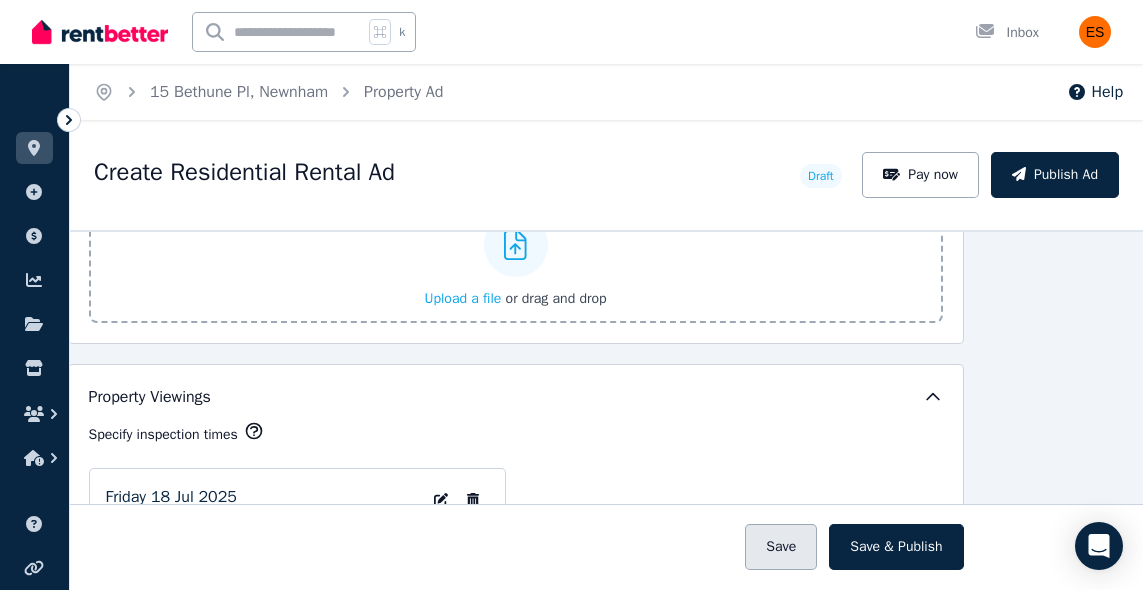 click on "Save" at bounding box center (781, 547) 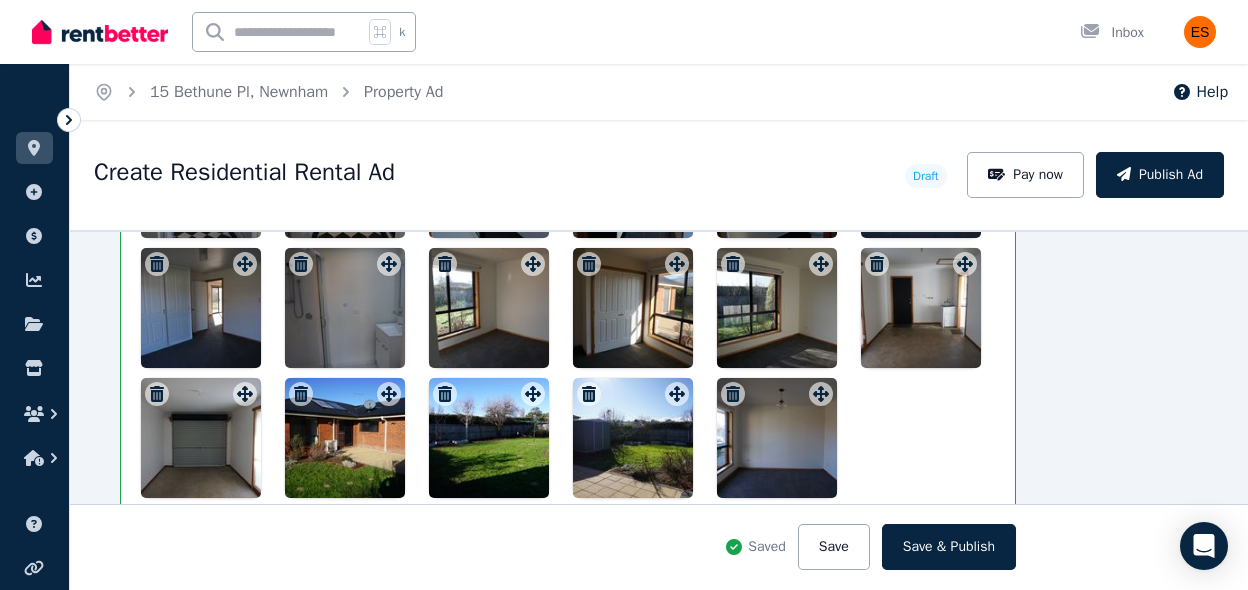 scroll, scrollTop: 3086, scrollLeft: 91, axis: both 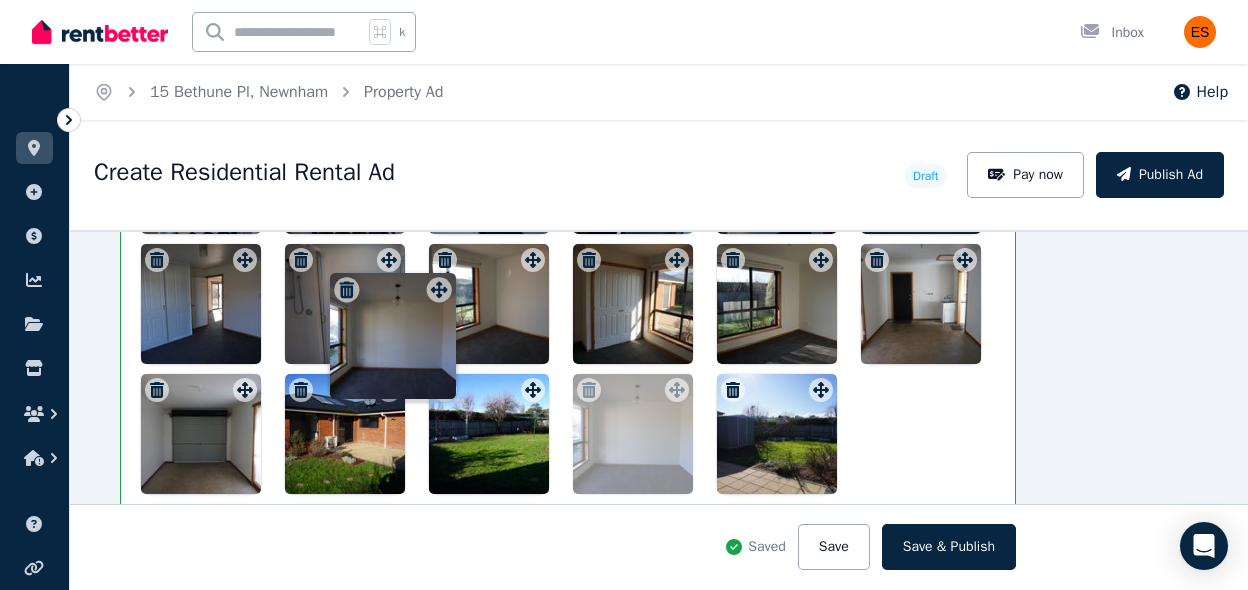 drag, startPoint x: 747, startPoint y: 386, endPoint x: 441, endPoint y: 272, distance: 326.54556 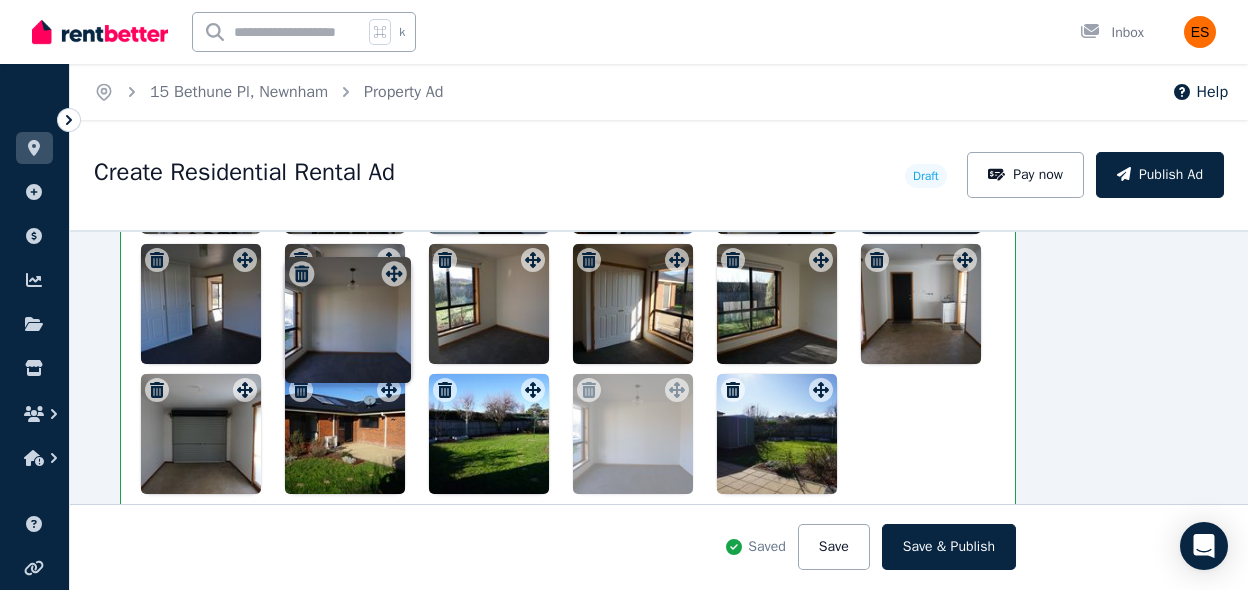 click on "Photos Upload a file   or drag and drop Uploaded   " DSC00810.JPG "
To pick up a draggable item, press the space bar.
While dragging, use the arrow keys to move the item.
Press space again to drop the item in its new position, or press escape to cancel.
Draggable item [UUID] was moved over droppable area [UUID]." at bounding box center [568, 123] 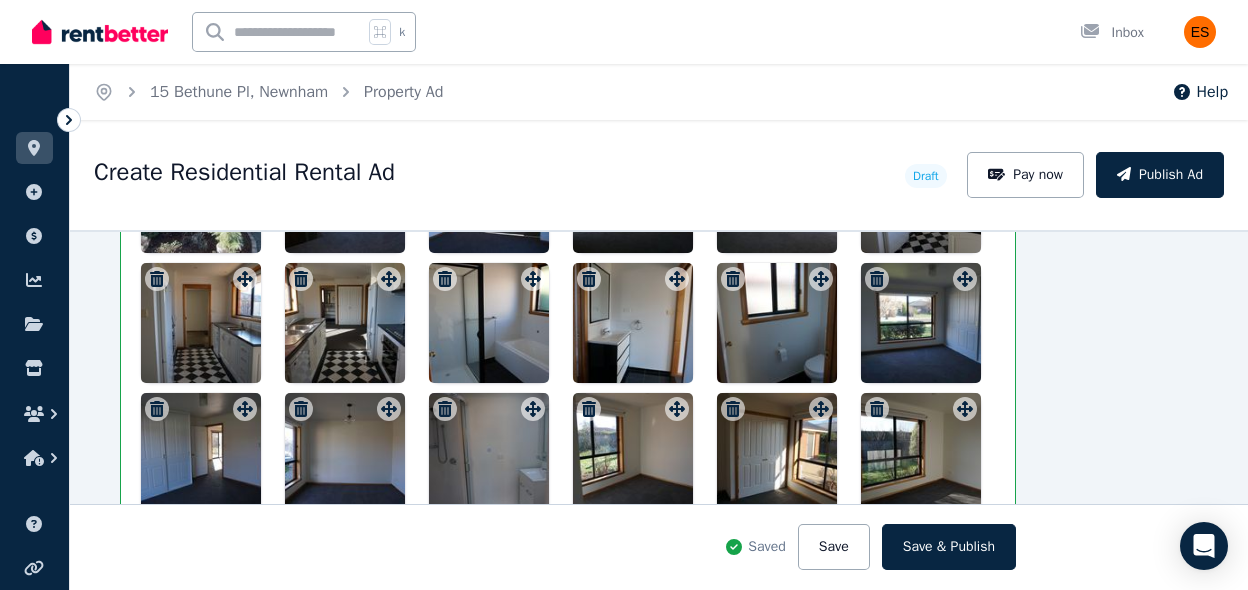 scroll, scrollTop: 2883, scrollLeft: 91, axis: both 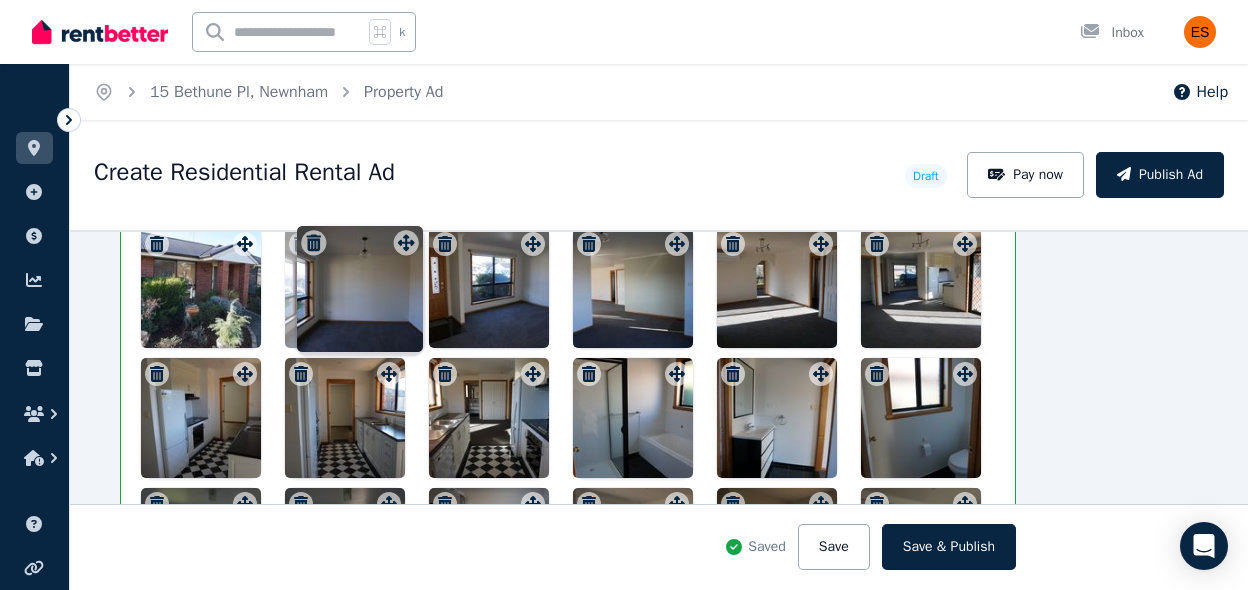 drag, startPoint x: 389, startPoint y: 421, endPoint x: 404, endPoint y: 238, distance: 183.61372 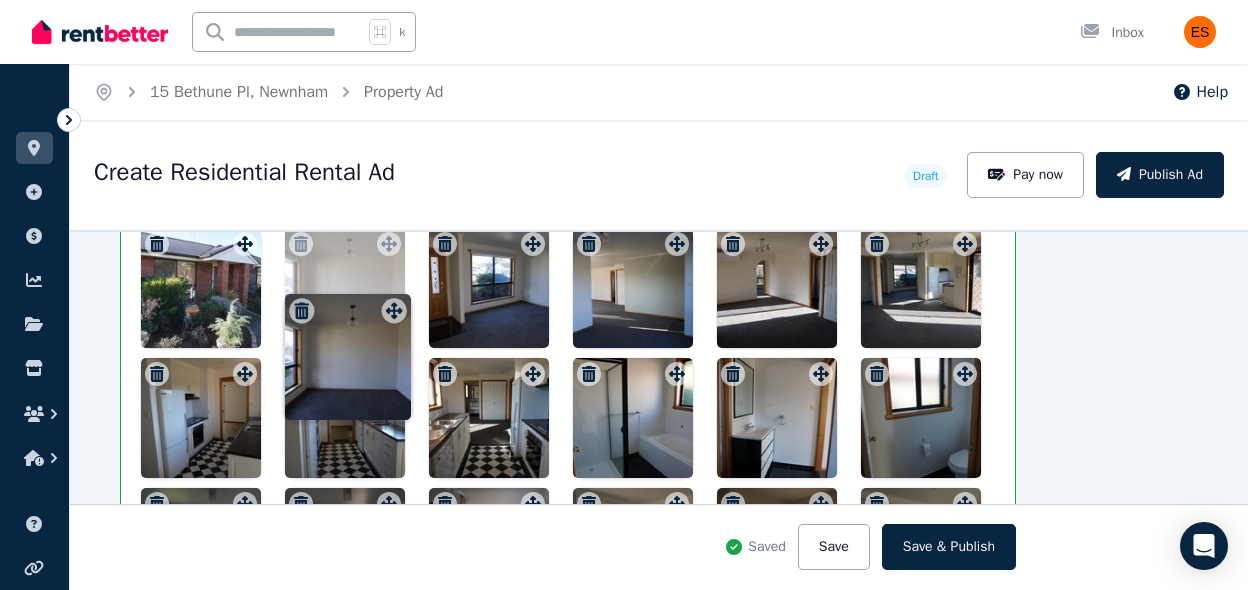 click on "Photos Upload a file   or drag and drop Uploaded   " DSC00810.JPG "
To pick up a draggable item, press the space bar.
While dragging, use the arrow keys to move the item.
Press space again to drop the item in its new position, or press escape to cancel.
Draggable item [UUID] was moved over droppable area [UUID]." at bounding box center (568, 391) 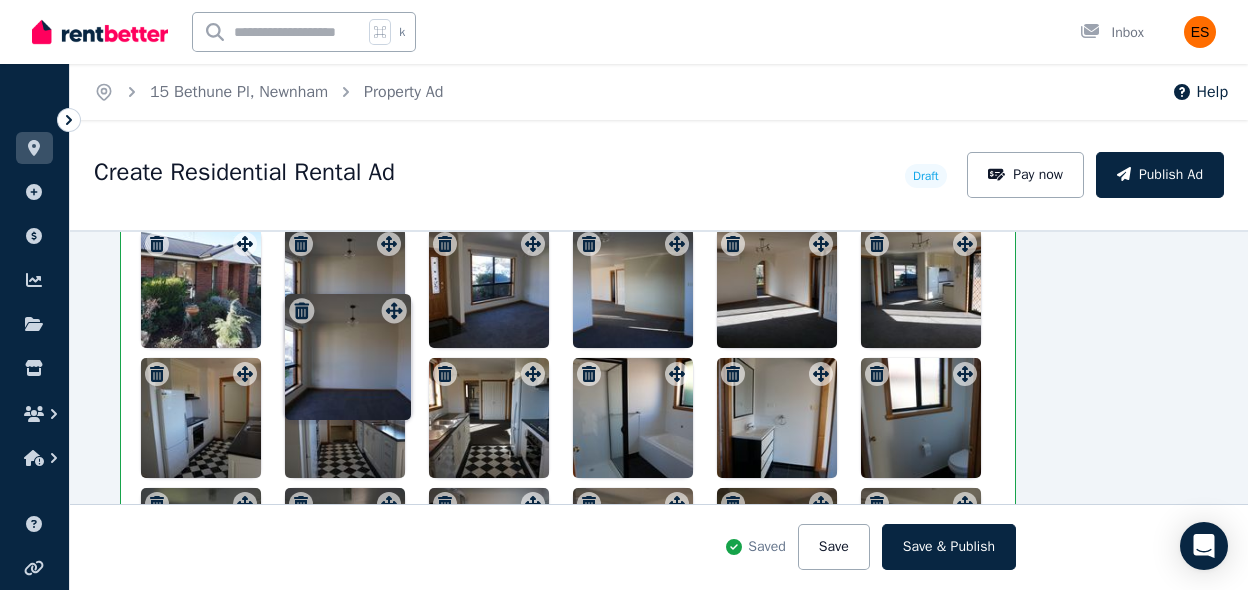 scroll, scrollTop: 2728, scrollLeft: 91, axis: both 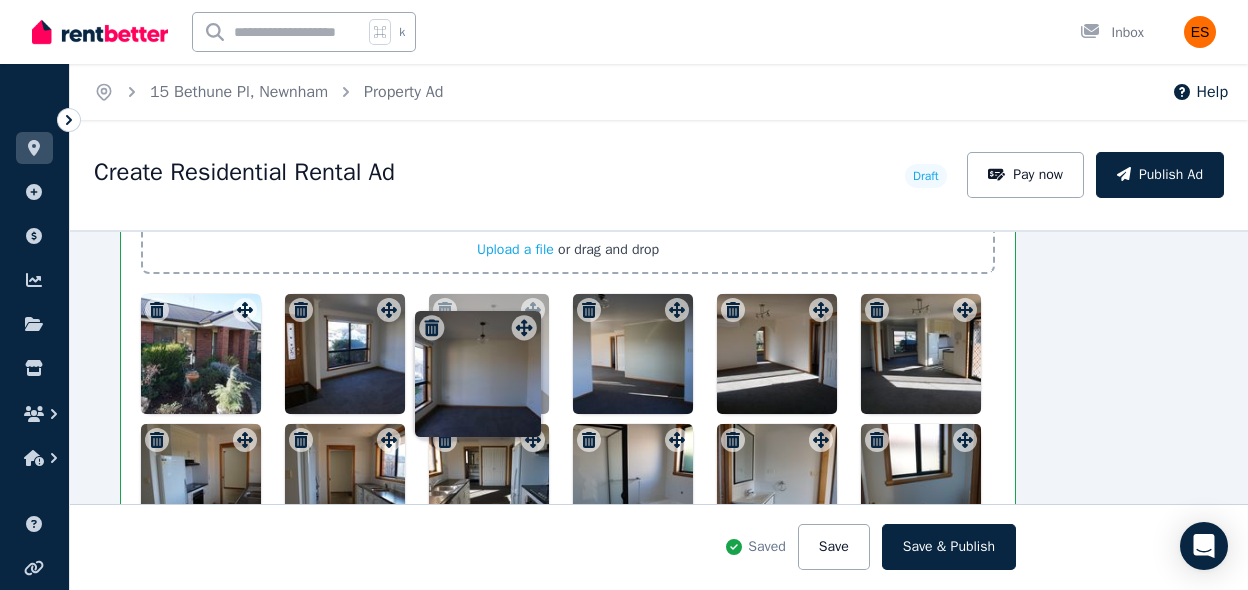 drag, startPoint x: 390, startPoint y: 307, endPoint x: 523, endPoint y: 308, distance: 133.00375 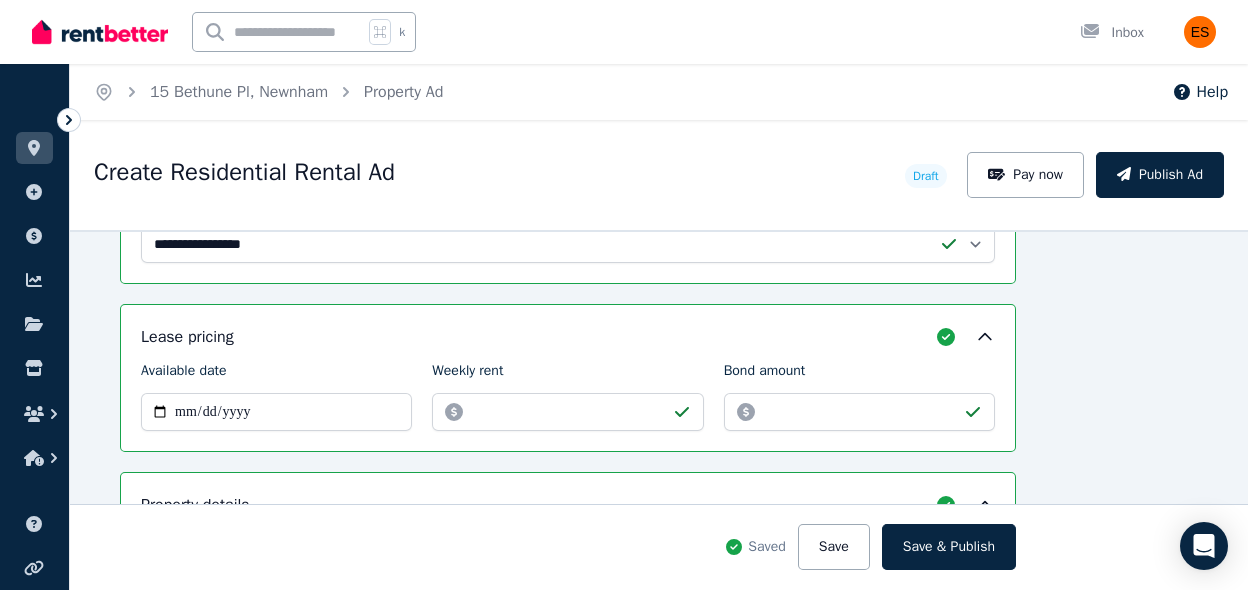 scroll, scrollTop: 792, scrollLeft: 91, axis: both 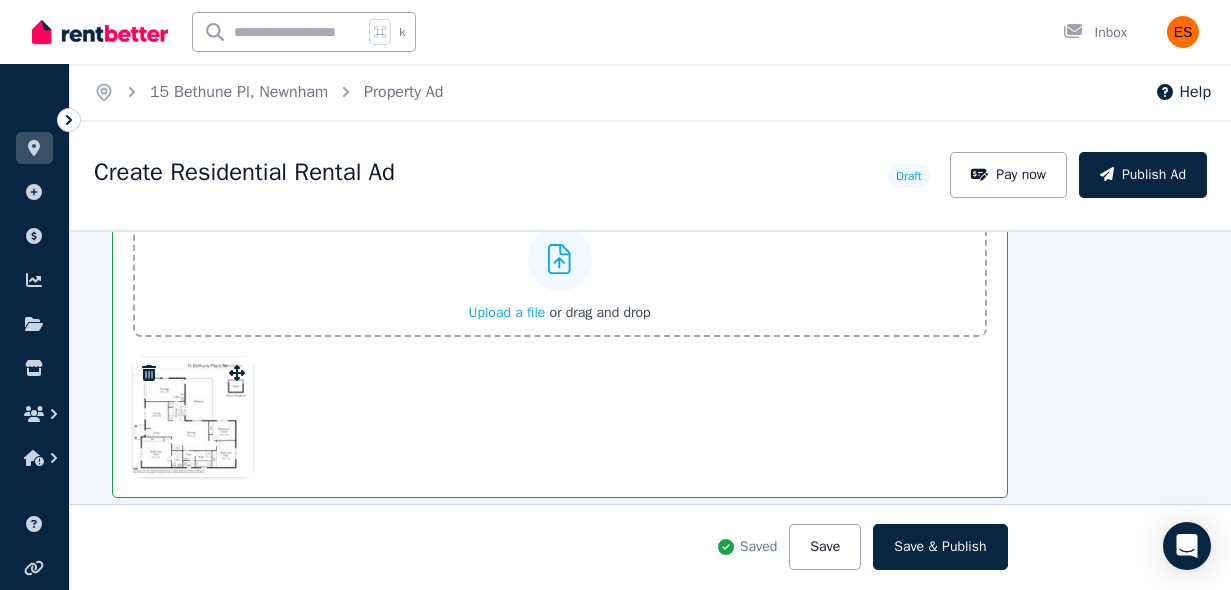 click on "**********" at bounding box center (650, 410) 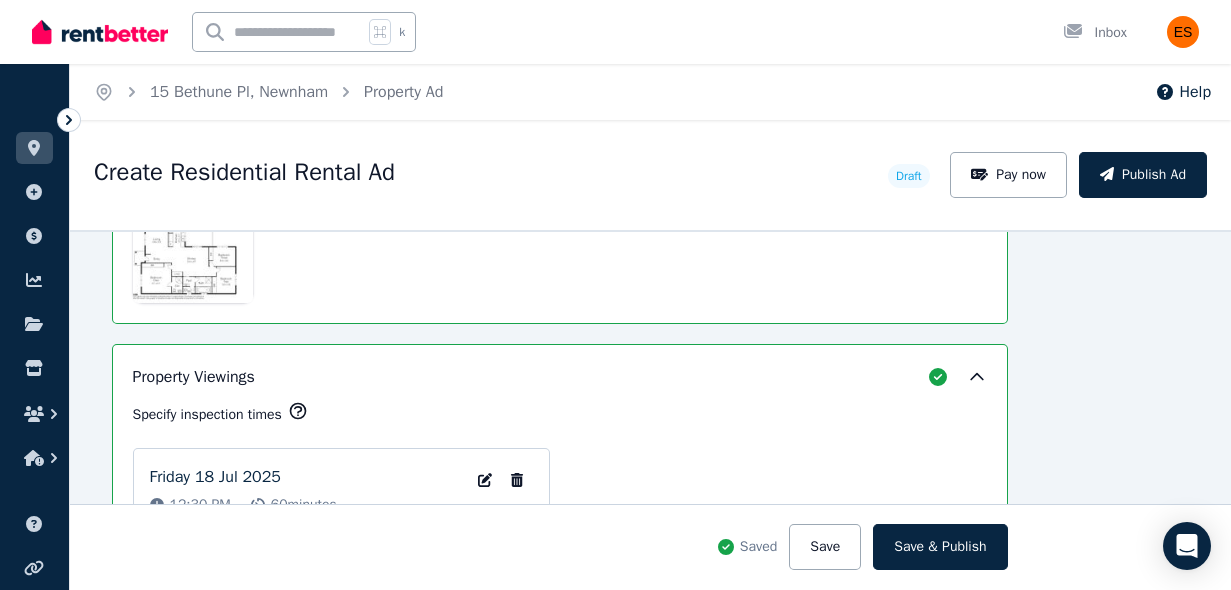 scroll, scrollTop: 3560, scrollLeft: 91, axis: both 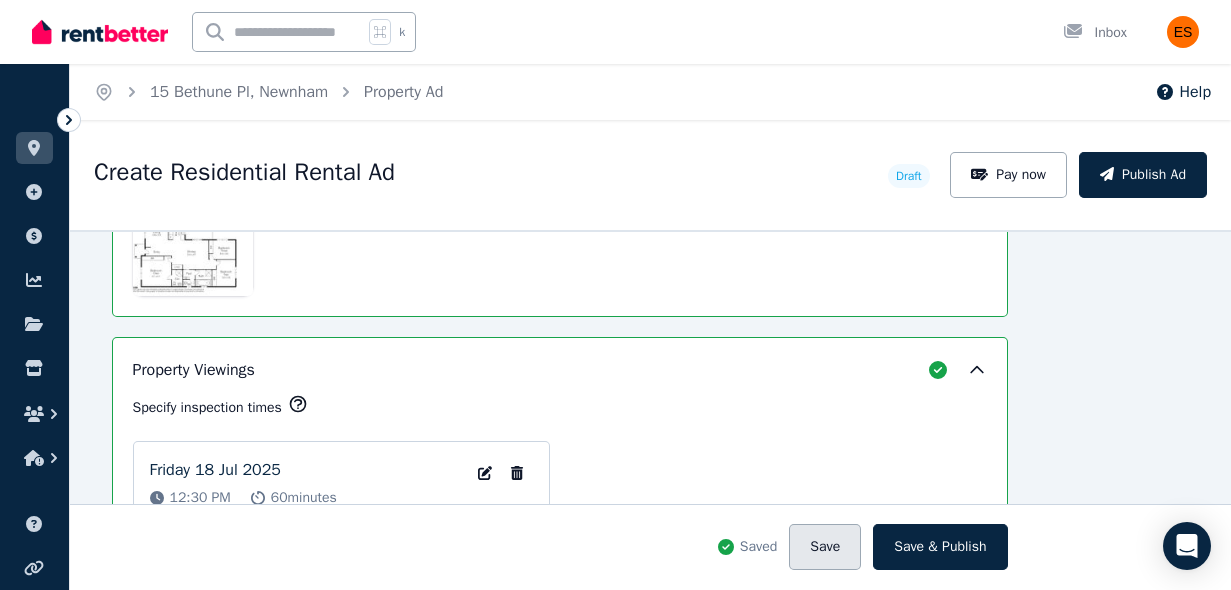 click on "Save" at bounding box center (825, 547) 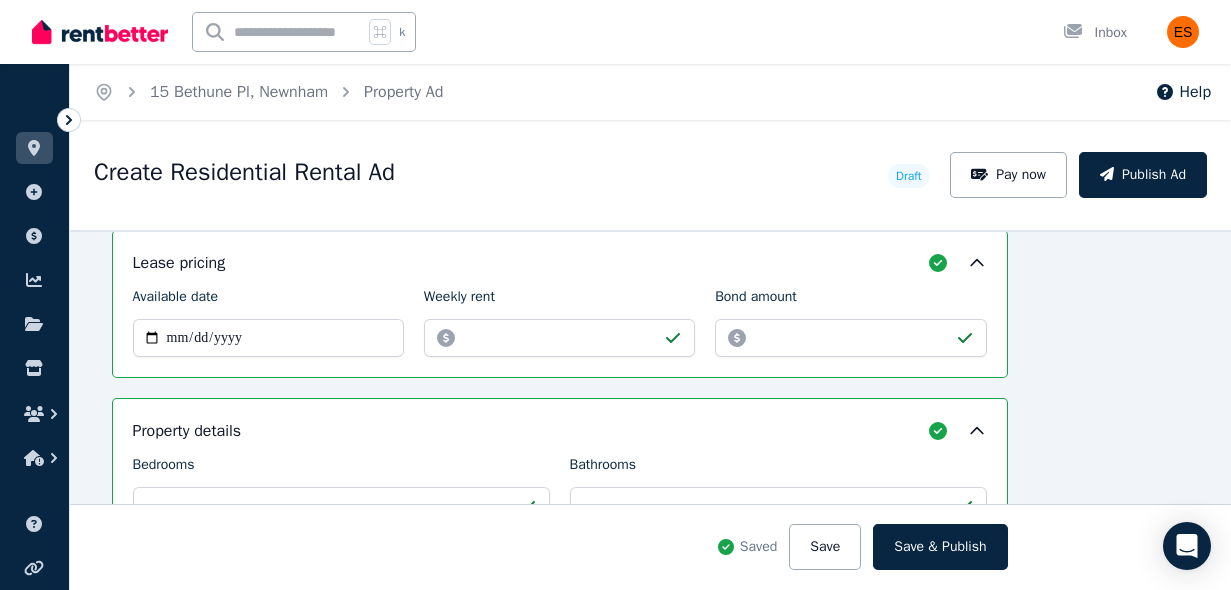 scroll, scrollTop: 807, scrollLeft: 91, axis: both 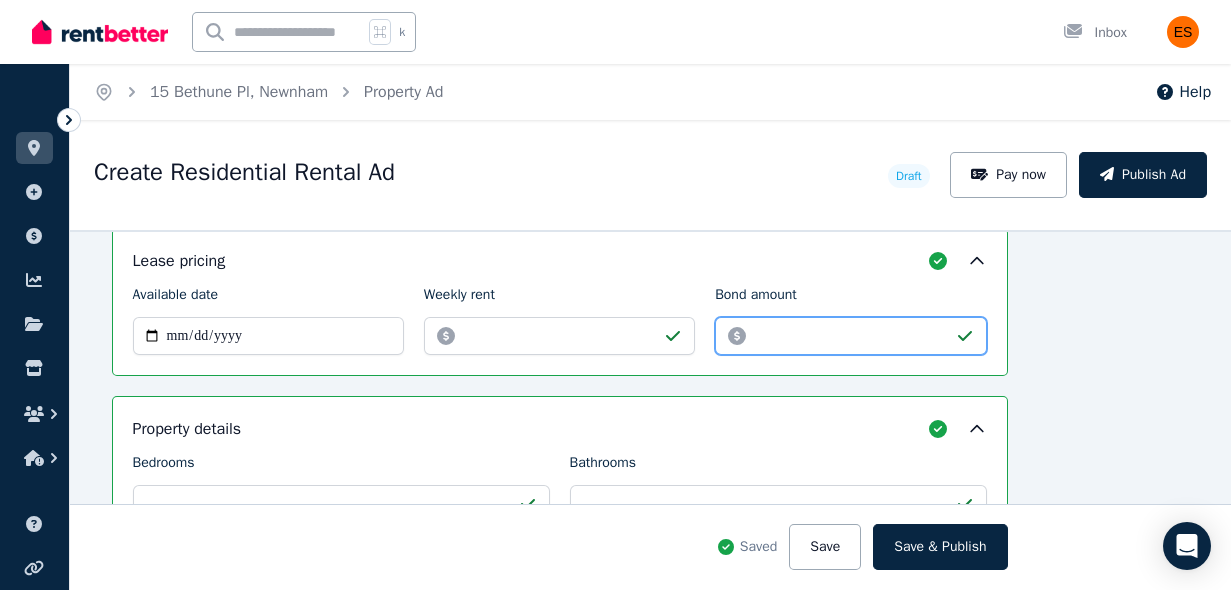 click on "*******" at bounding box center (850, 336) 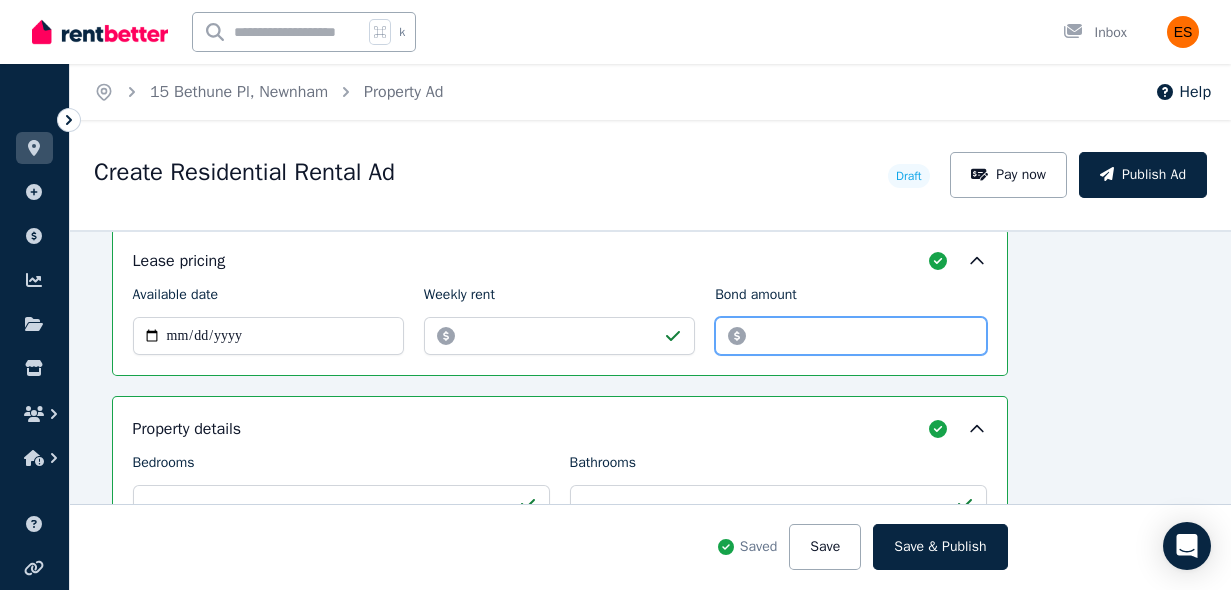 type on "*******" 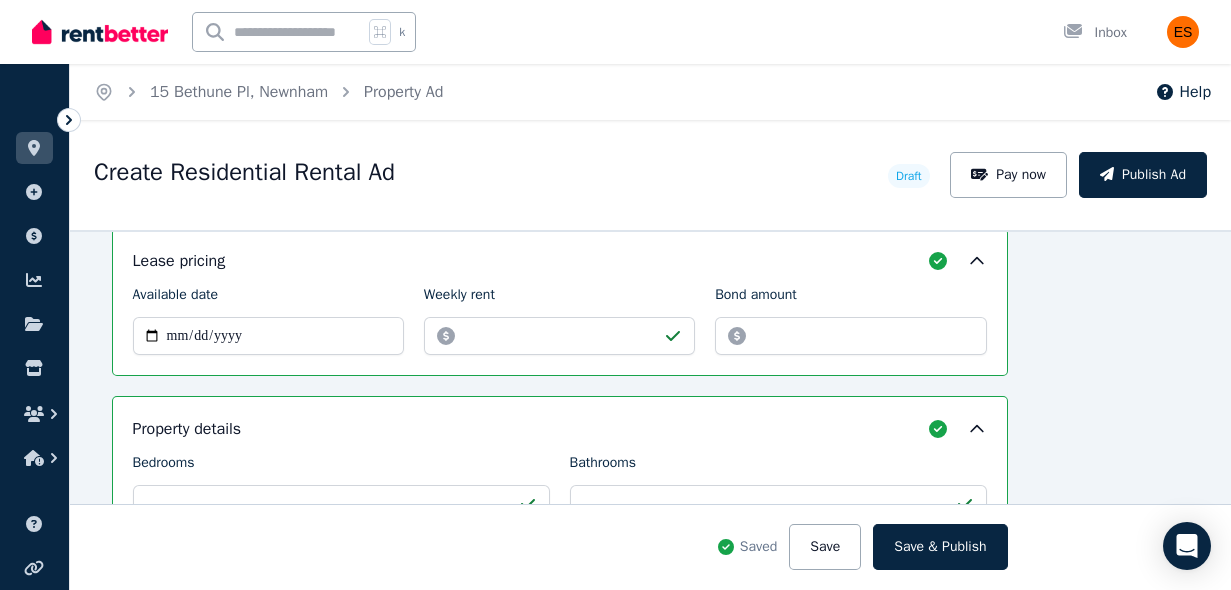 click on "**********" at bounding box center [560, 1722] 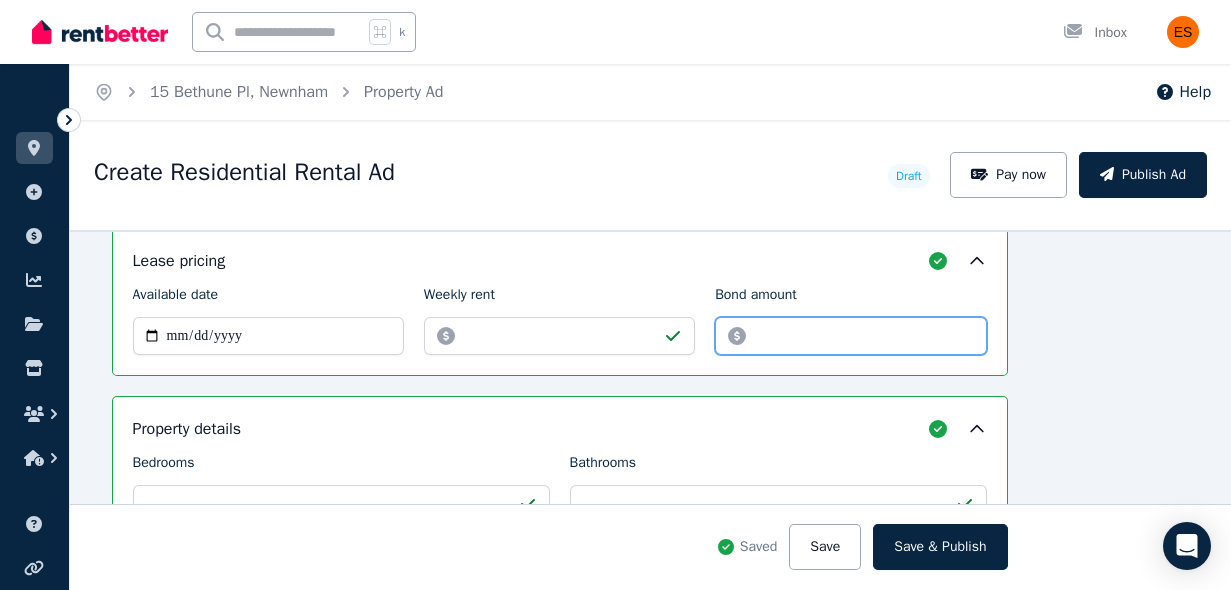 click on "*******" at bounding box center [850, 336] 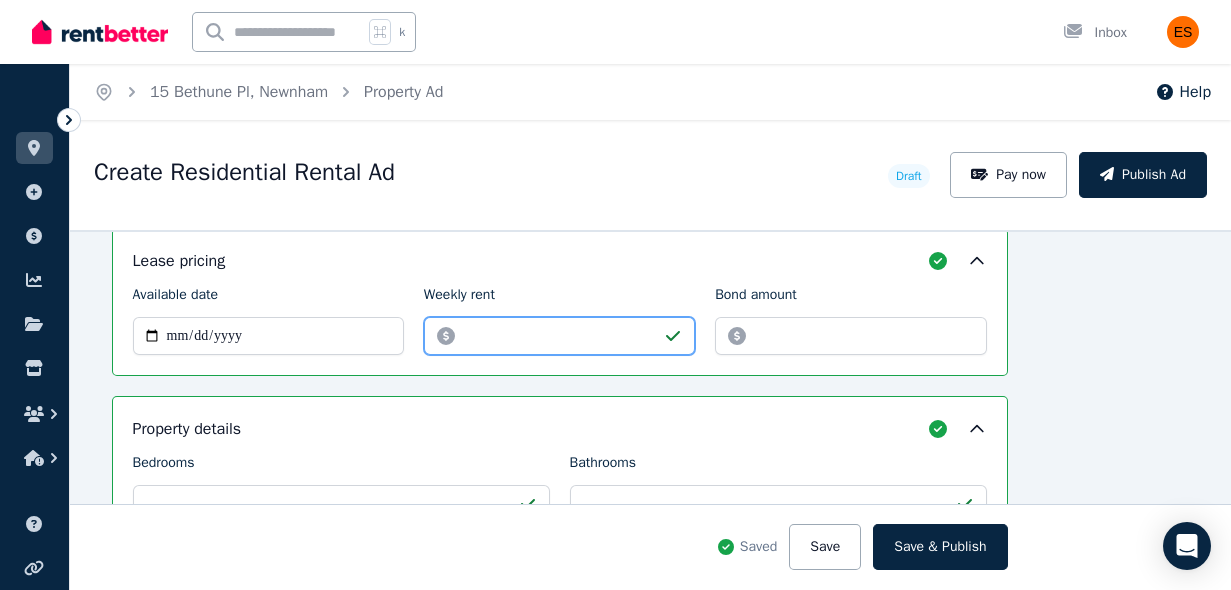 click on "******" at bounding box center (559, 336) 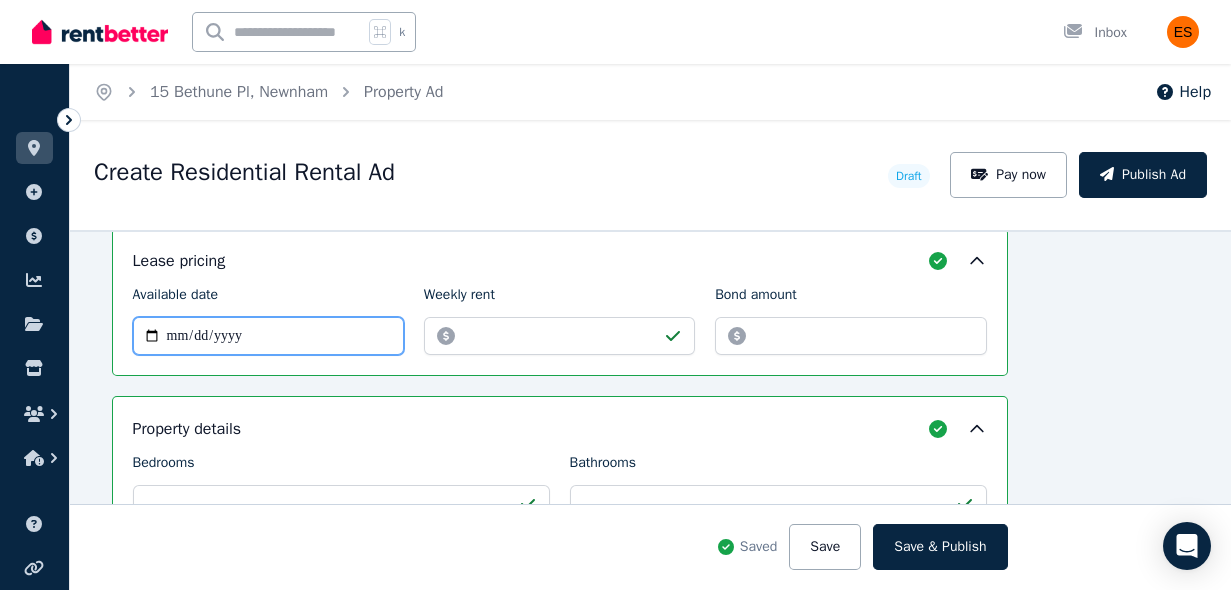 click on "**********" at bounding box center (268, 336) 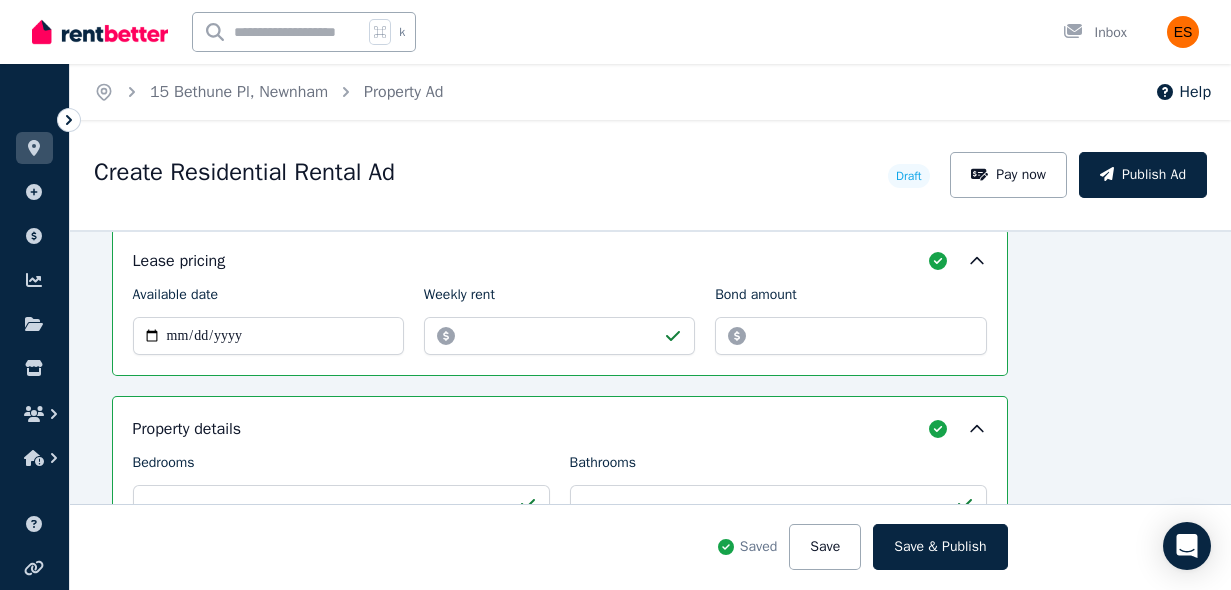 click on "**********" at bounding box center (560, 302) 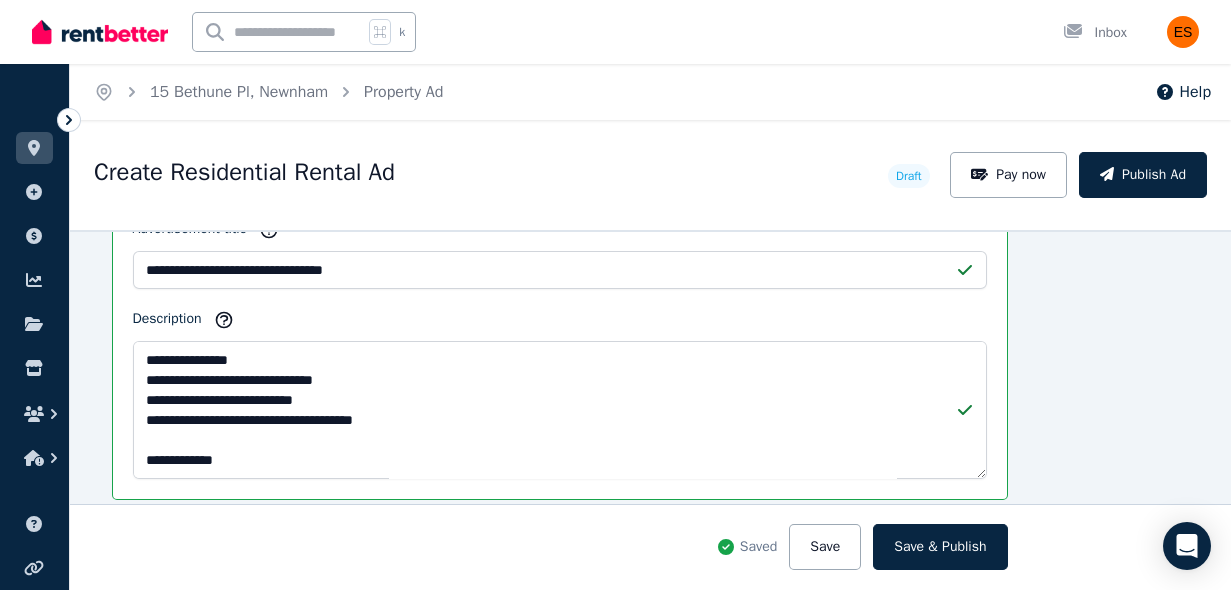 scroll, scrollTop: 1385, scrollLeft: 91, axis: both 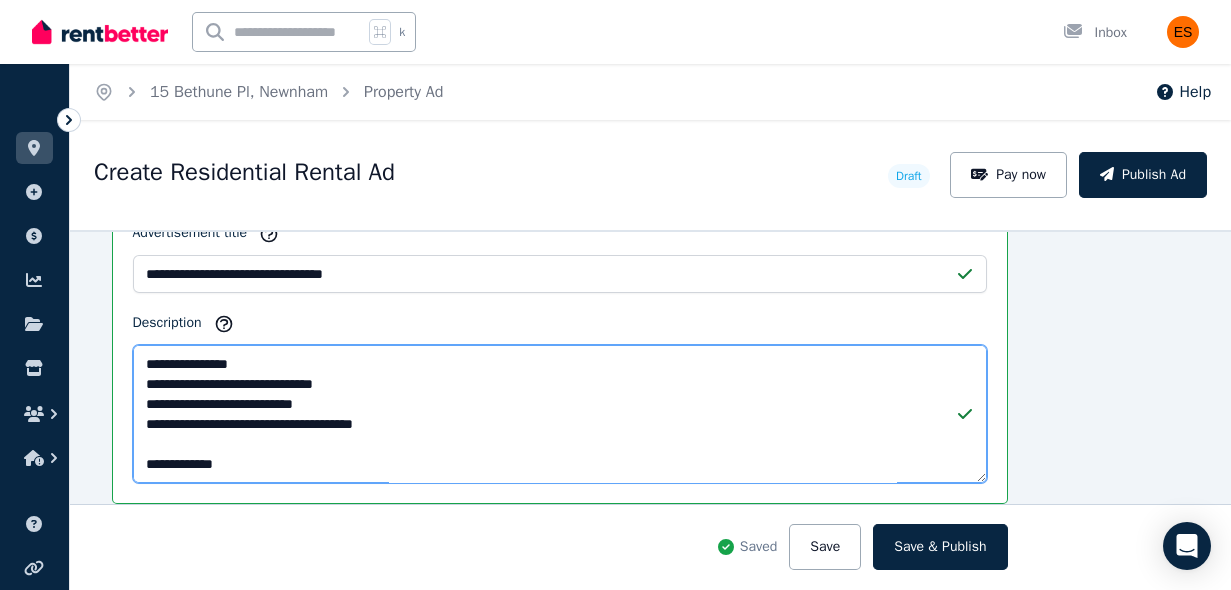 click on "**********" at bounding box center [560, 414] 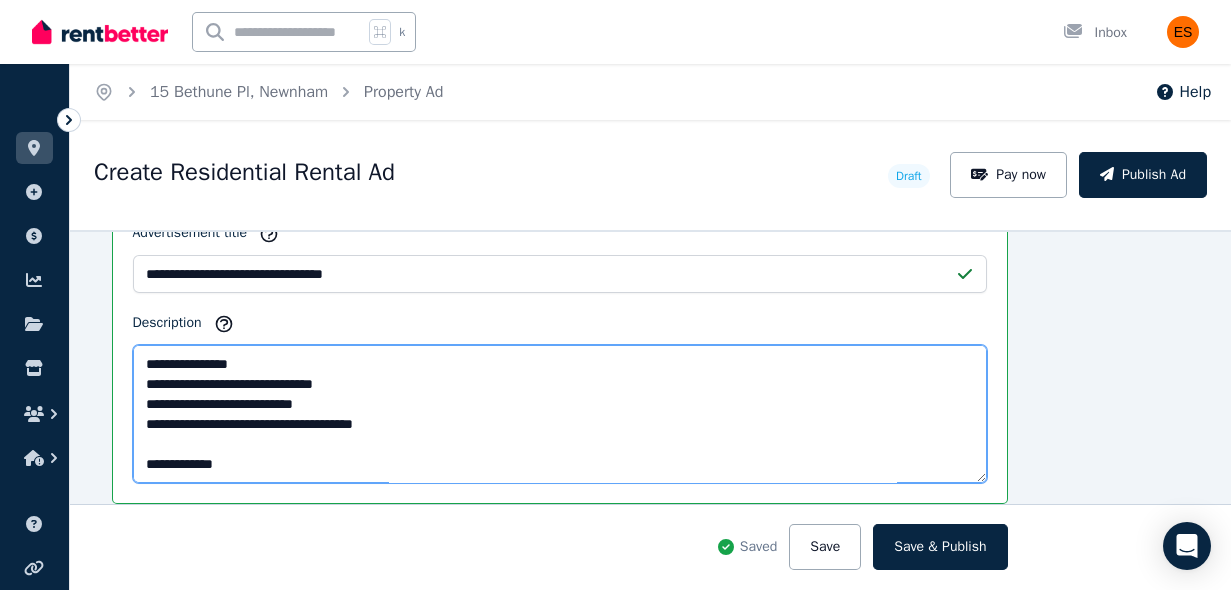 click on "**********" at bounding box center [560, 414] 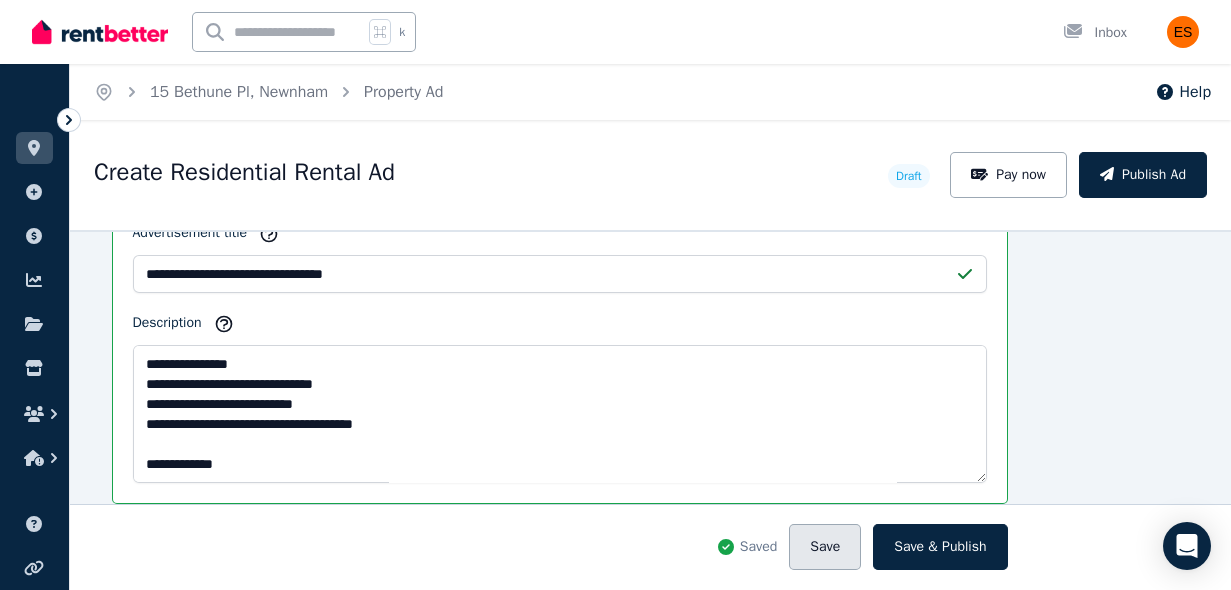 click on "Save" at bounding box center (825, 547) 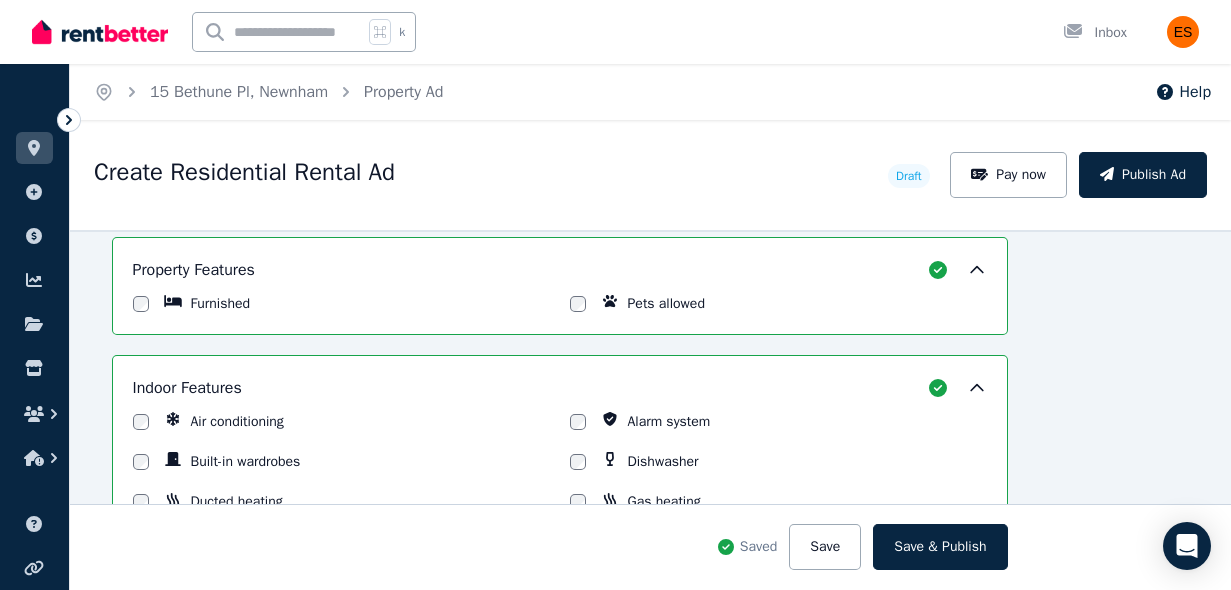 scroll, scrollTop: 1738, scrollLeft: 91, axis: both 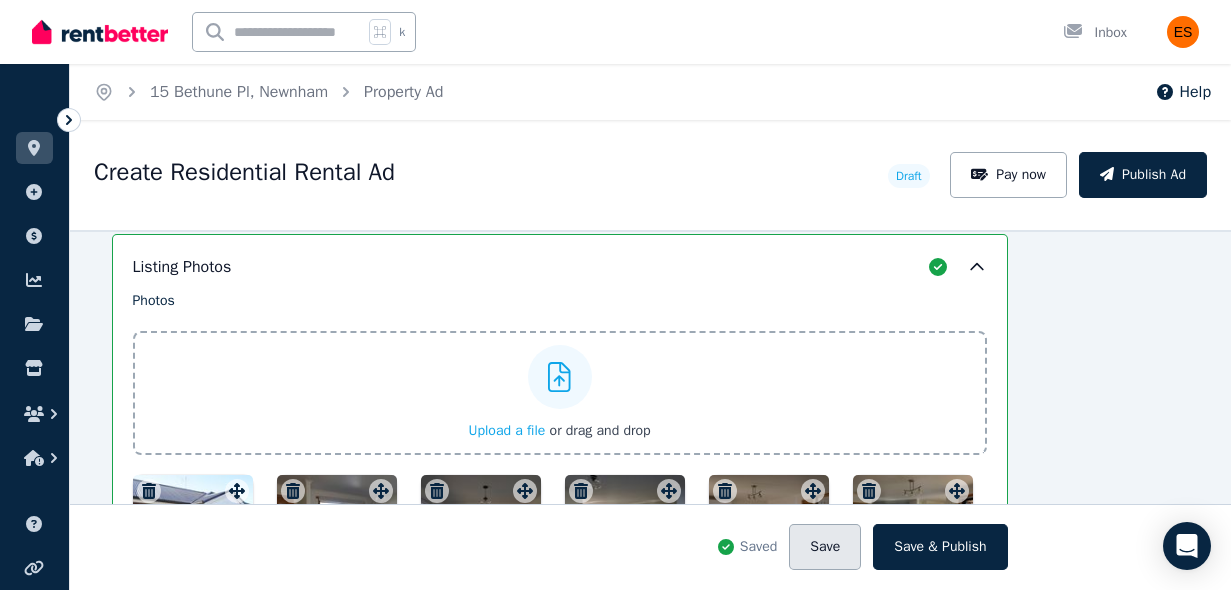 click on "Save" at bounding box center (825, 547) 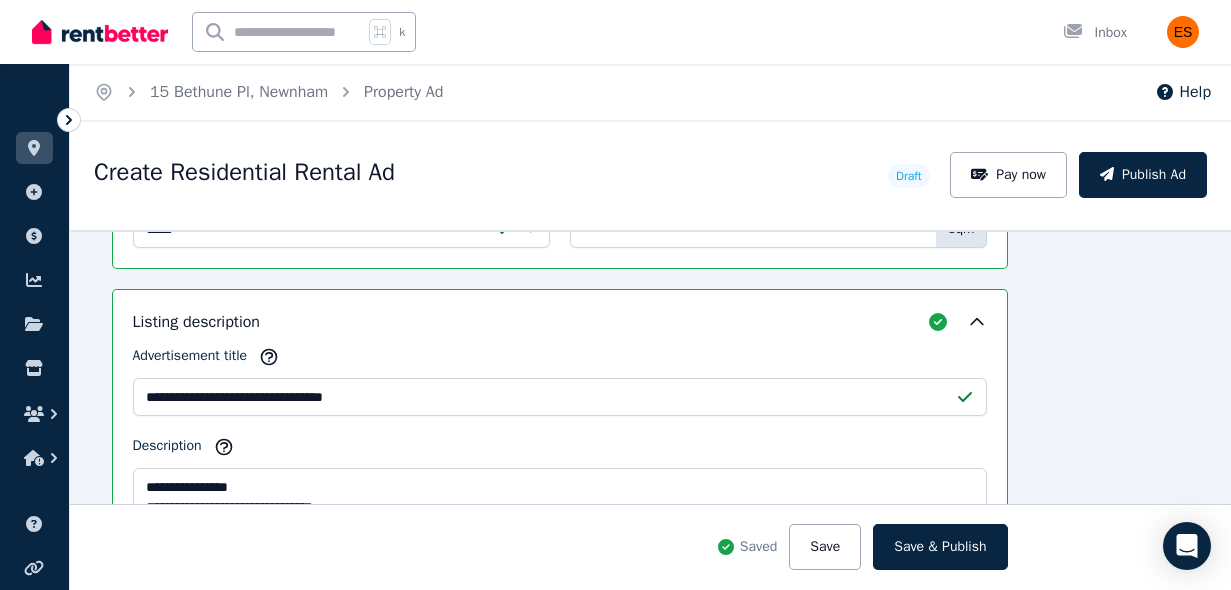 scroll, scrollTop: 1371, scrollLeft: 91, axis: both 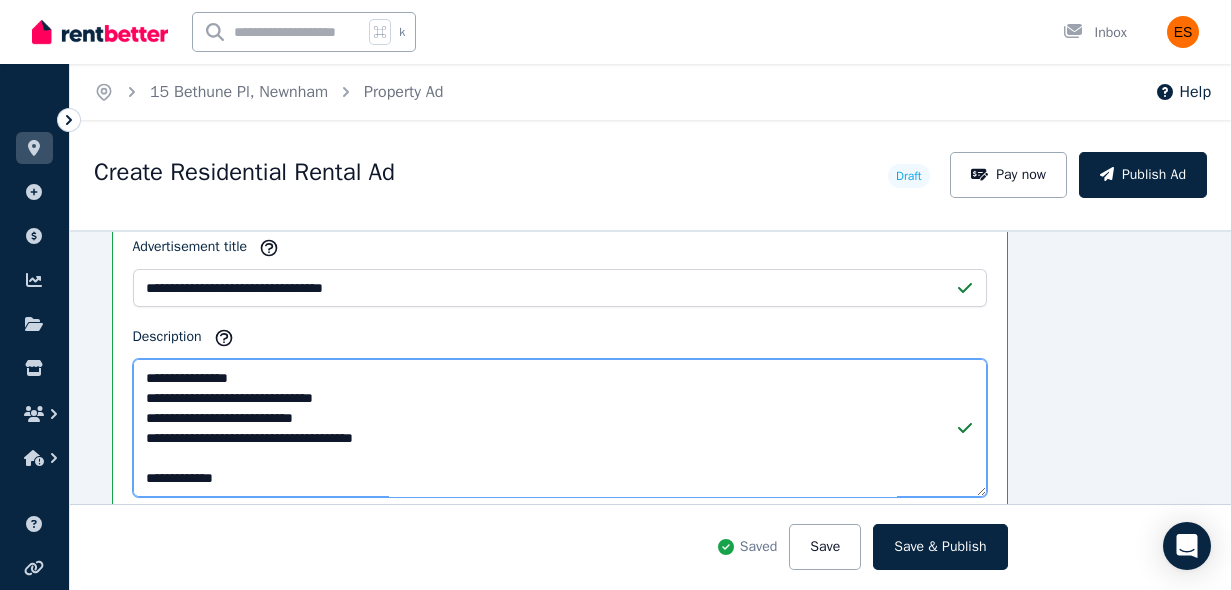 click on "**********" at bounding box center [560, 428] 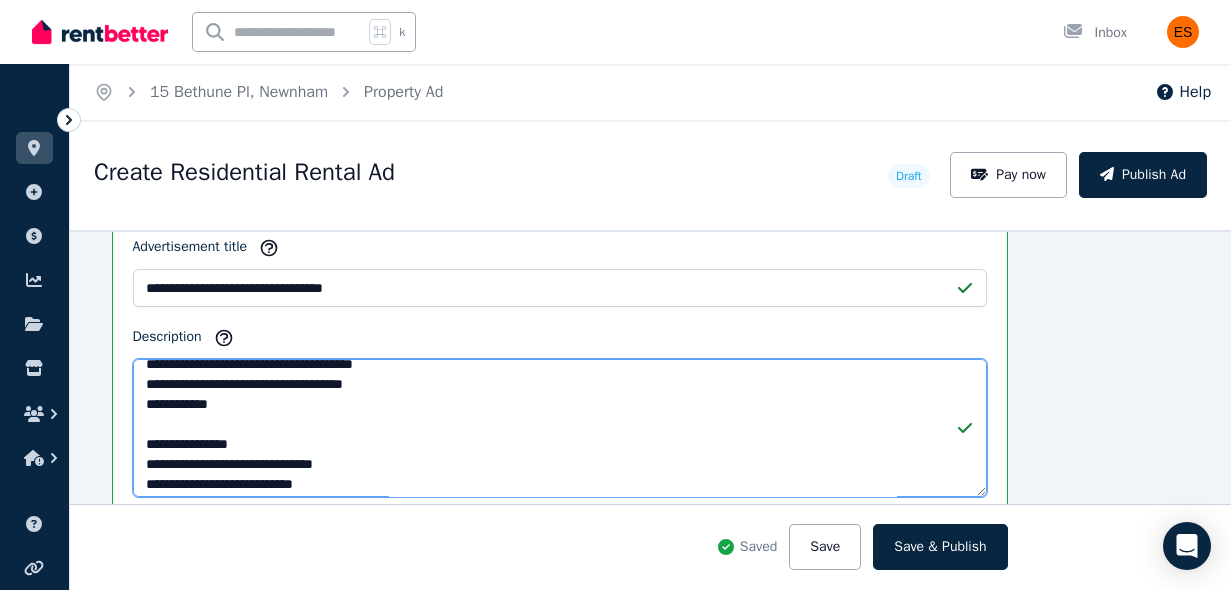 scroll, scrollTop: 0, scrollLeft: 0, axis: both 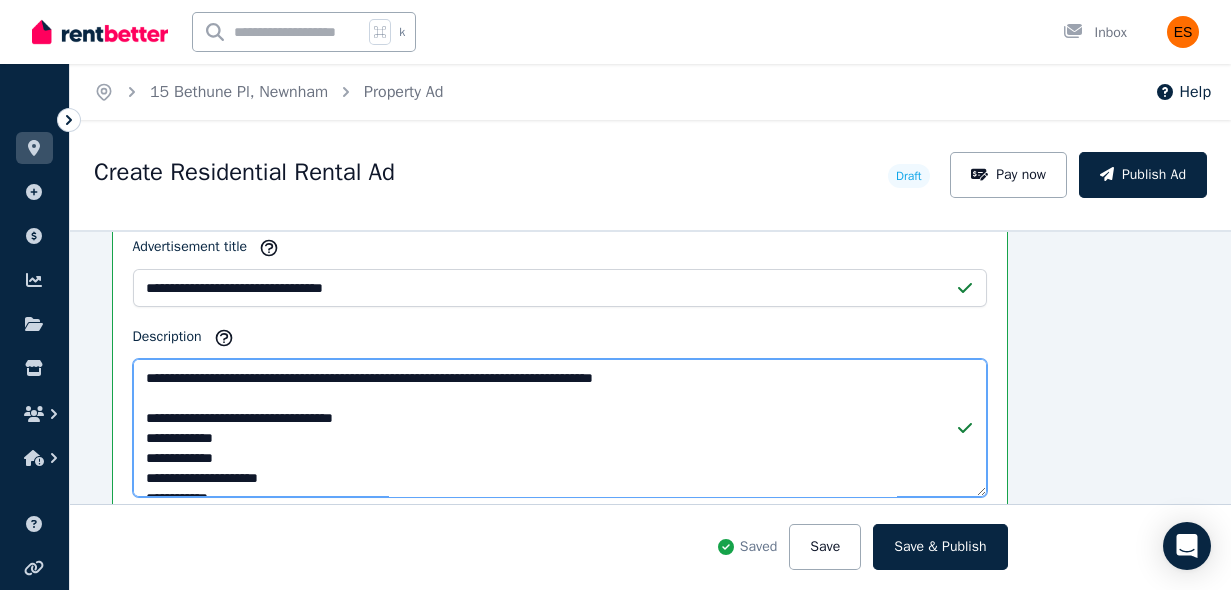click on "**********" at bounding box center [560, 428] 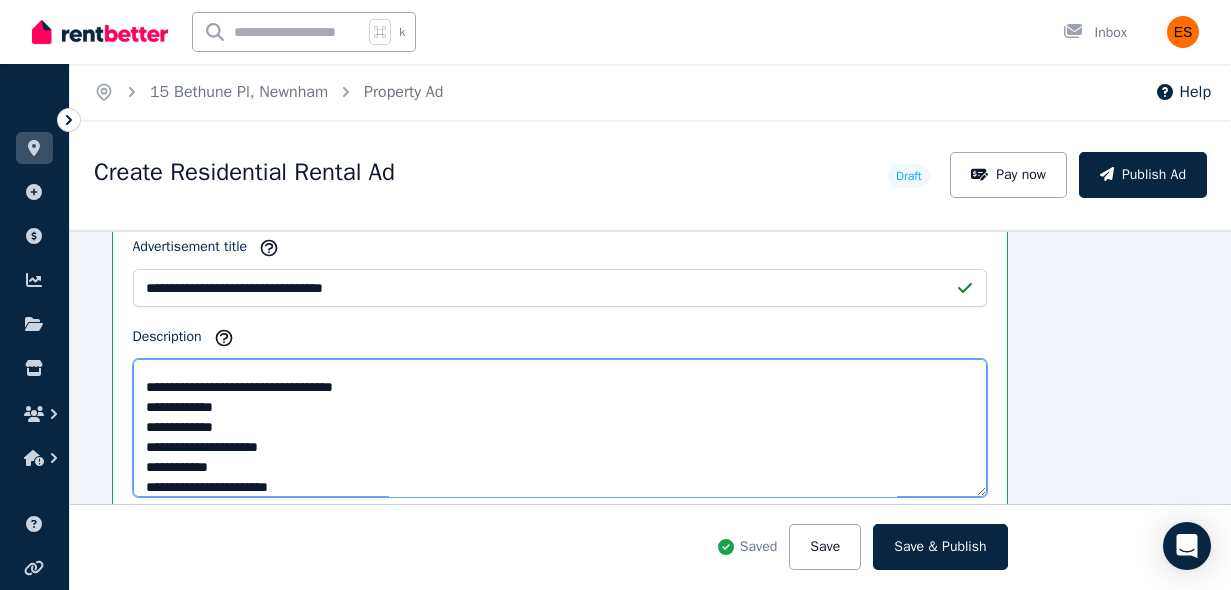 scroll, scrollTop: 33, scrollLeft: 0, axis: vertical 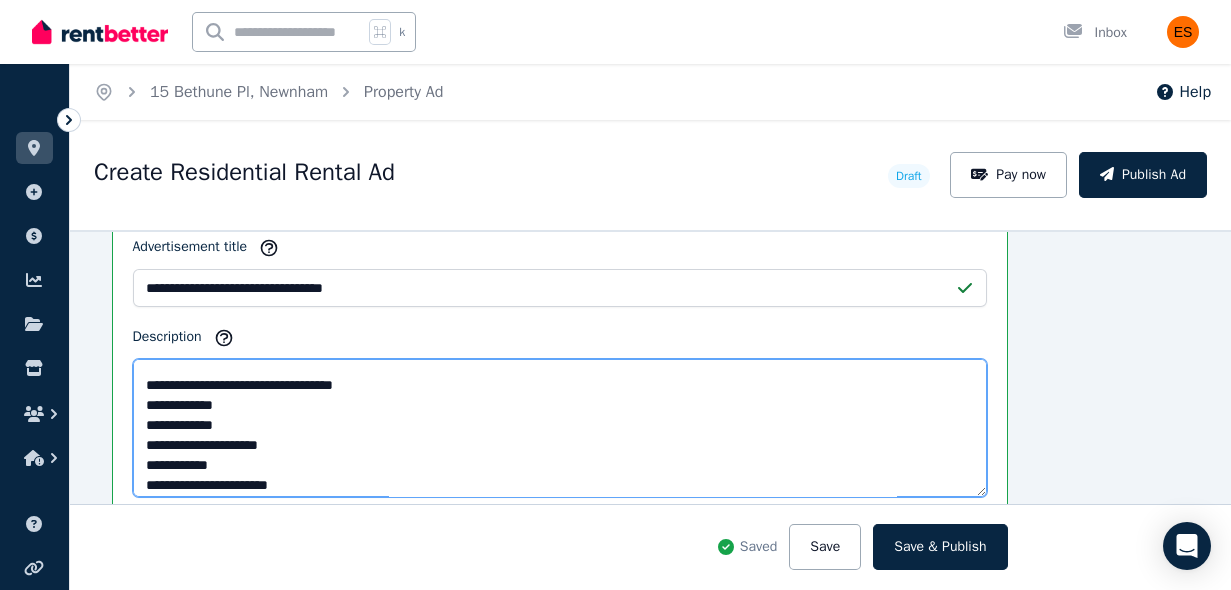 click on "**********" at bounding box center [560, 428] 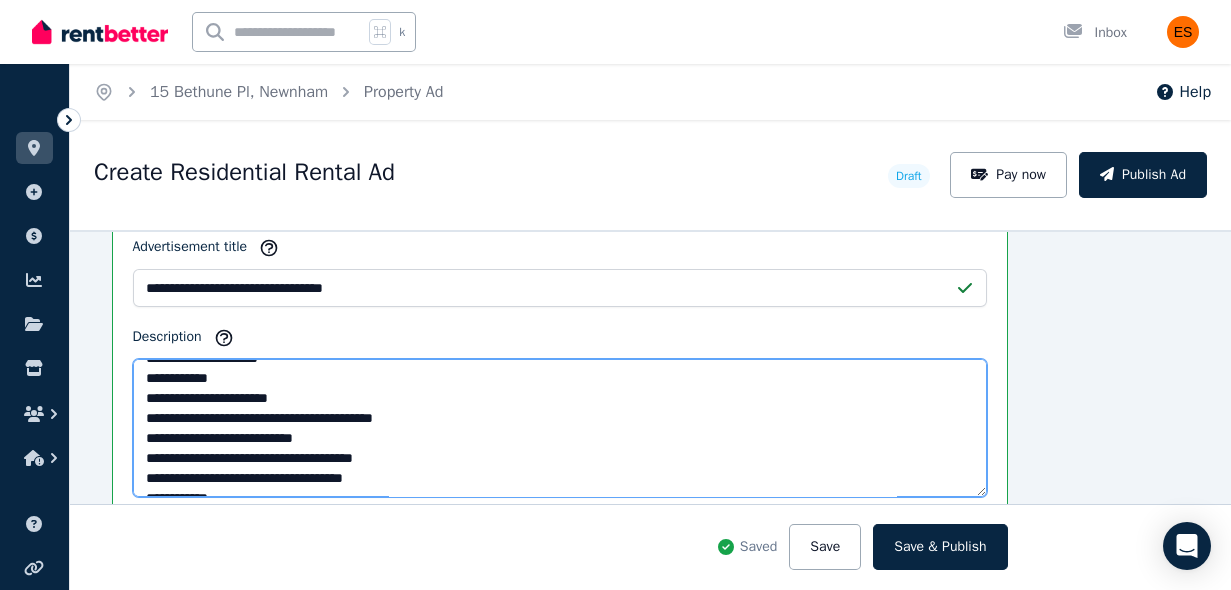 scroll, scrollTop: 128, scrollLeft: 0, axis: vertical 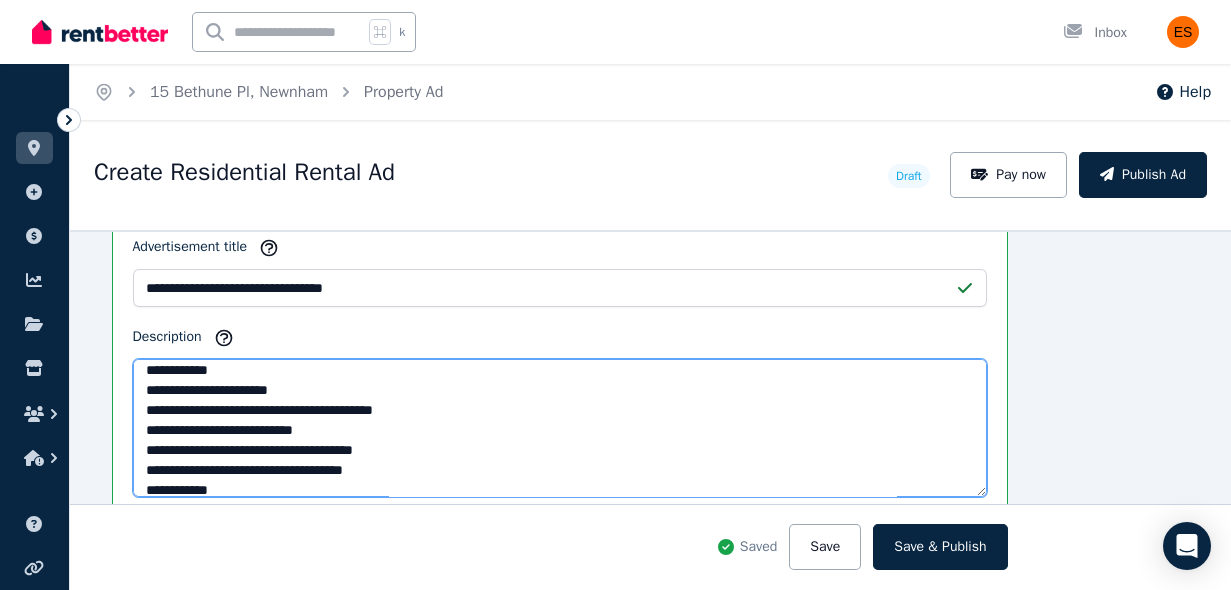 click on "**********" at bounding box center (560, 428) 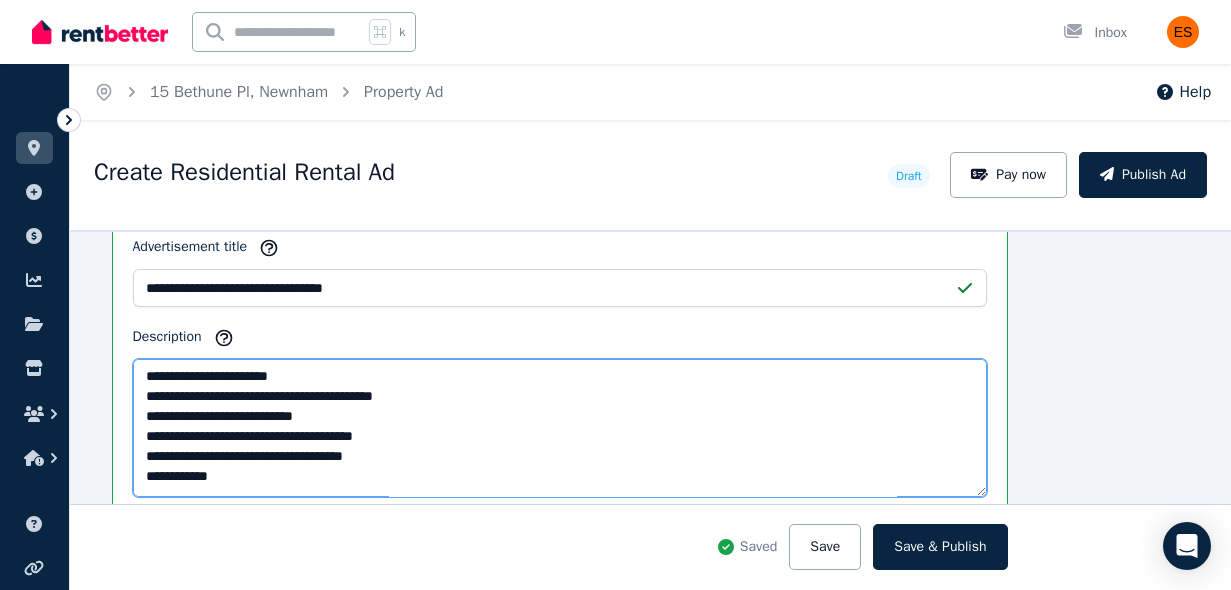 click on "**********" at bounding box center [560, 428] 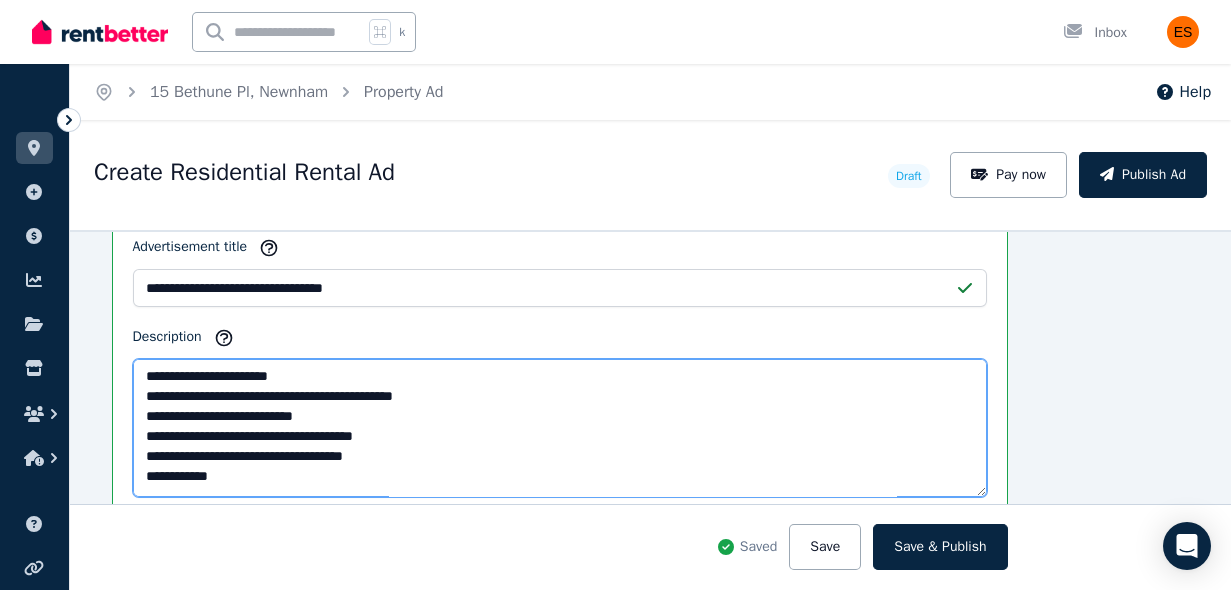 click on "**********" at bounding box center (560, 428) 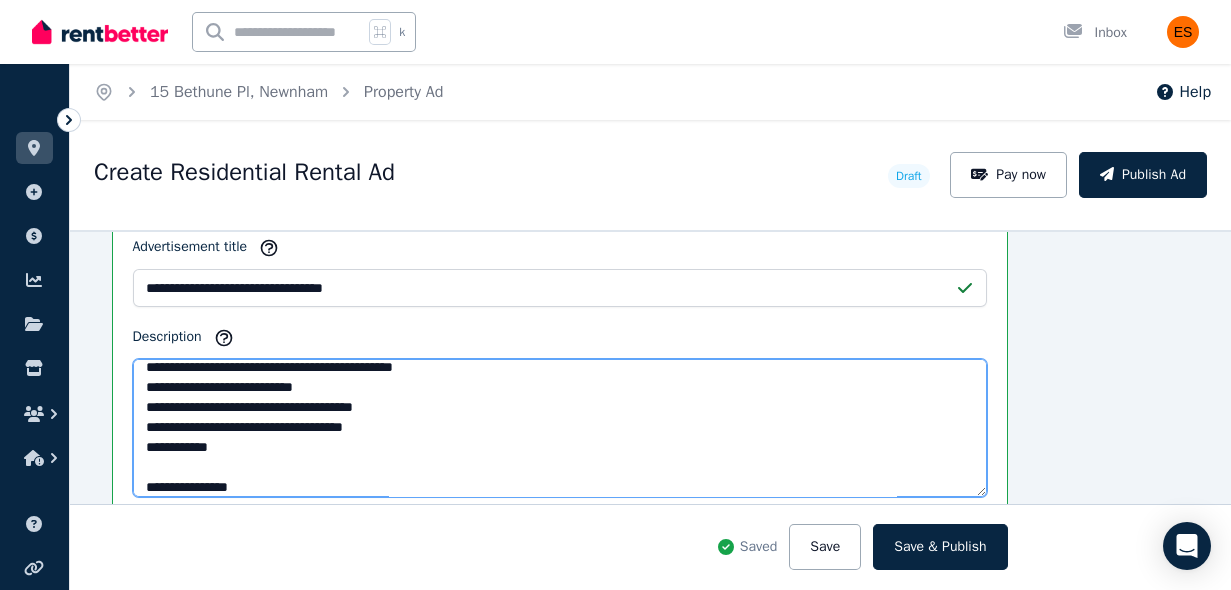 scroll, scrollTop: 173, scrollLeft: 0, axis: vertical 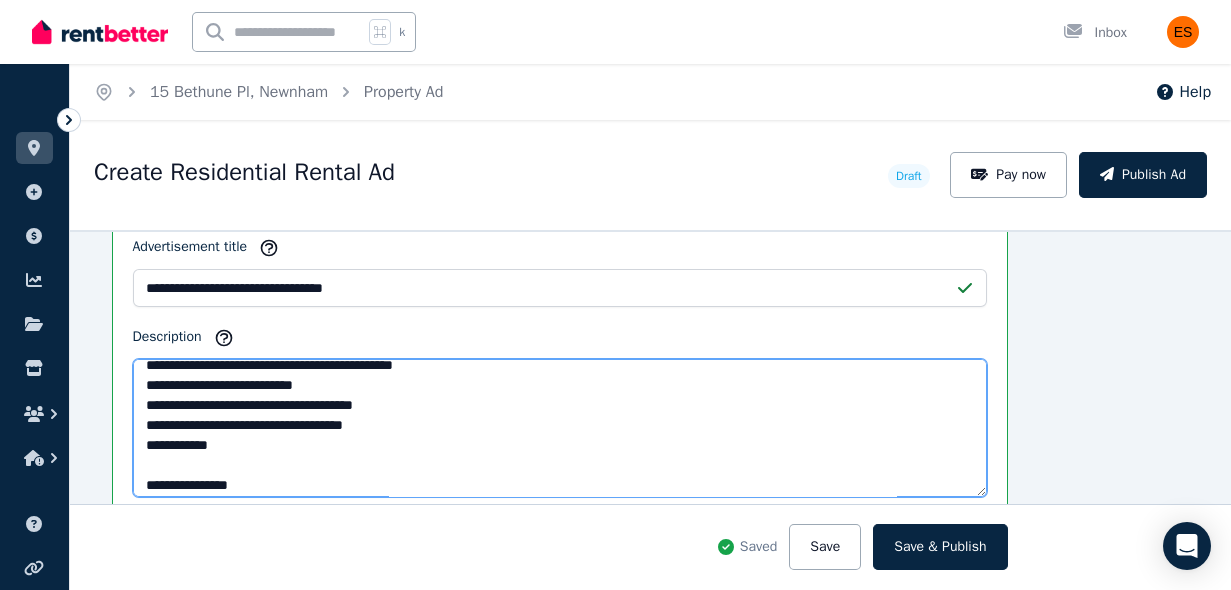click on "**********" at bounding box center (560, 428) 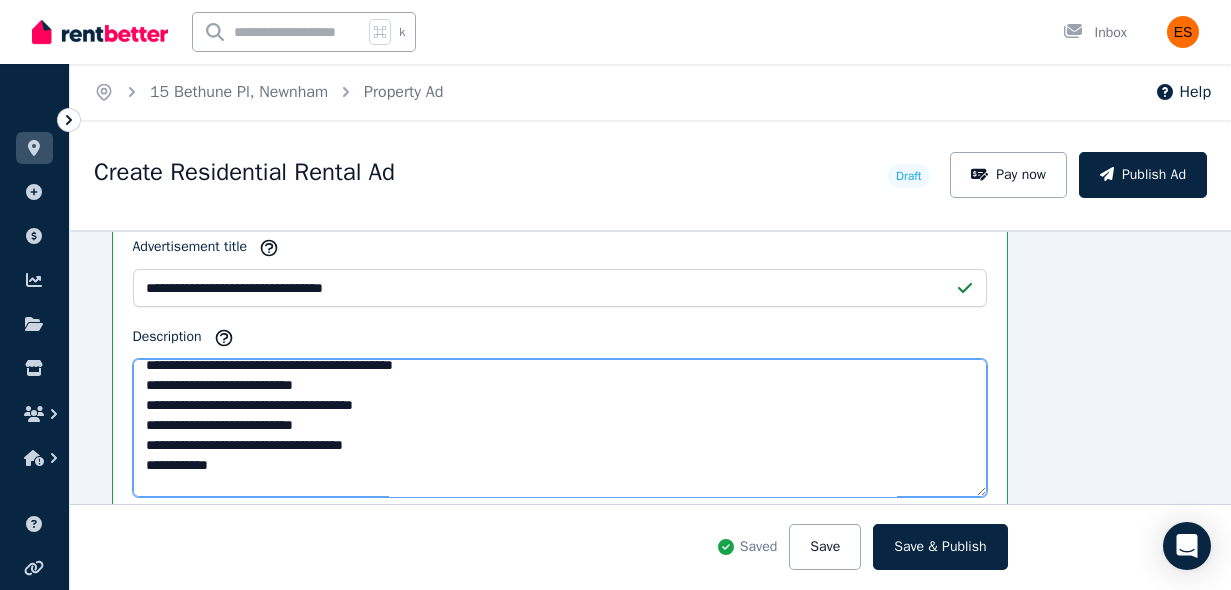 click on "**********" at bounding box center (560, 428) 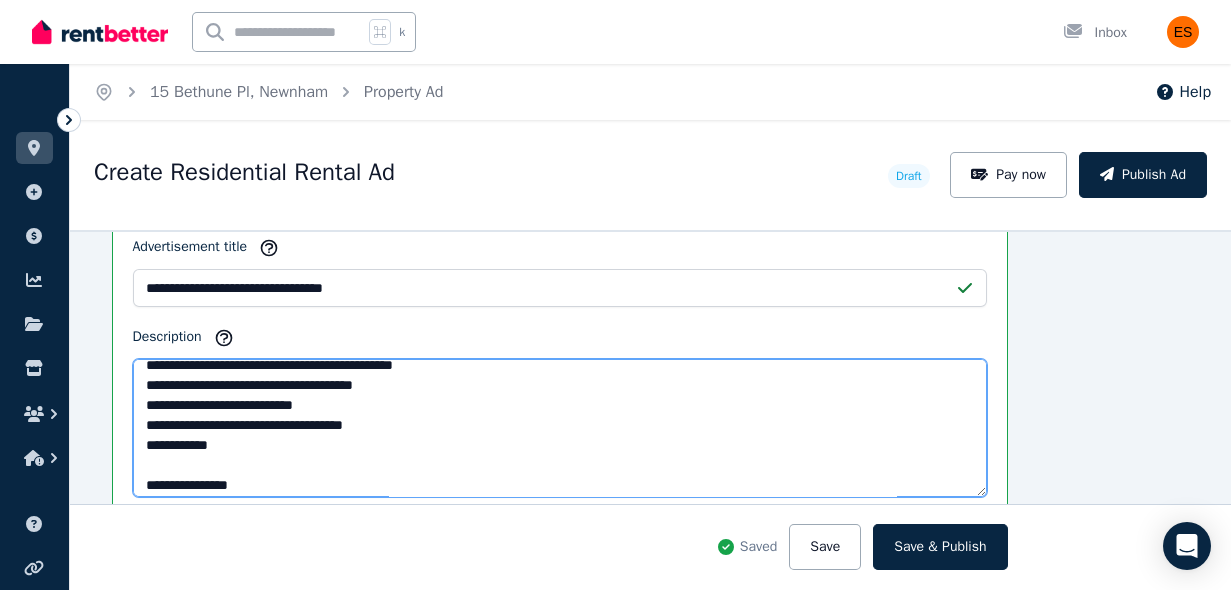 click on "**********" at bounding box center [560, 428] 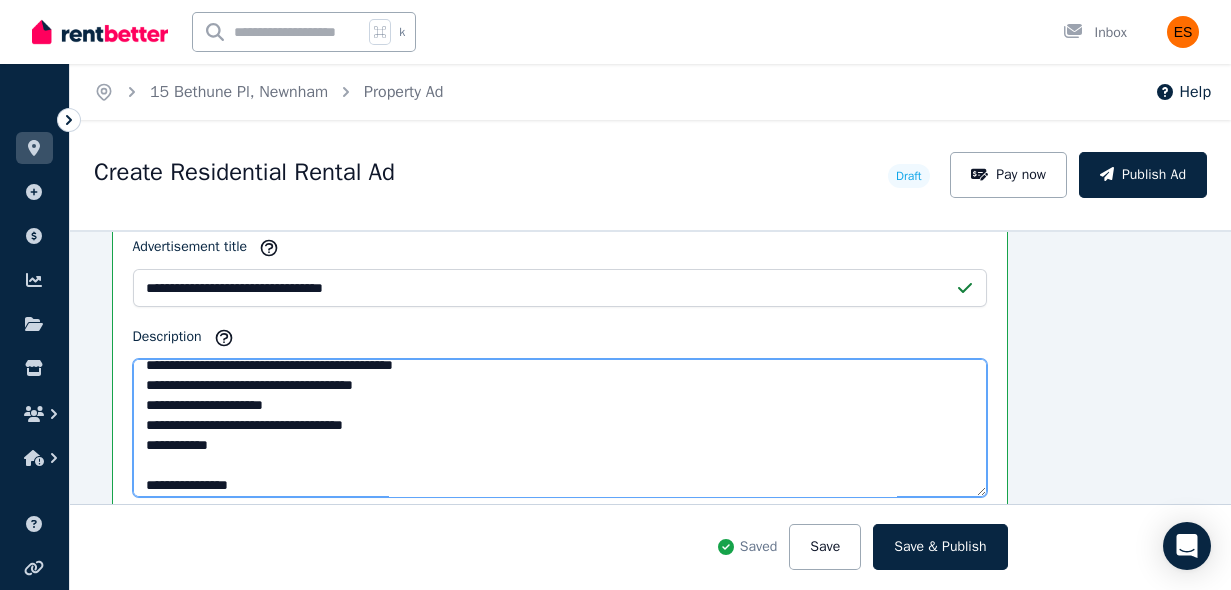 click on "**********" at bounding box center (560, 428) 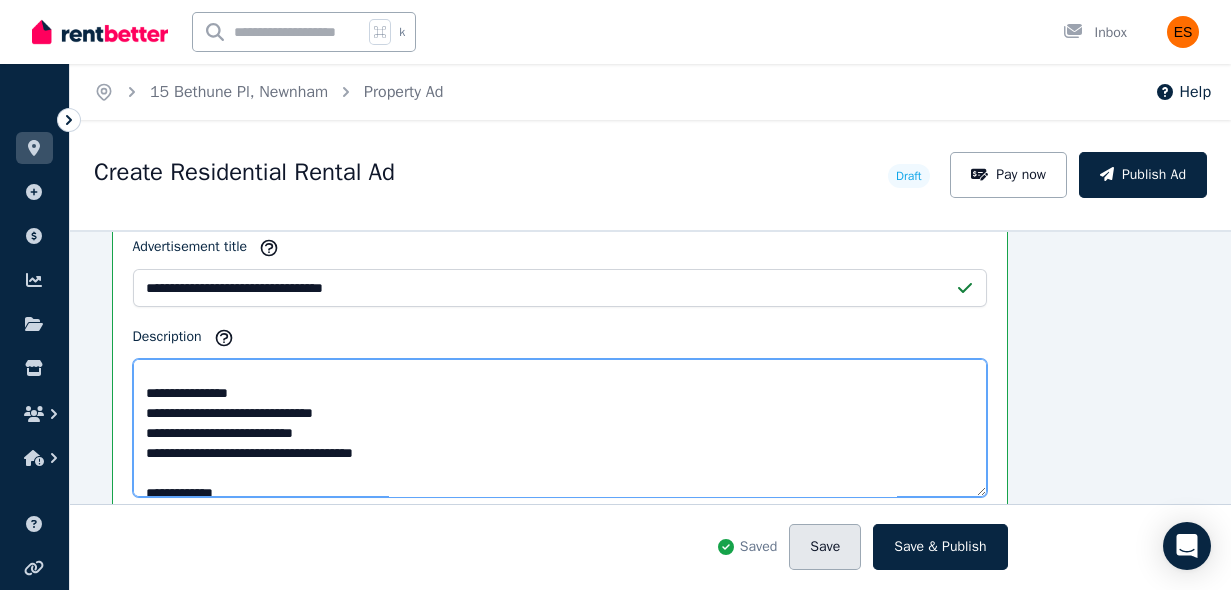 type on "**********" 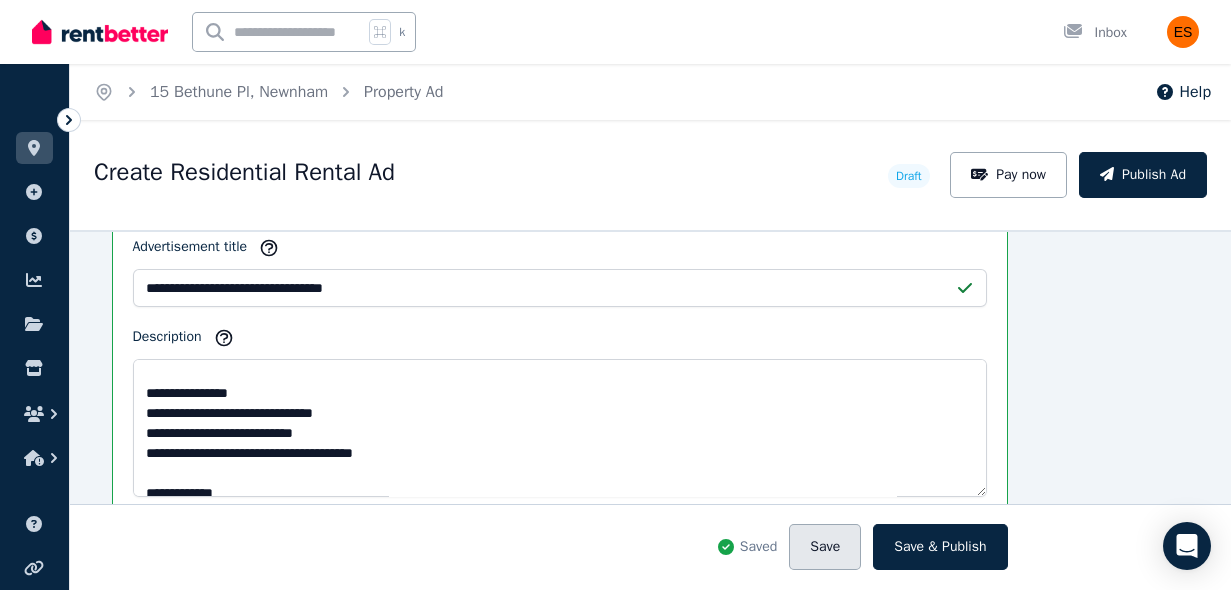 click on "Save" at bounding box center (825, 547) 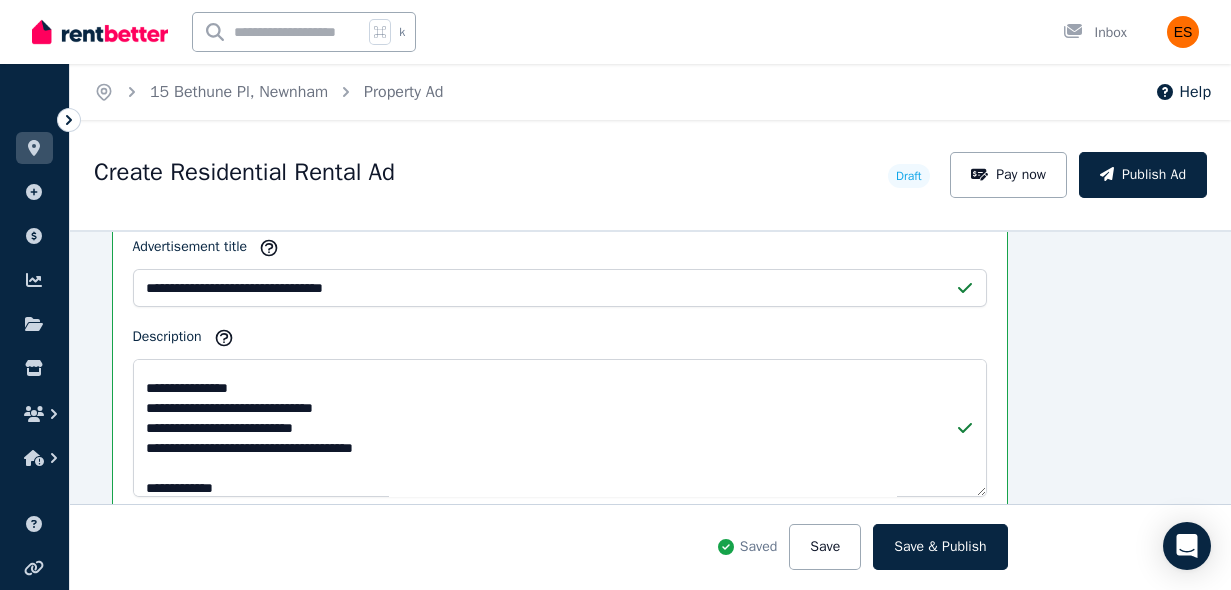 scroll, scrollTop: 280, scrollLeft: 0, axis: vertical 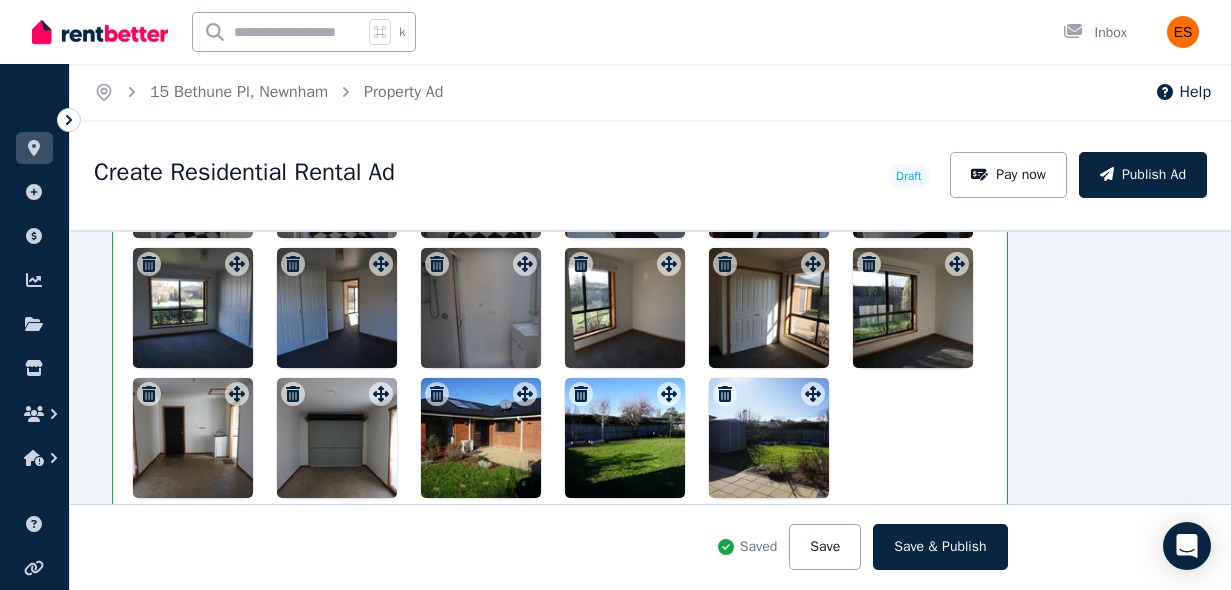 drag, startPoint x: 754, startPoint y: 447, endPoint x: 585, endPoint y: 444, distance: 169.02663 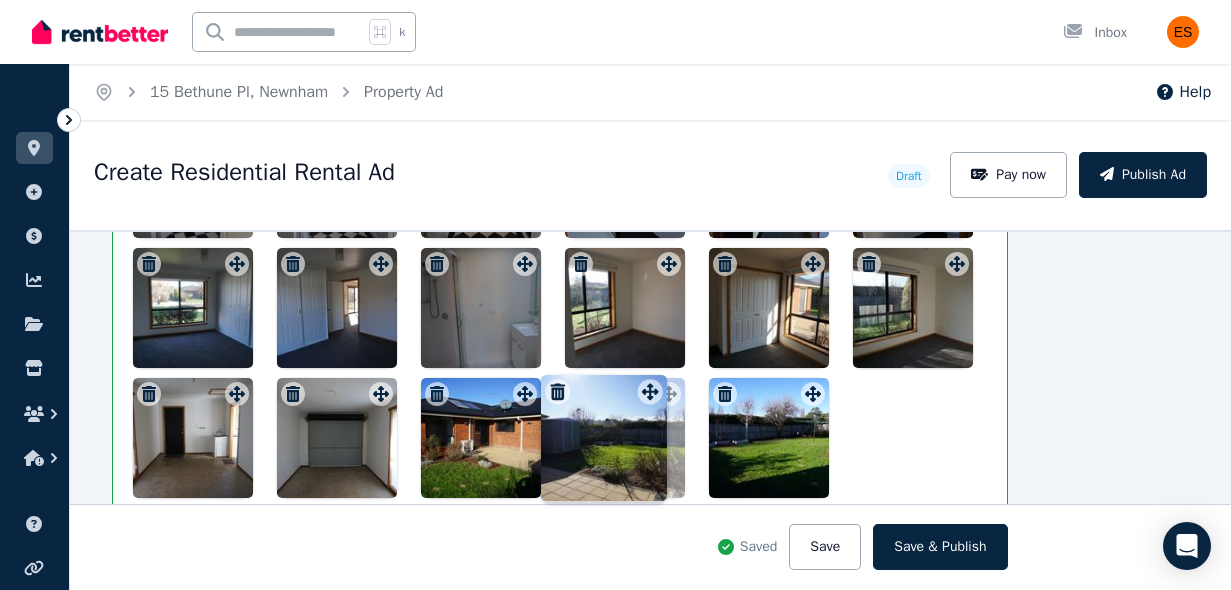 drag, startPoint x: 812, startPoint y: 392, endPoint x: 650, endPoint y: 373, distance: 163.1104 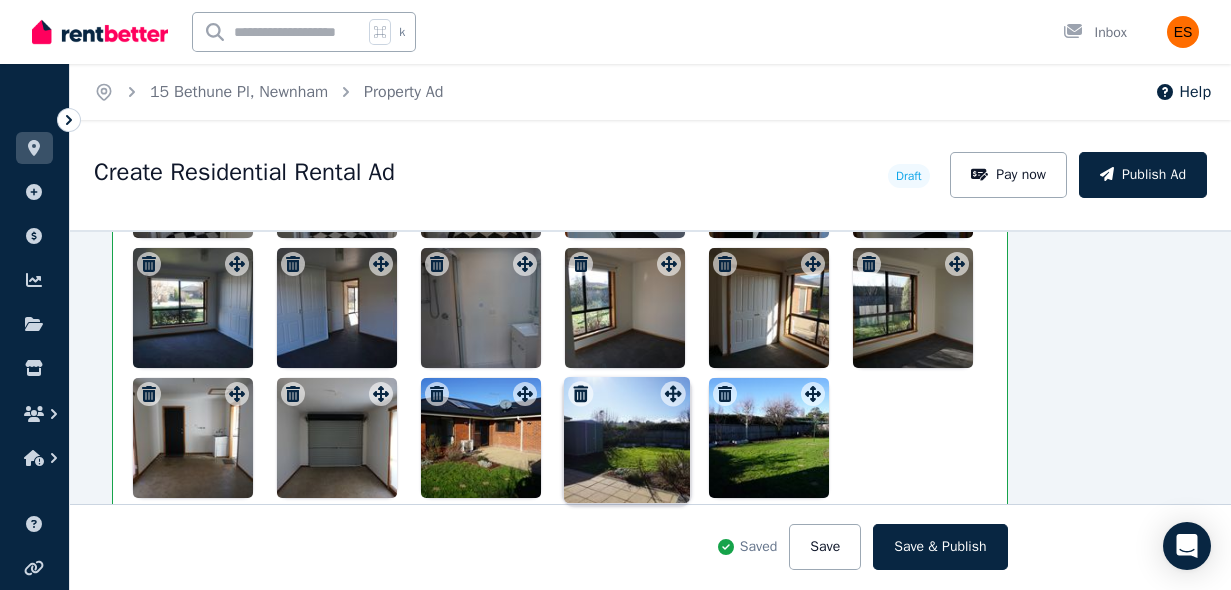 click at bounding box center [560, 243] 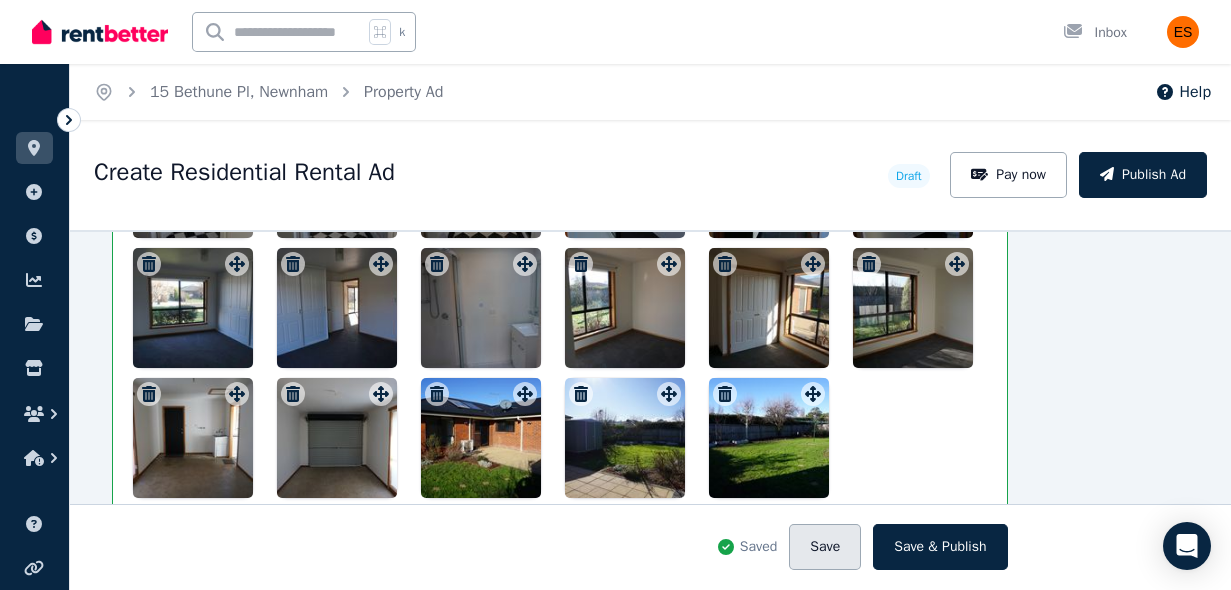 click on "Save" at bounding box center [825, 547] 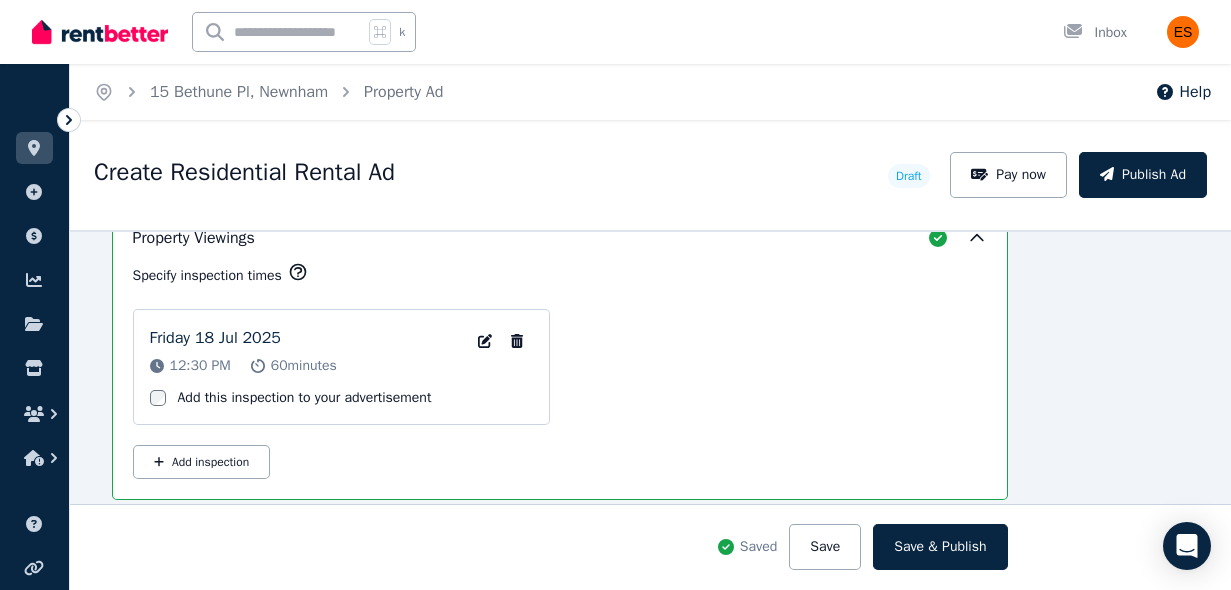 scroll, scrollTop: 3691, scrollLeft: 91, axis: both 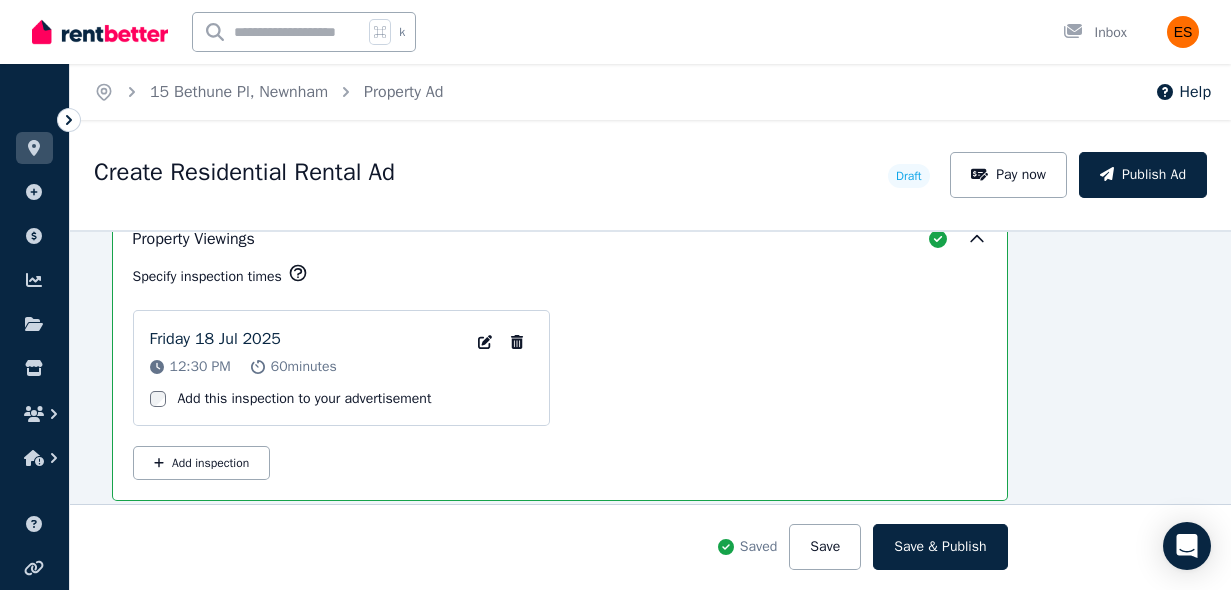click on "[DAY] [DATE] [YEAR] [TIME] [DURATION] minutes Edit Inspection date and time Remove Inspection Add this inspection to your advertisement Add inspection" at bounding box center [560, 395] 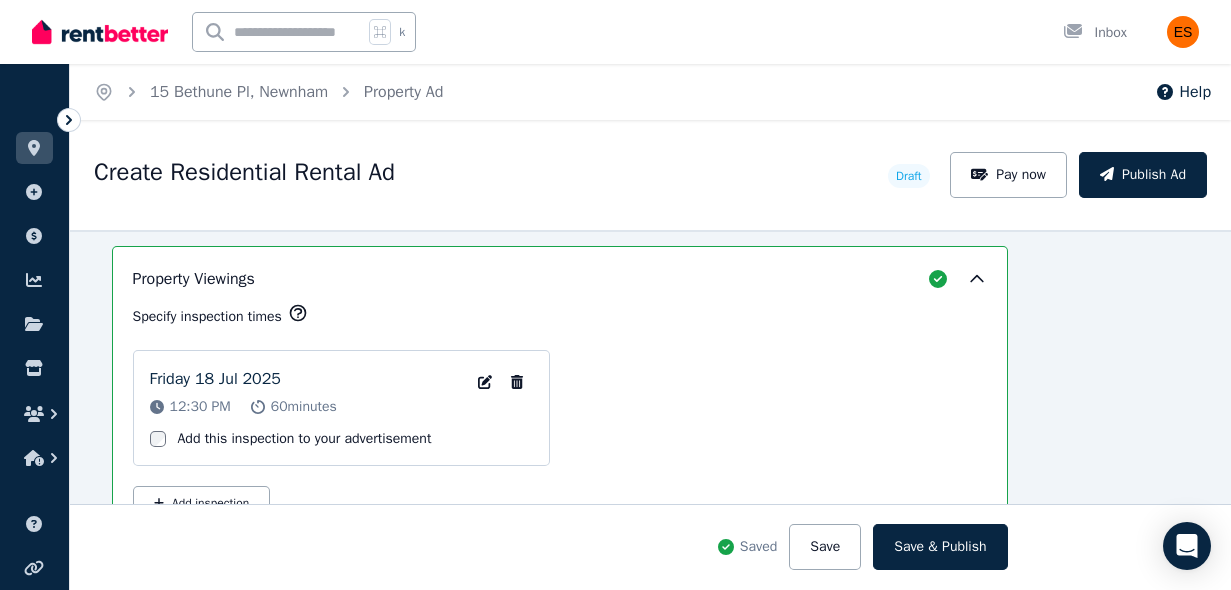 scroll, scrollTop: 3642, scrollLeft: 91, axis: both 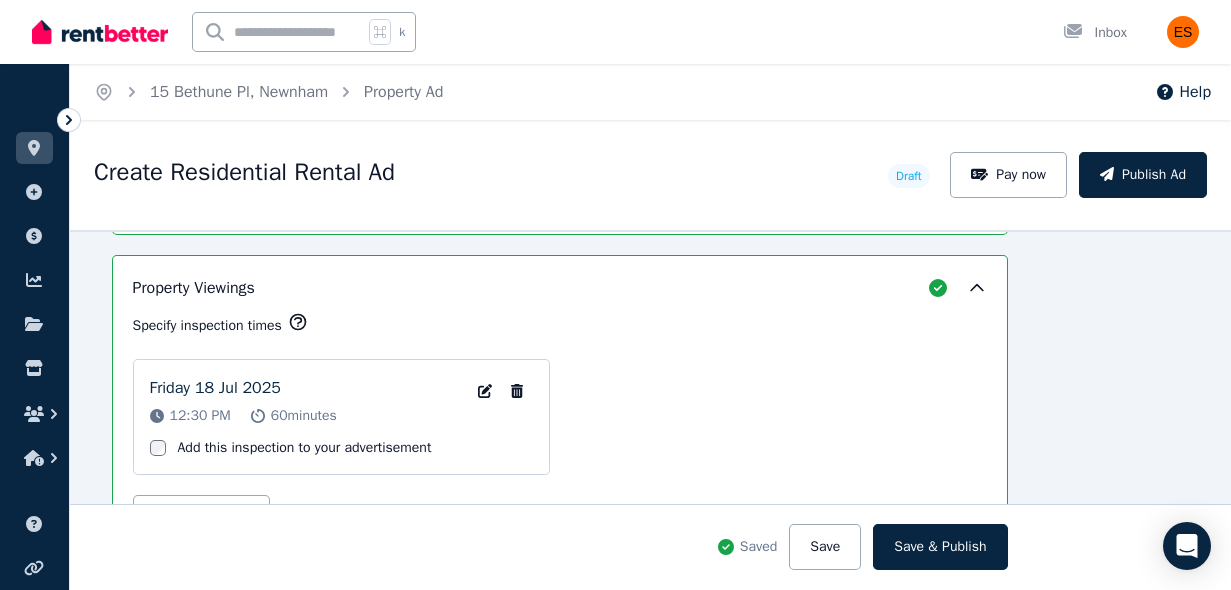 click 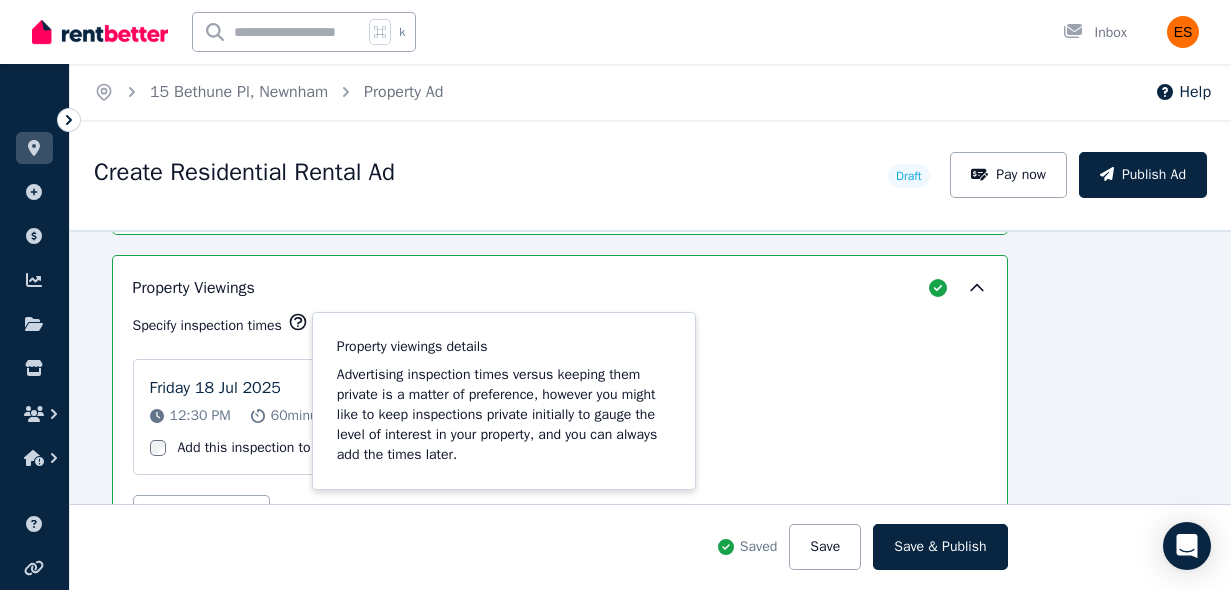 click on "Property Viewings" at bounding box center [560, 288] 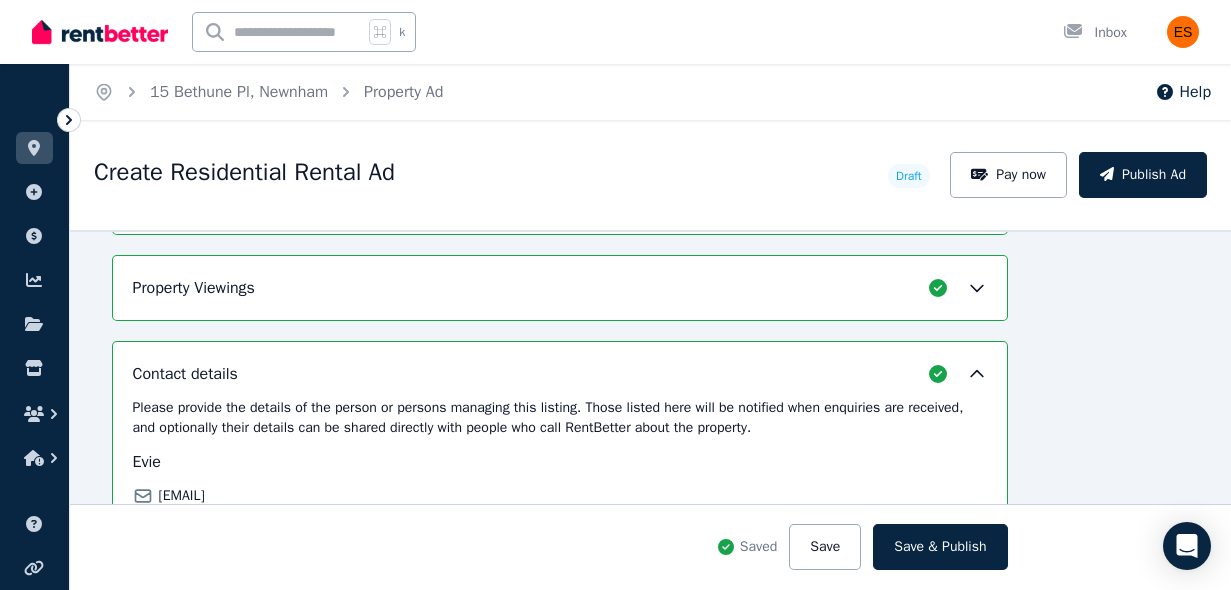 click on "Property Viewings" at bounding box center (560, 288) 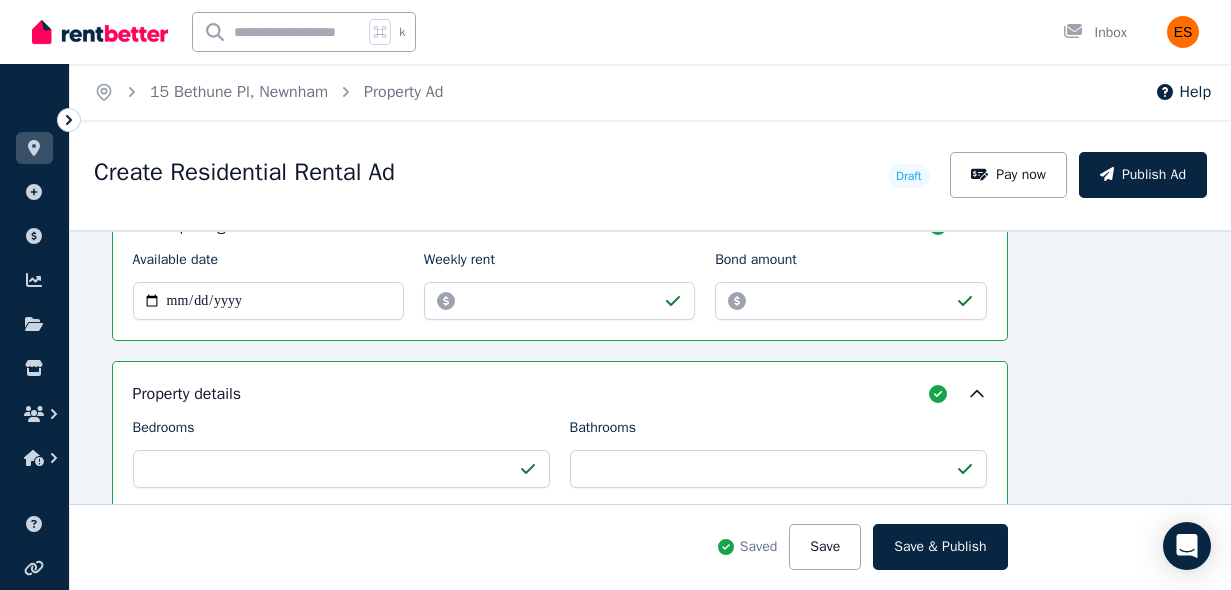 scroll, scrollTop: 839, scrollLeft: 91, axis: both 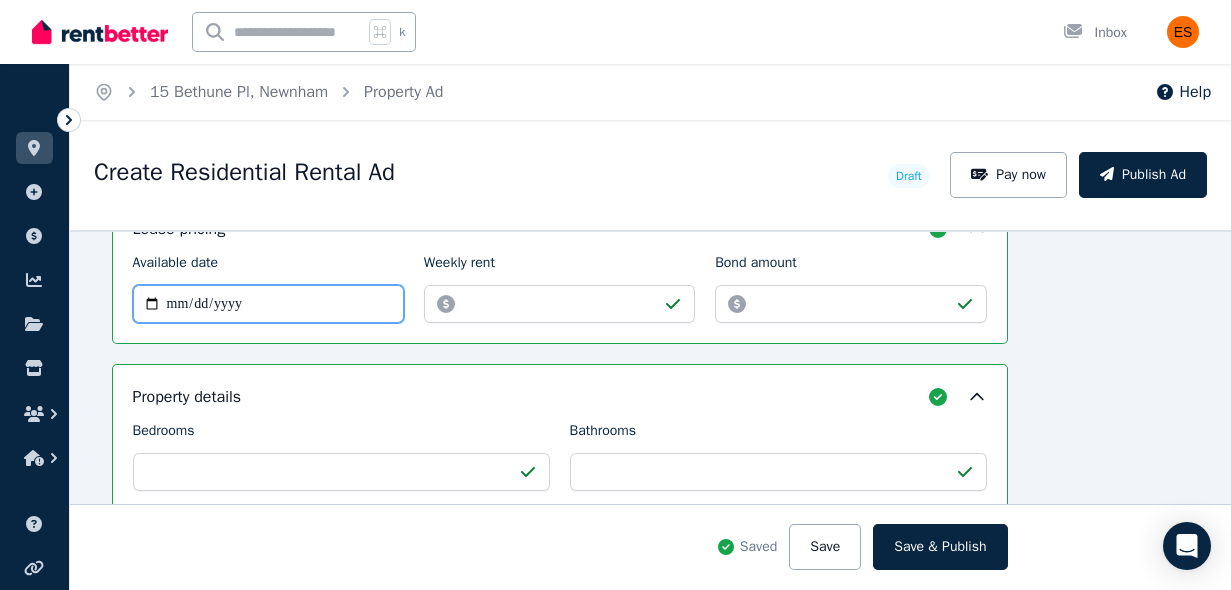 click on "**********" at bounding box center [268, 304] 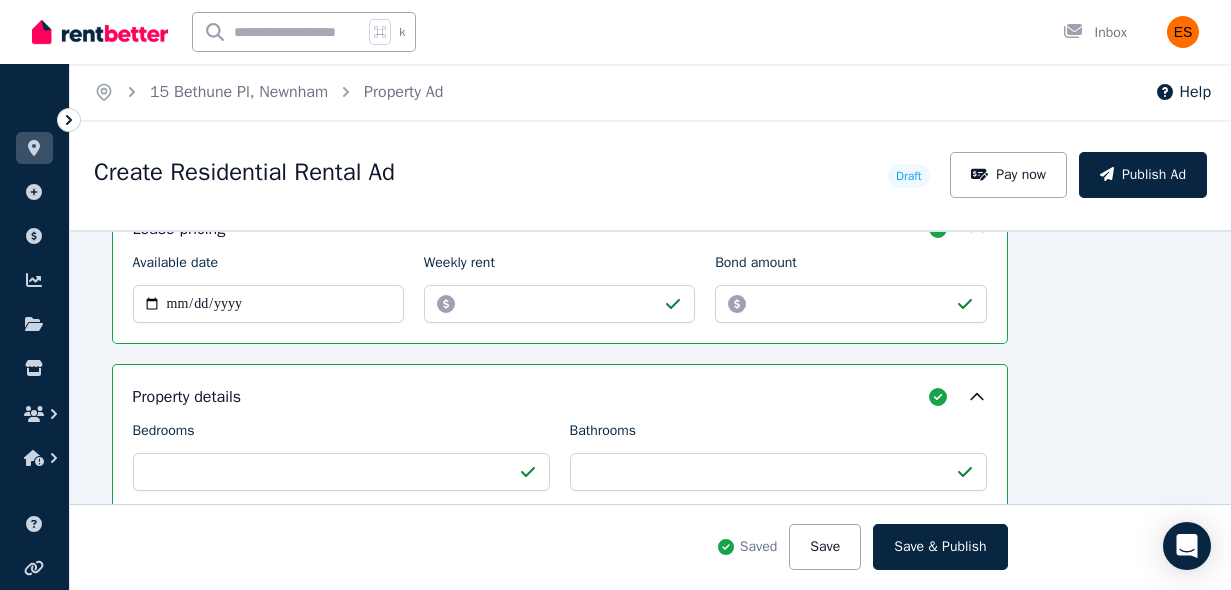 click on "**********" at bounding box center [560, 270] 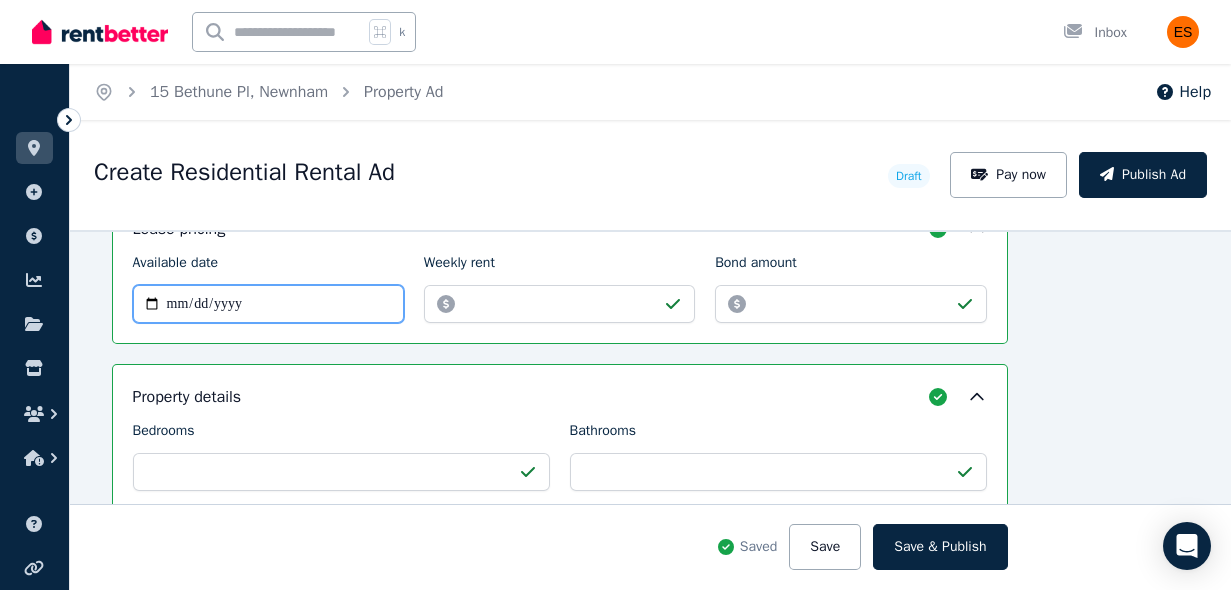 click on "**********" at bounding box center (268, 304) 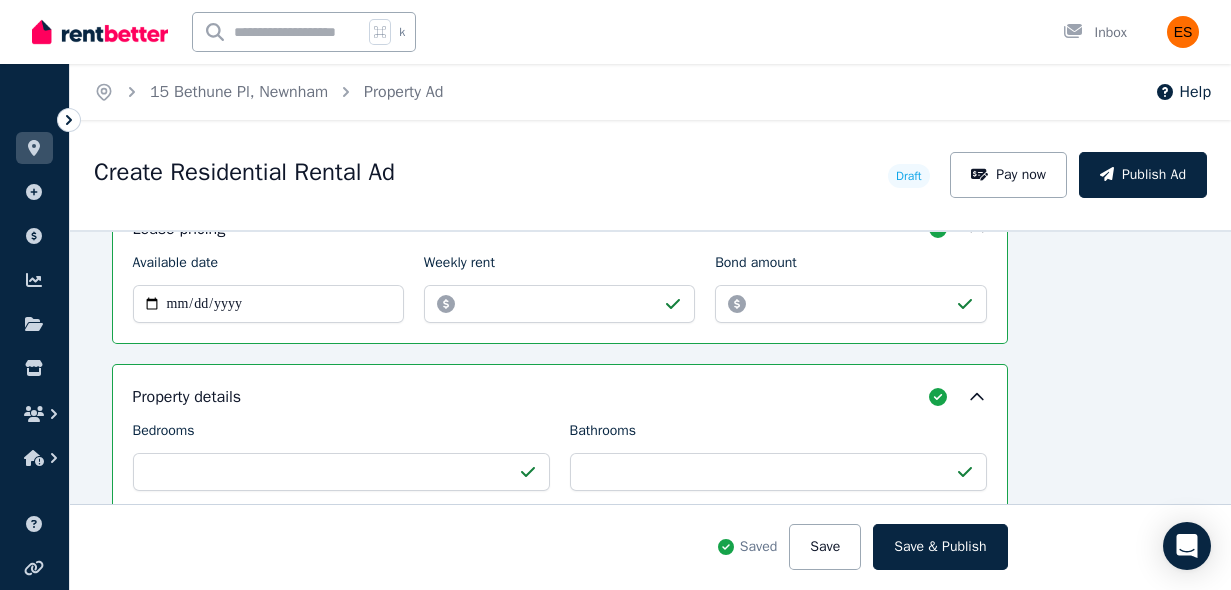click on "**********" at bounding box center [560, 1690] 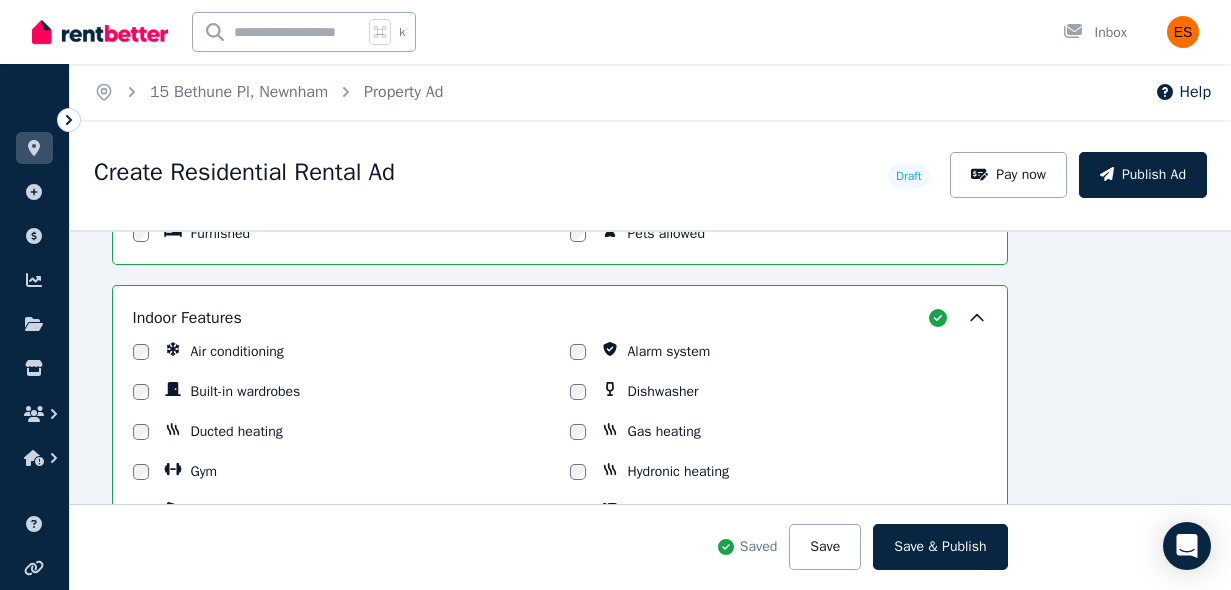 scroll, scrollTop: 1762, scrollLeft: 91, axis: both 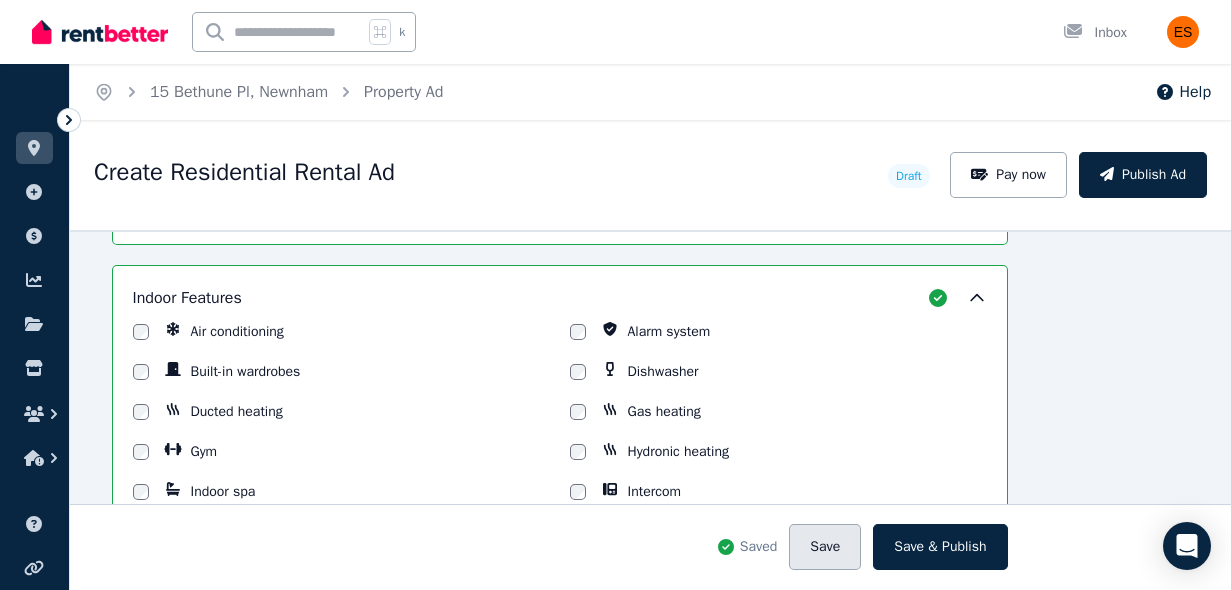 click on "Save" at bounding box center (825, 547) 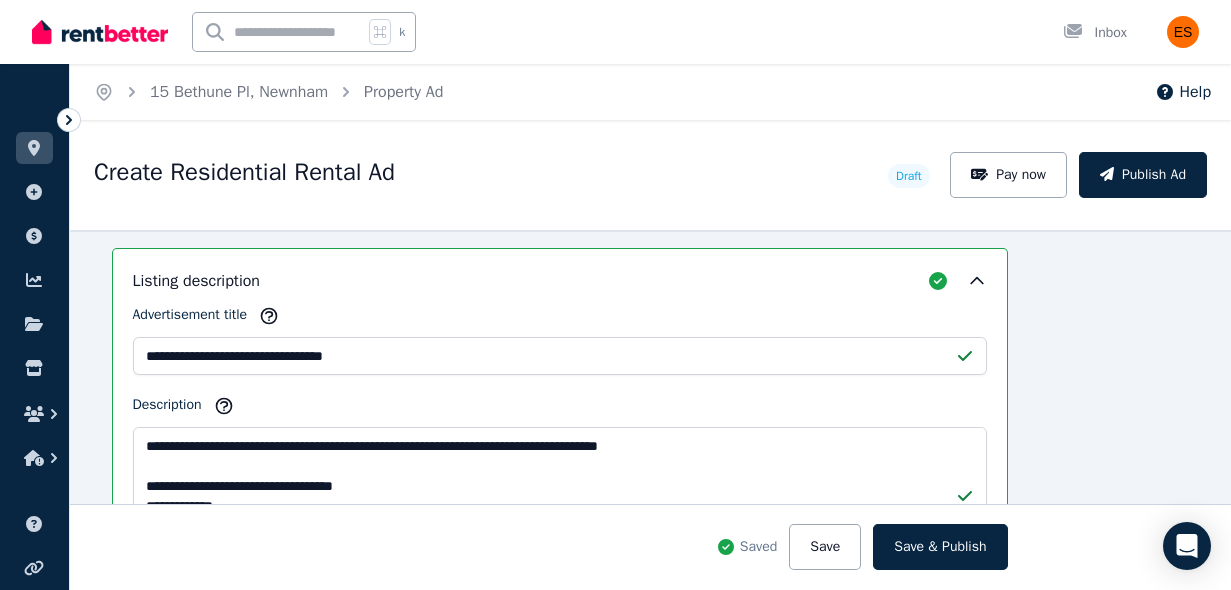 scroll, scrollTop: 1396, scrollLeft: 91, axis: both 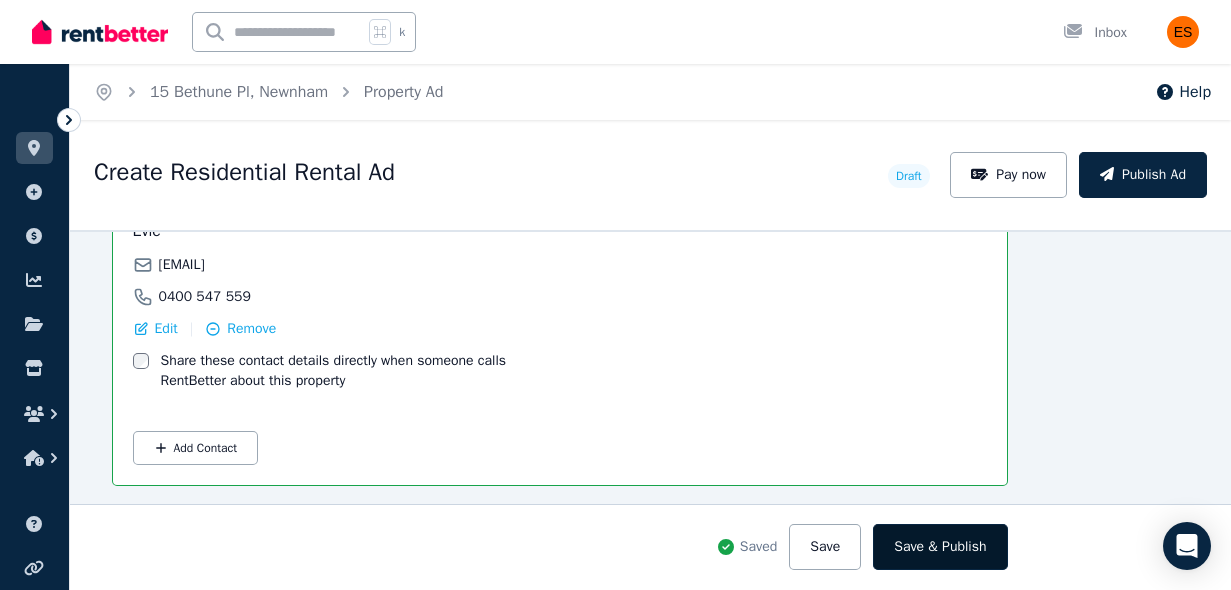 click on "Save & Publish" at bounding box center (940, 547) 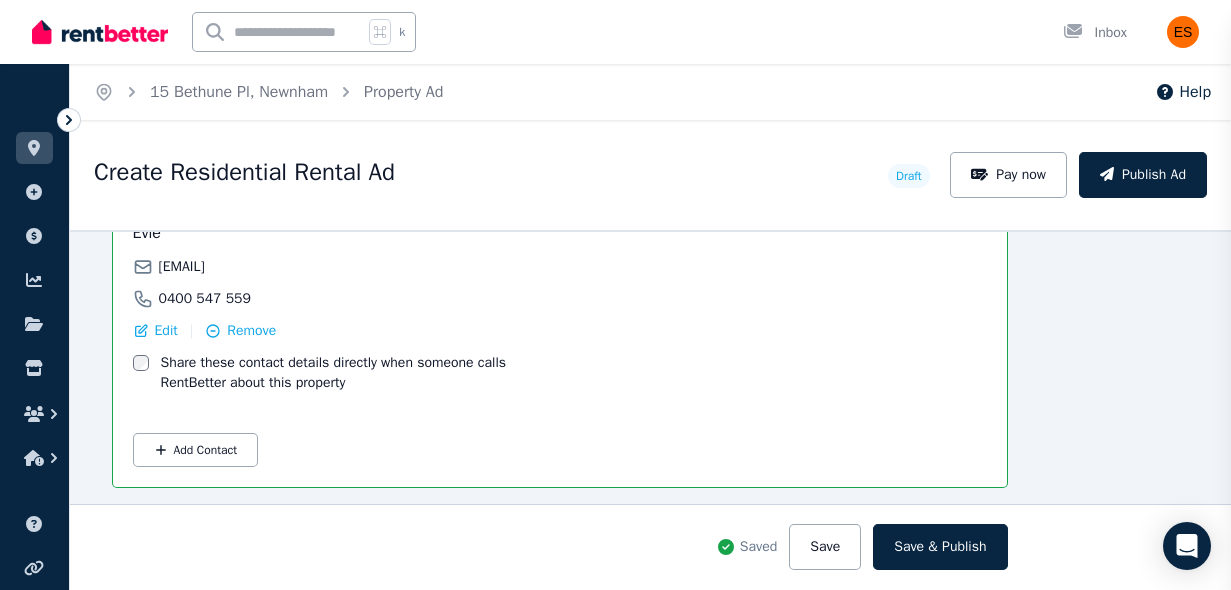 scroll, scrollTop: 4102, scrollLeft: 91, axis: both 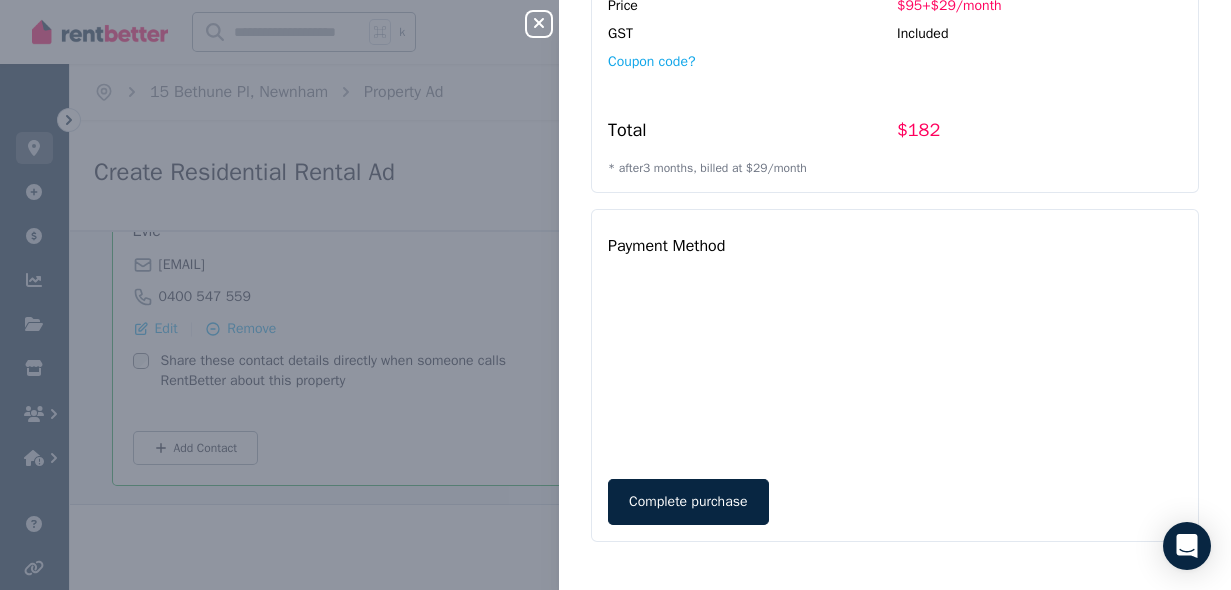 click on "Complete purchase" at bounding box center (895, 502) 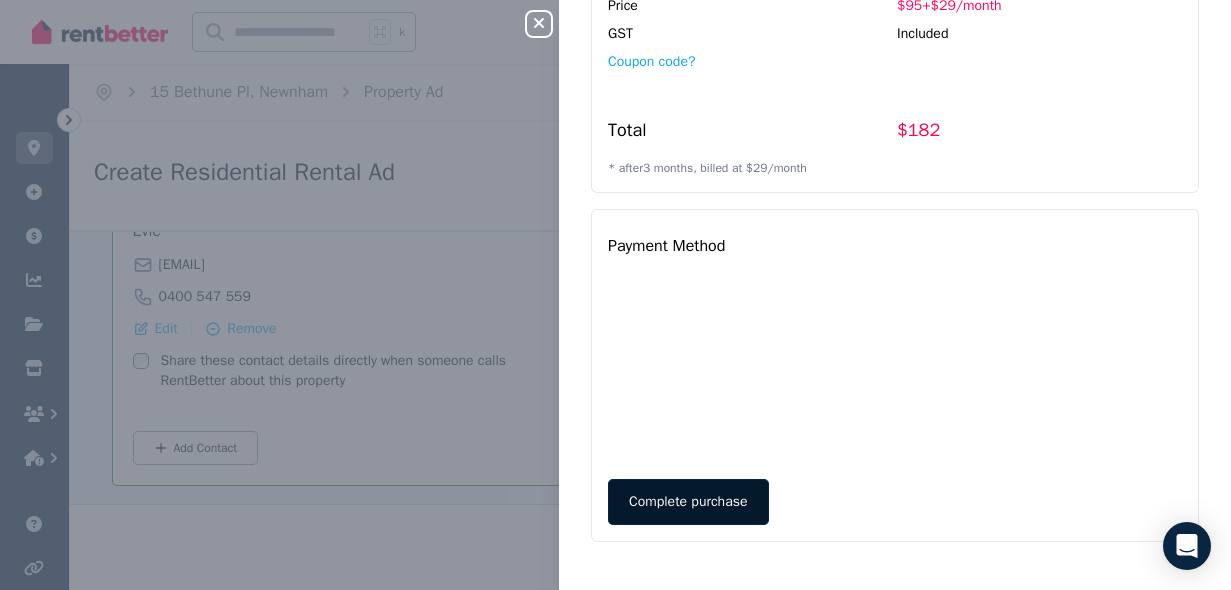 click on "Complete purchase" at bounding box center (688, 502) 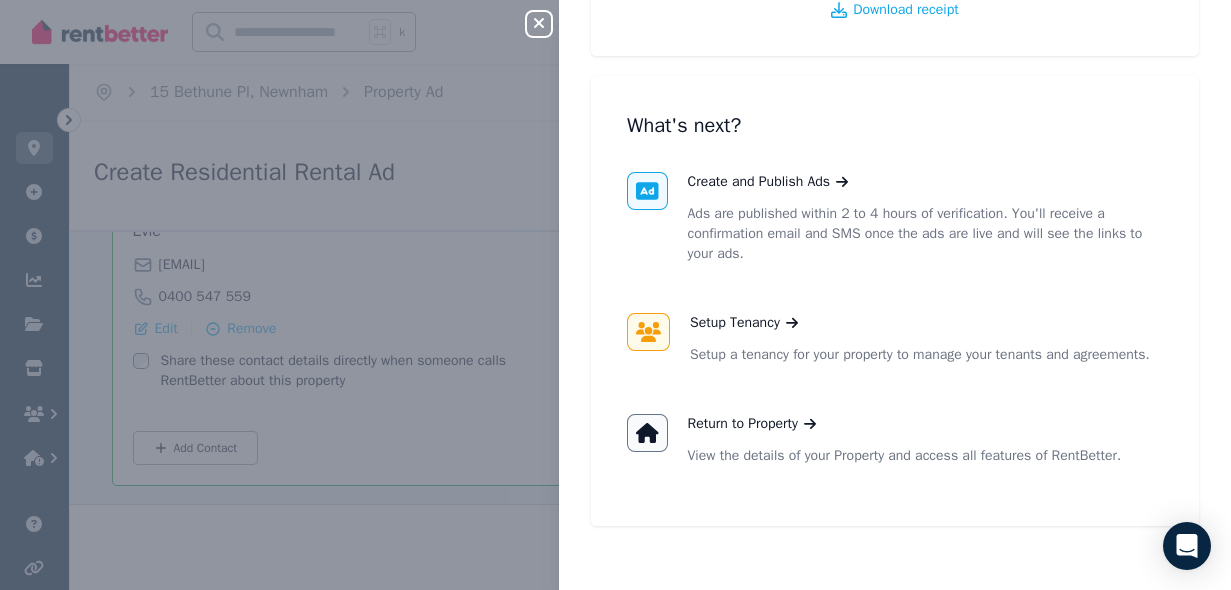 scroll, scrollTop: 0, scrollLeft: 0, axis: both 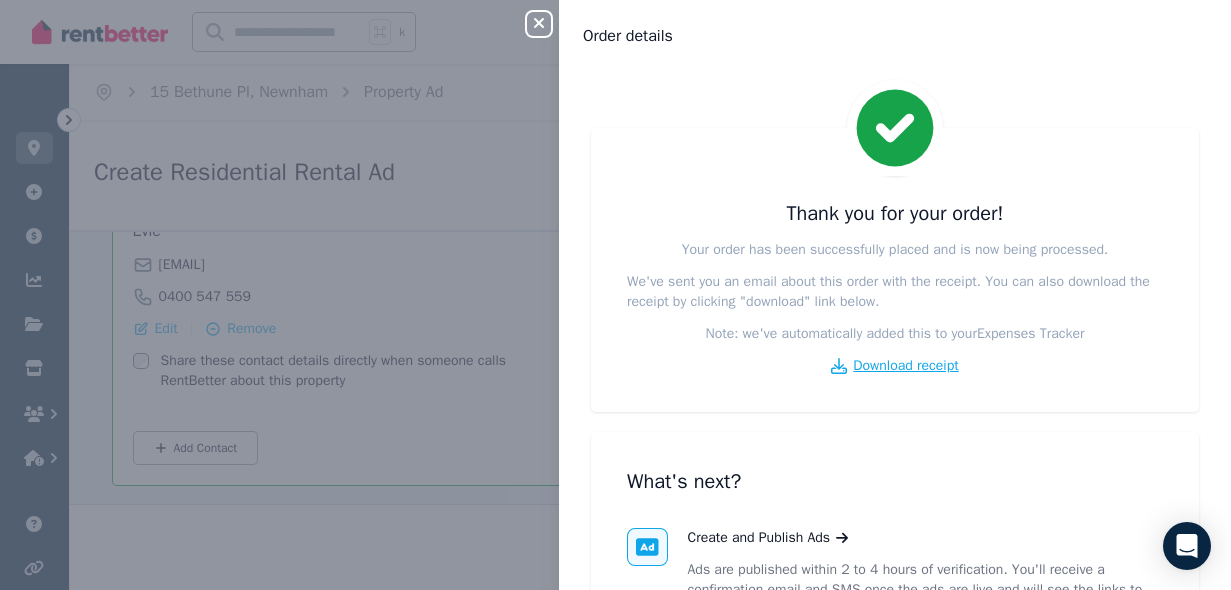 click on "Download receipt" at bounding box center (905, 366) 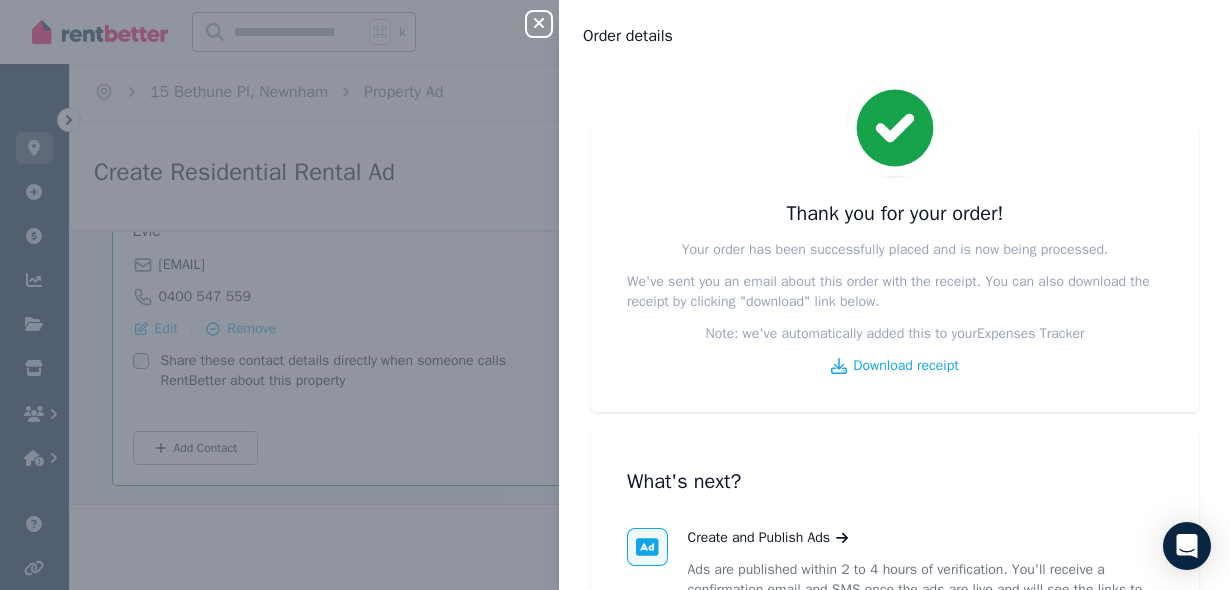 click on "Close panel Order details Thank you for your order! Your order has been successfully placed and is now being processed. We've sent you an email about this order with the receipt. You can also download the receipt by clicking "download" link below. Note: we've automatically added this to your  Expenses   Tracker Download receipt What's next? Create and Publish Ads Ads are published within 2 to 4 hours of verification. You'll receive a confirmation email and SMS once the ads are live and will see the links to your ads. Setup Tenancy Setup a tenancy for your property to manage your tenants and agreements. Return to Property View the details of your Property and access all features of RentBetter." at bounding box center [615, 295] 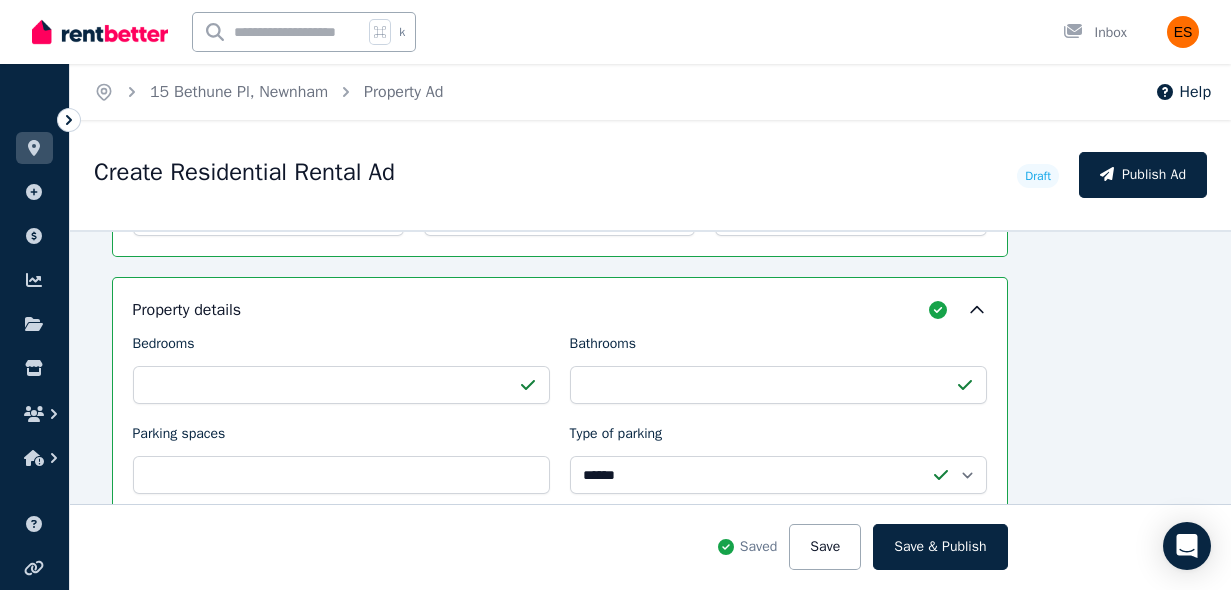 scroll, scrollTop: 0, scrollLeft: 91, axis: horizontal 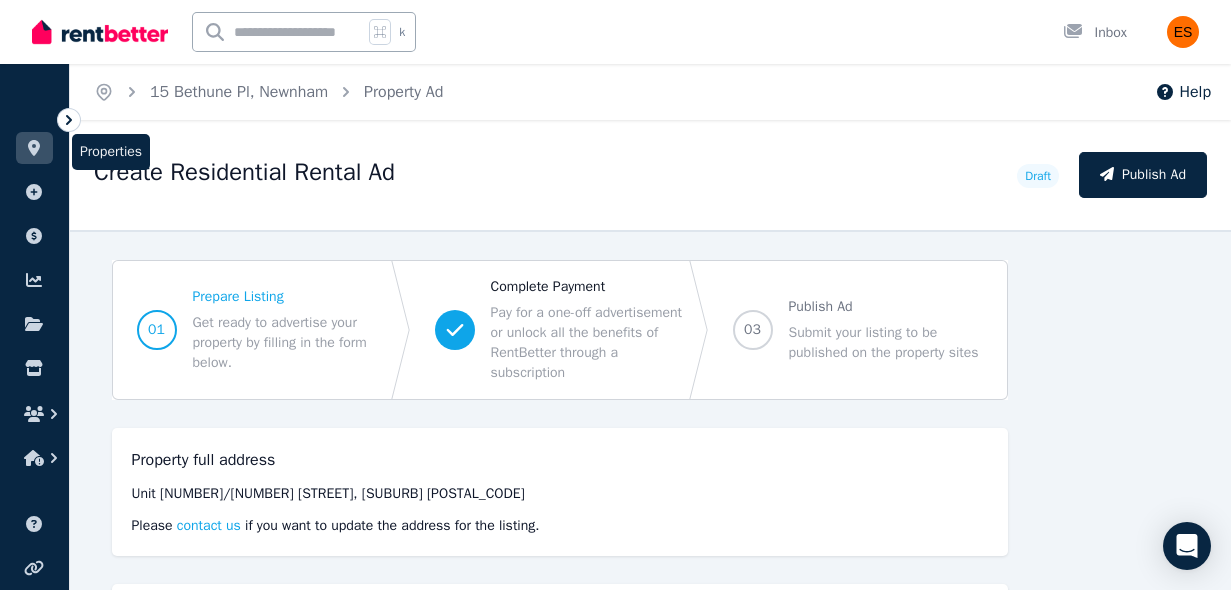 click 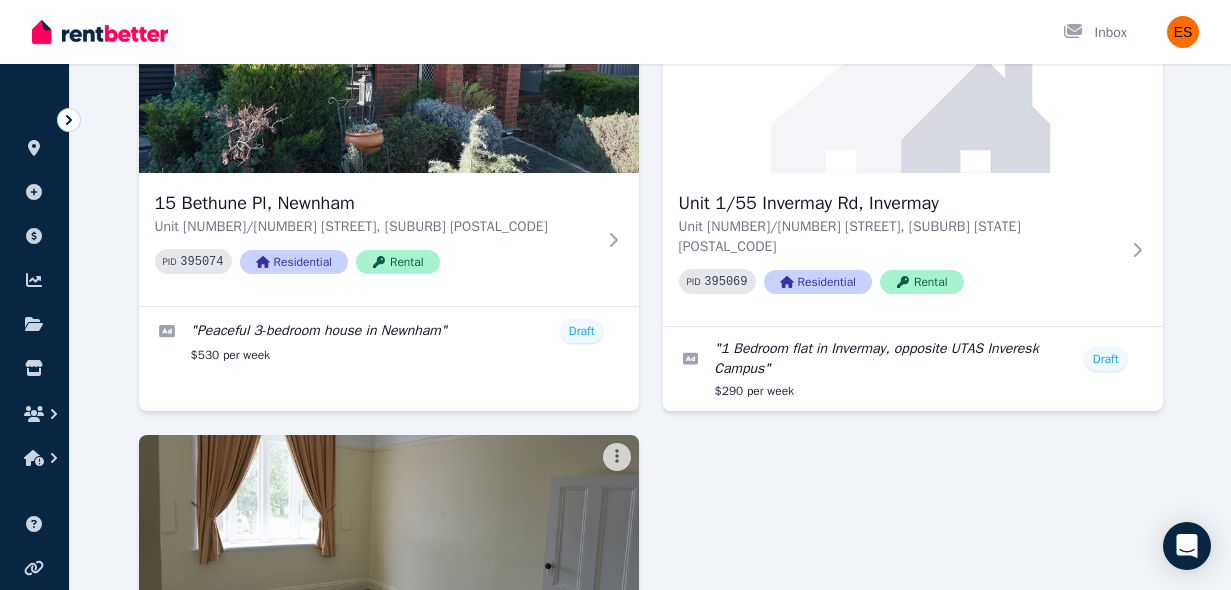 scroll, scrollTop: 87, scrollLeft: 0, axis: vertical 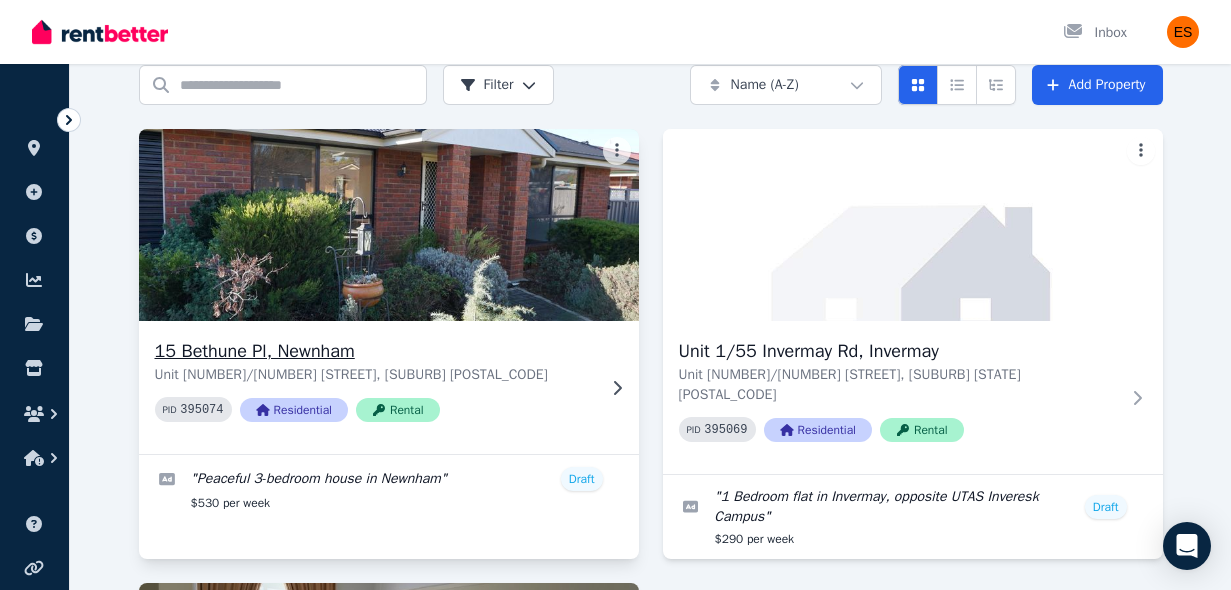 click at bounding box center (388, 225) 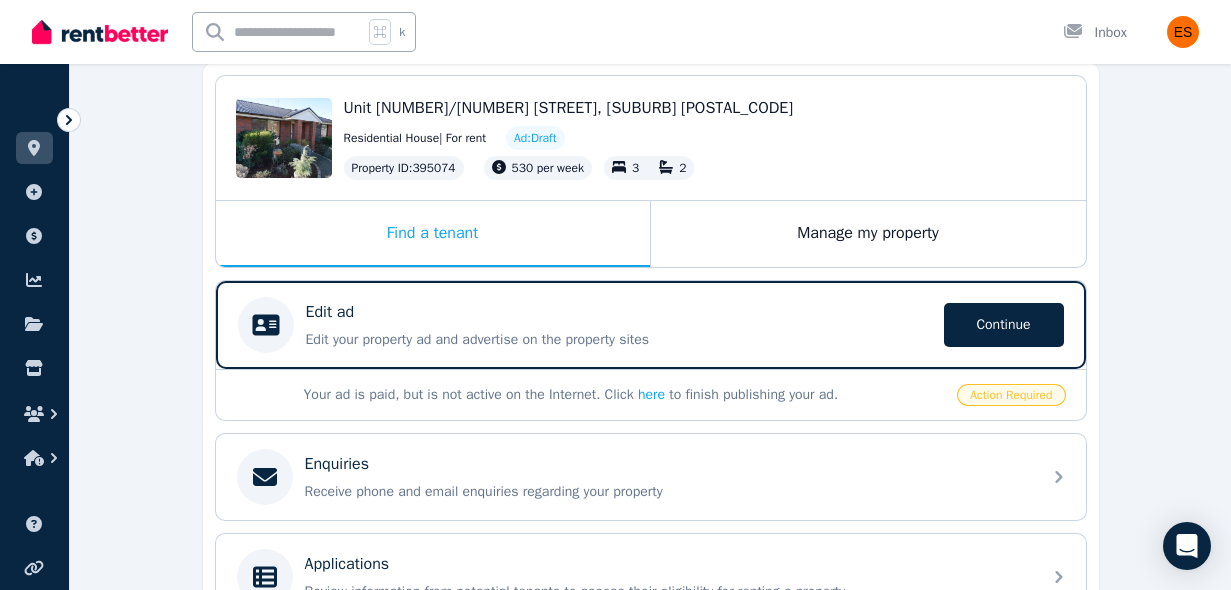 scroll, scrollTop: 198, scrollLeft: 0, axis: vertical 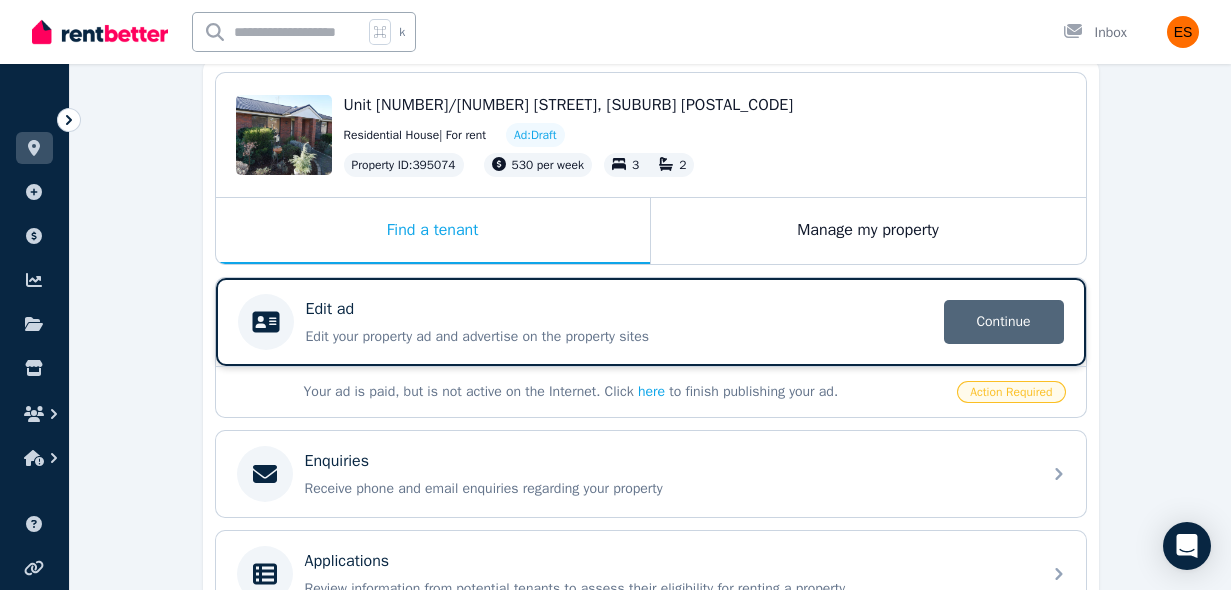 click on "Continue" at bounding box center [1004, 322] 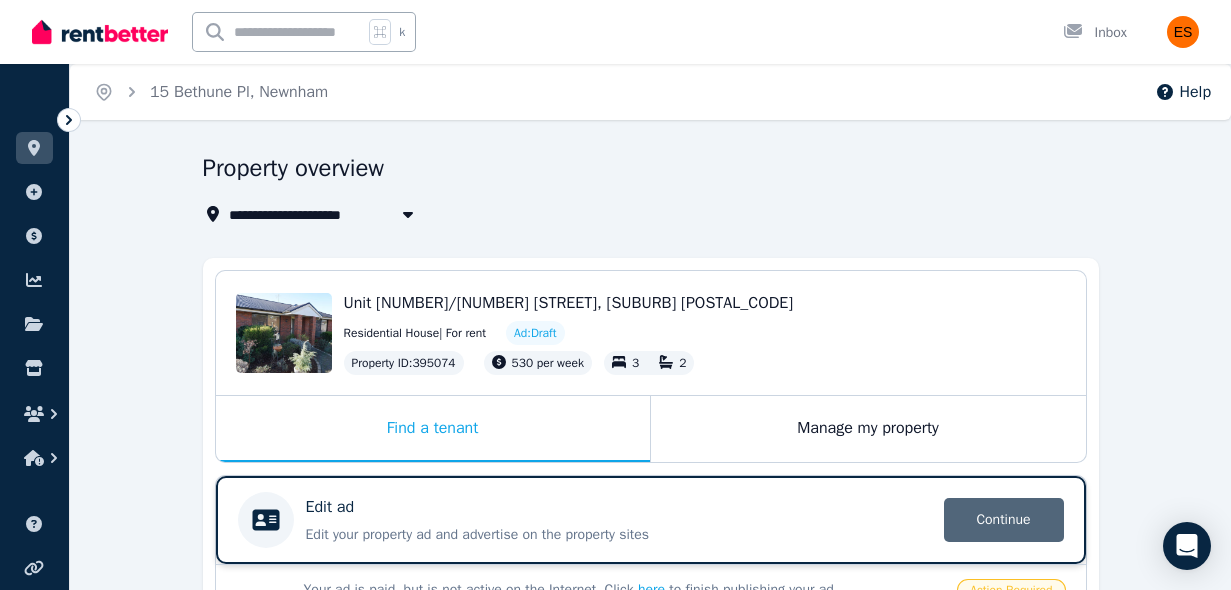 select on "***" 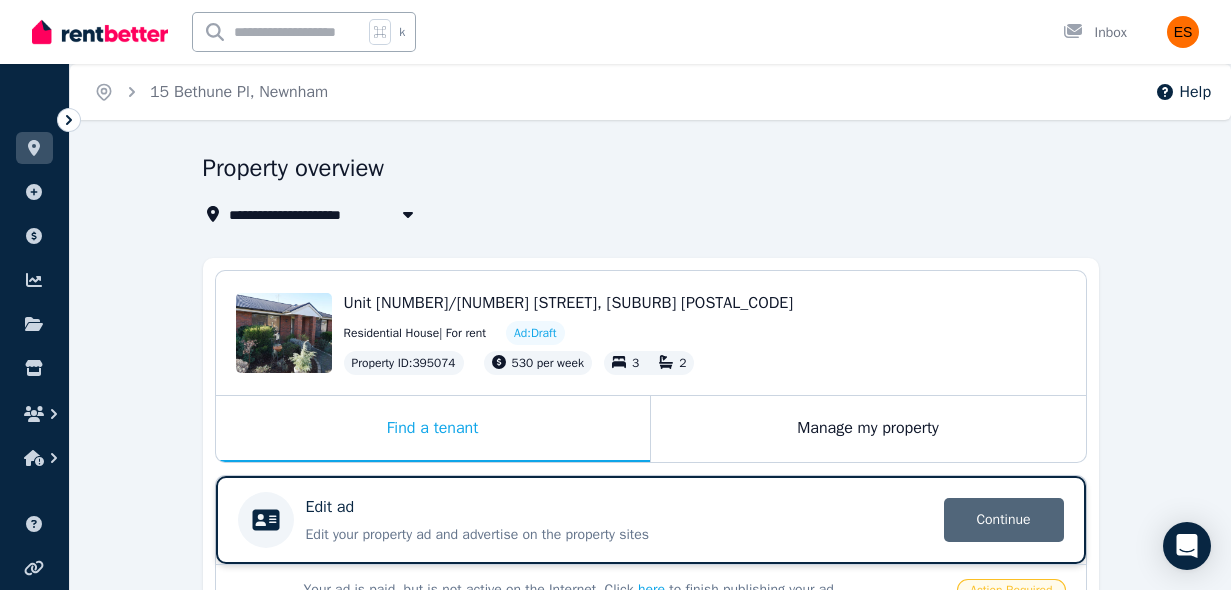 select on "**********" 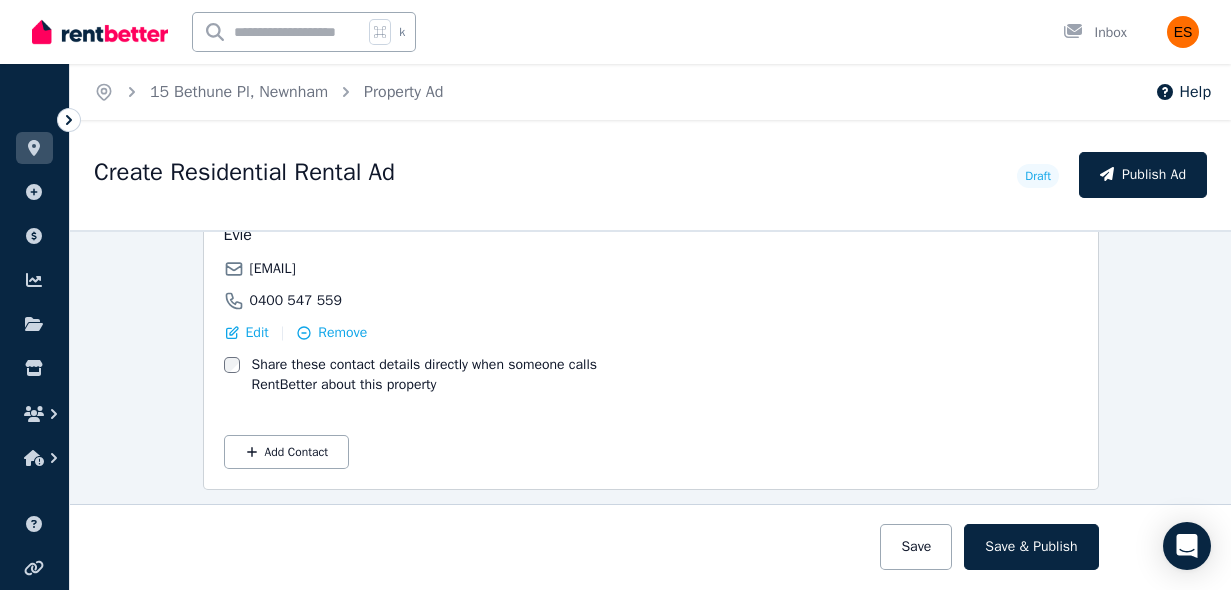 scroll, scrollTop: 3946, scrollLeft: 0, axis: vertical 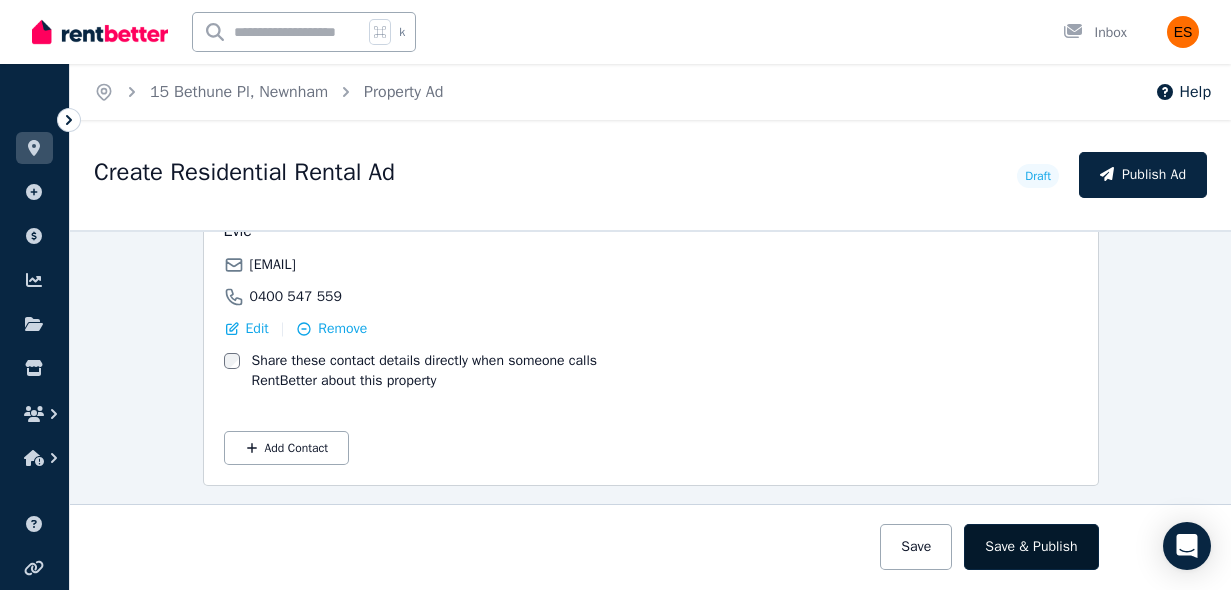click on "Save & Publish" at bounding box center [1031, 547] 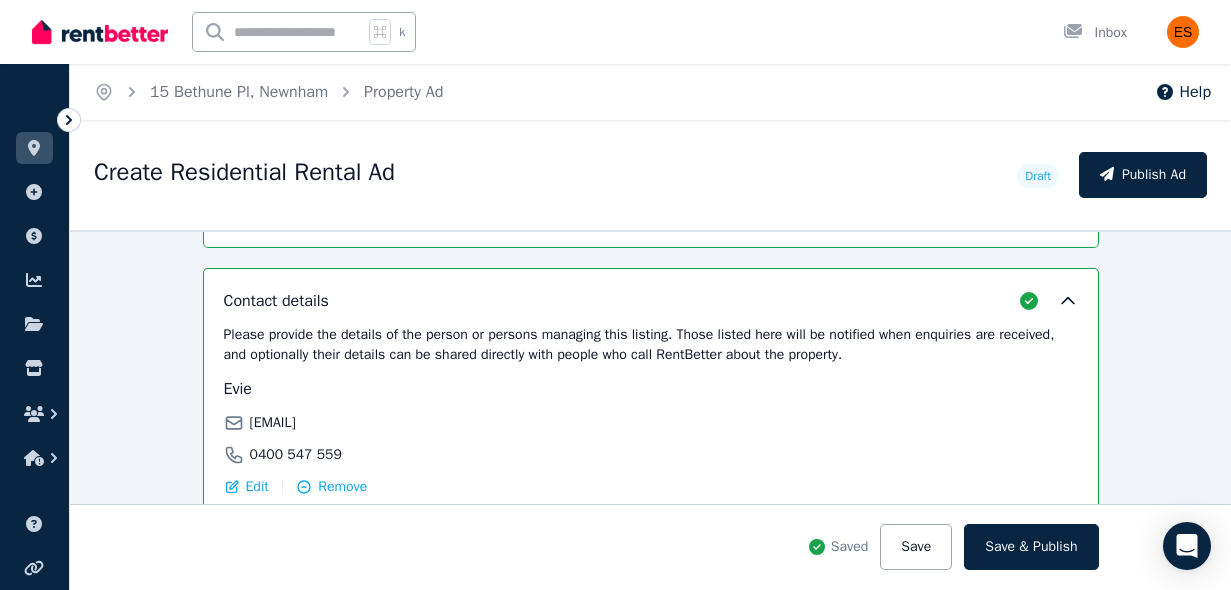 scroll, scrollTop: 4102, scrollLeft: 0, axis: vertical 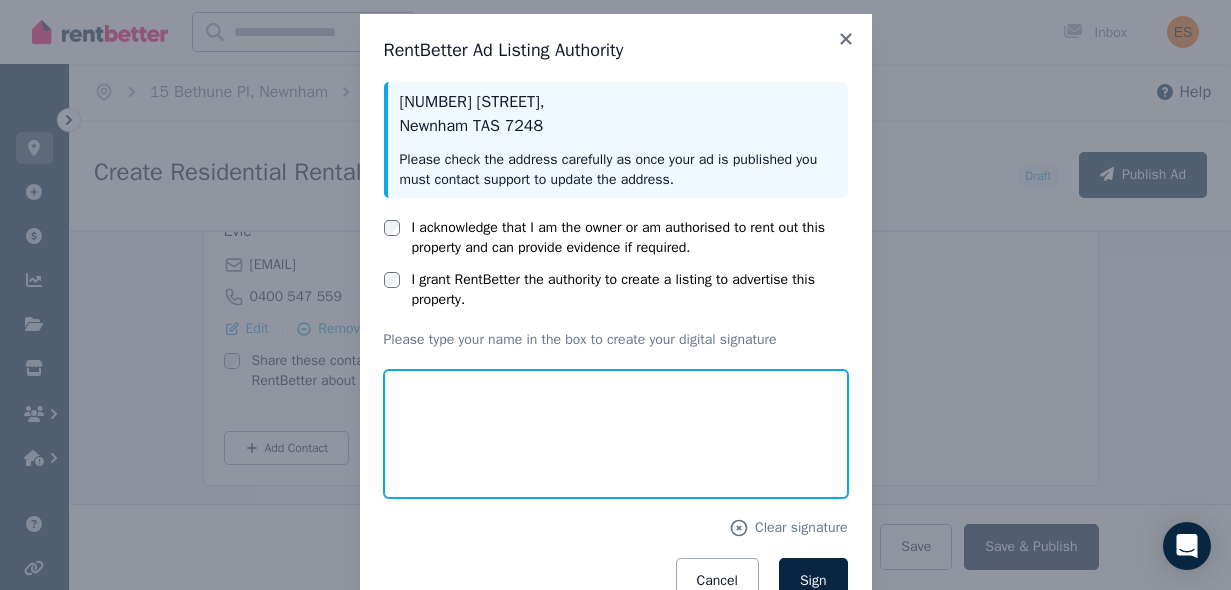 click at bounding box center [616, 434] 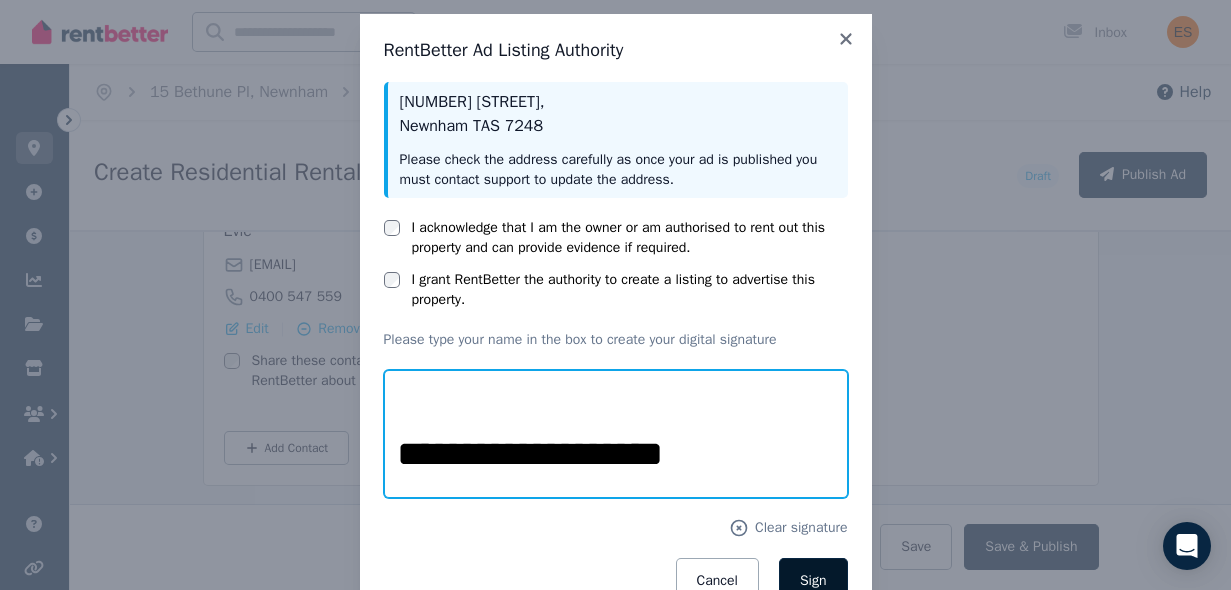 type on "**********" 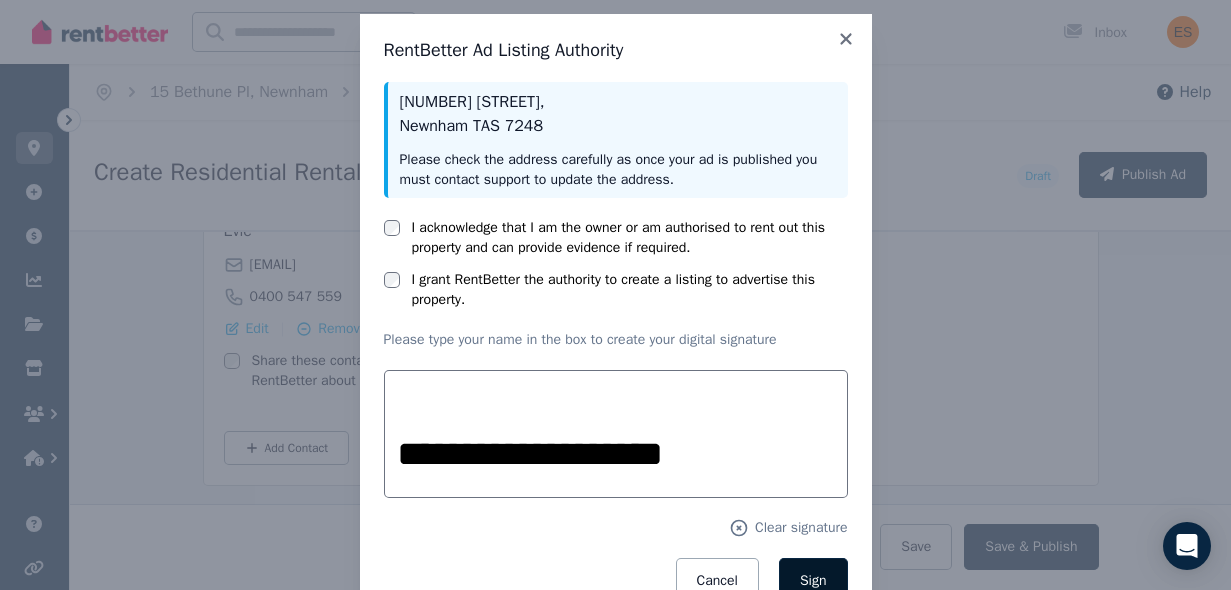 click on "Sign" at bounding box center (813, 580) 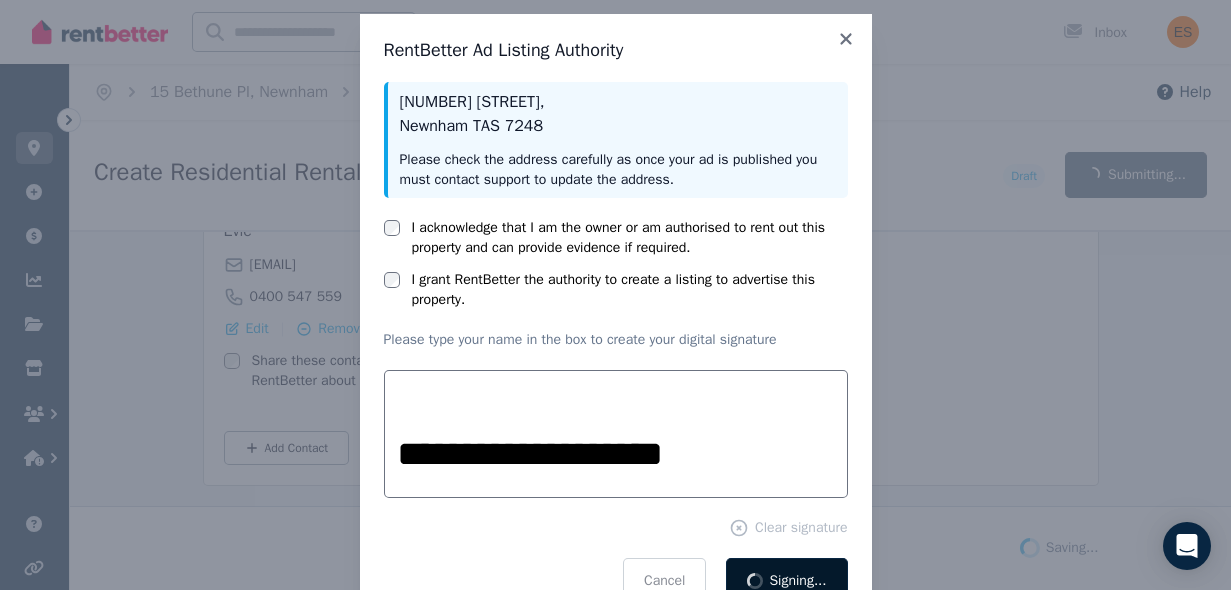 scroll, scrollTop: 4100, scrollLeft: 0, axis: vertical 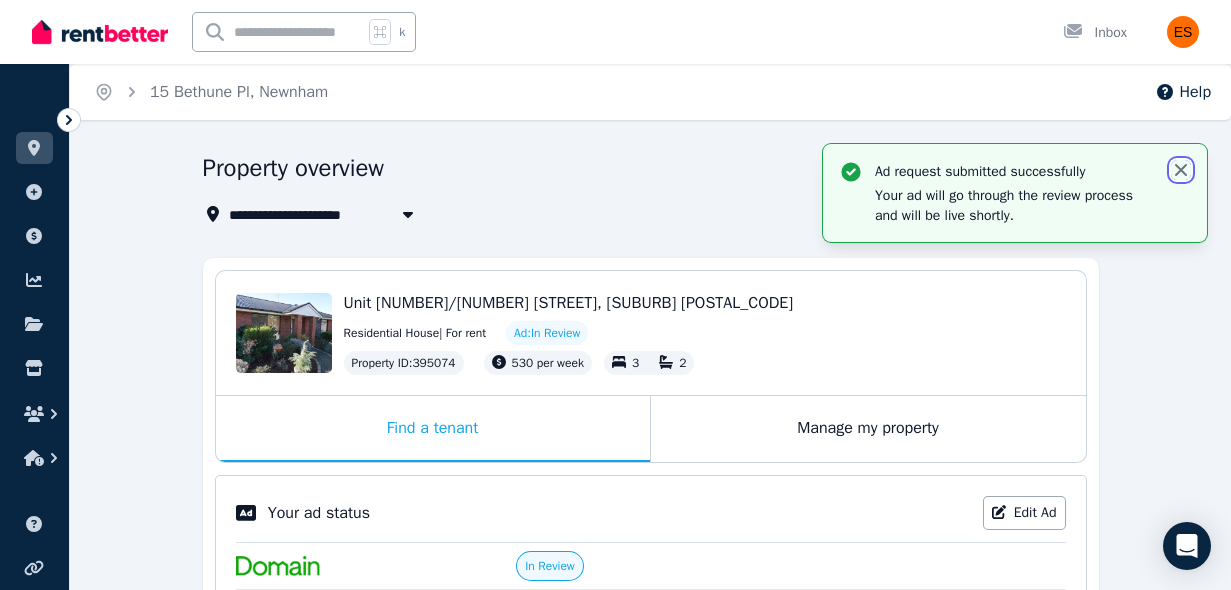 click 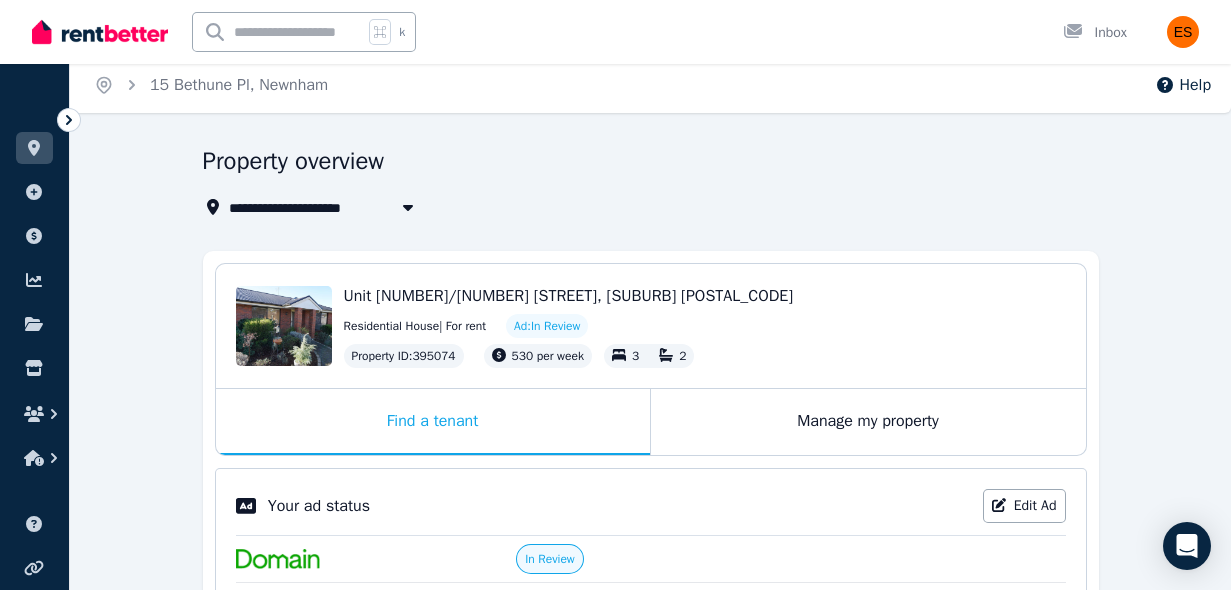 scroll, scrollTop: 0, scrollLeft: 0, axis: both 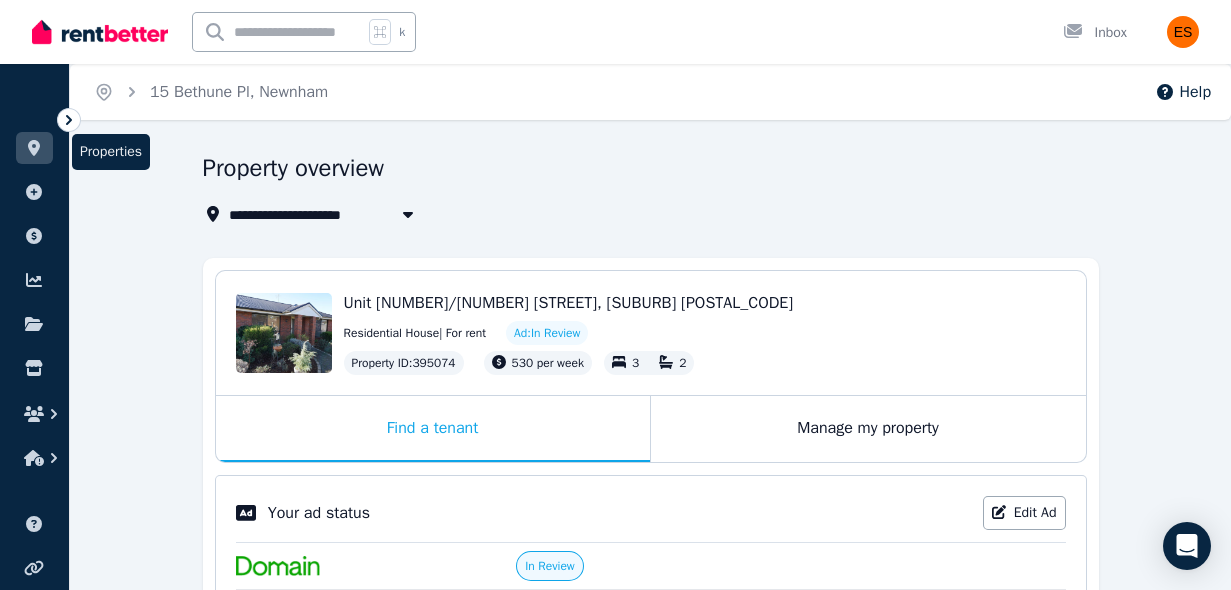 click 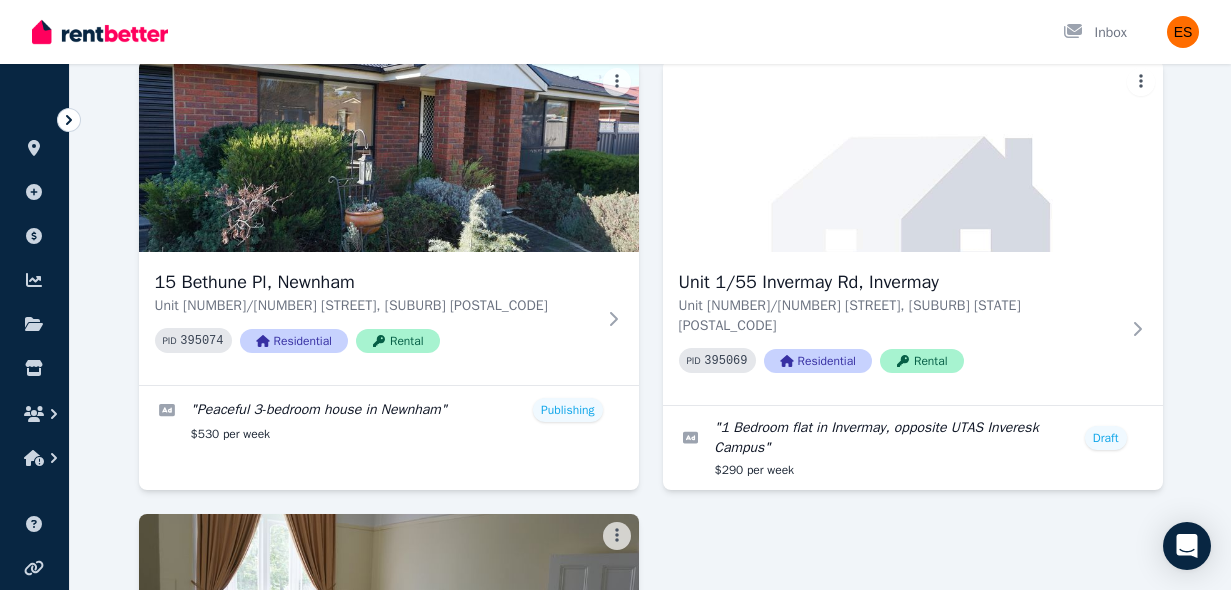 scroll, scrollTop: 108, scrollLeft: 0, axis: vertical 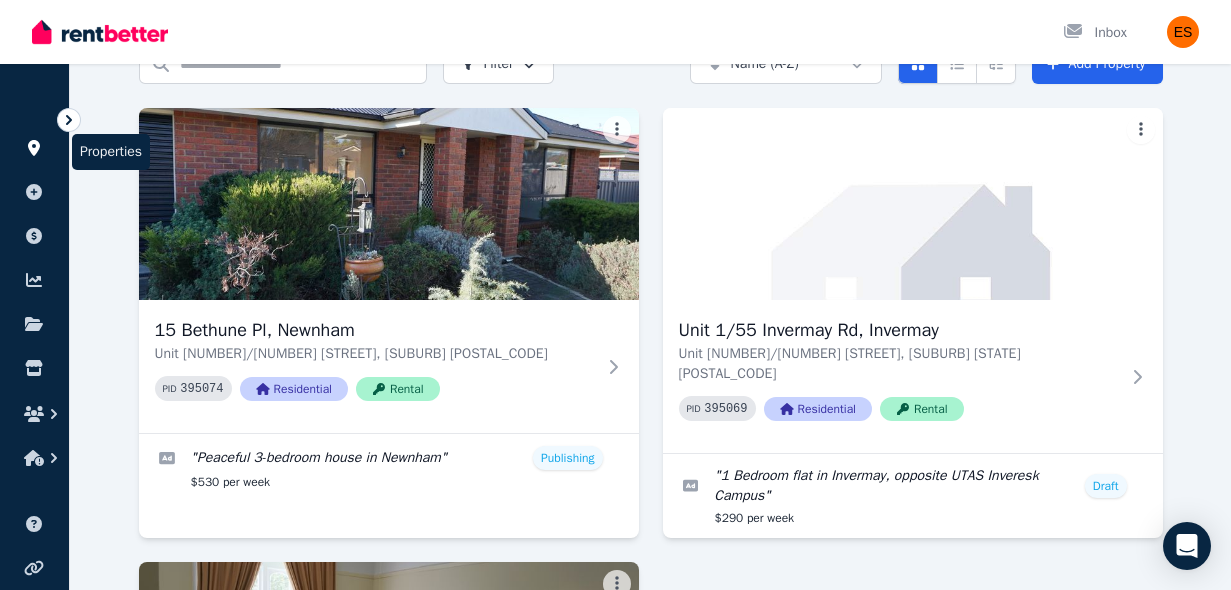 click 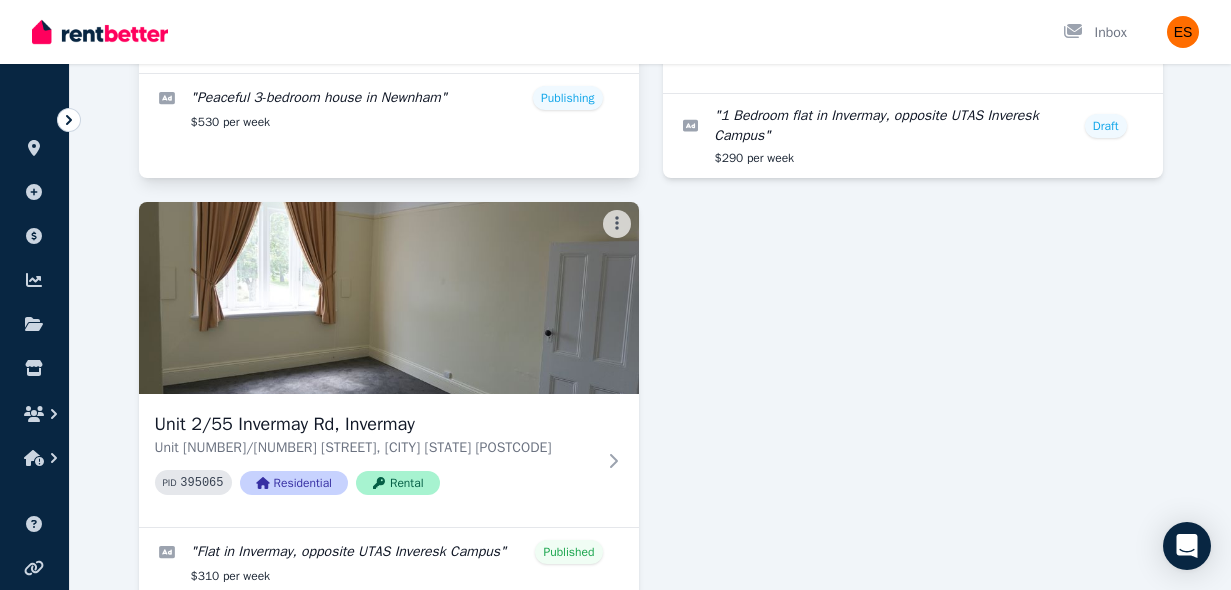 scroll, scrollTop: 611, scrollLeft: 0, axis: vertical 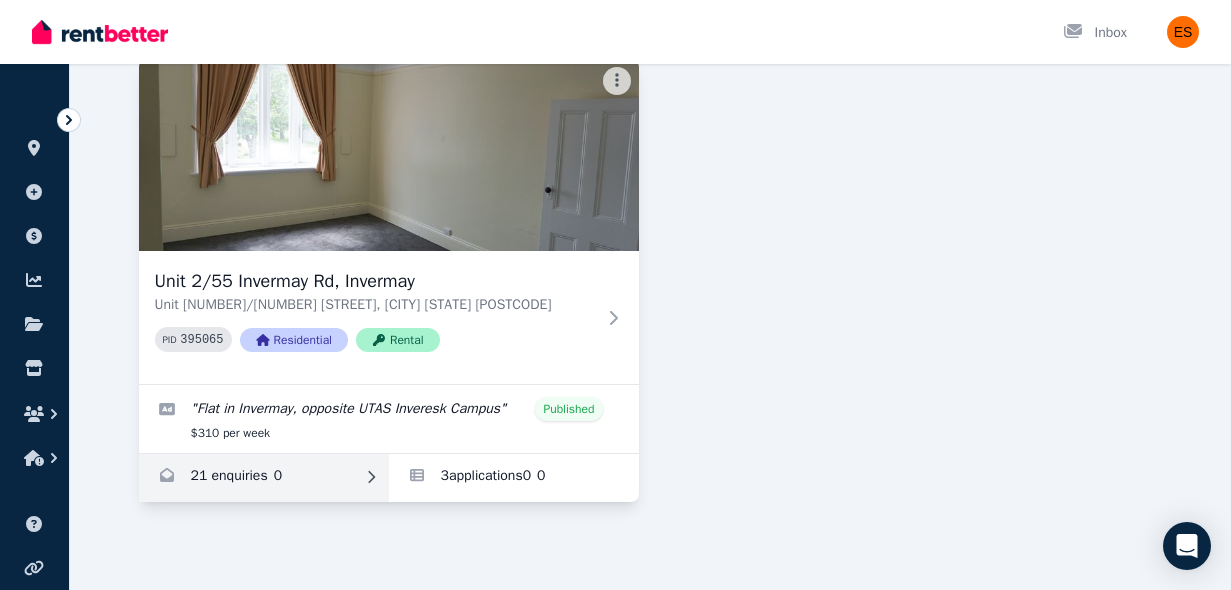 click at bounding box center (264, 478) 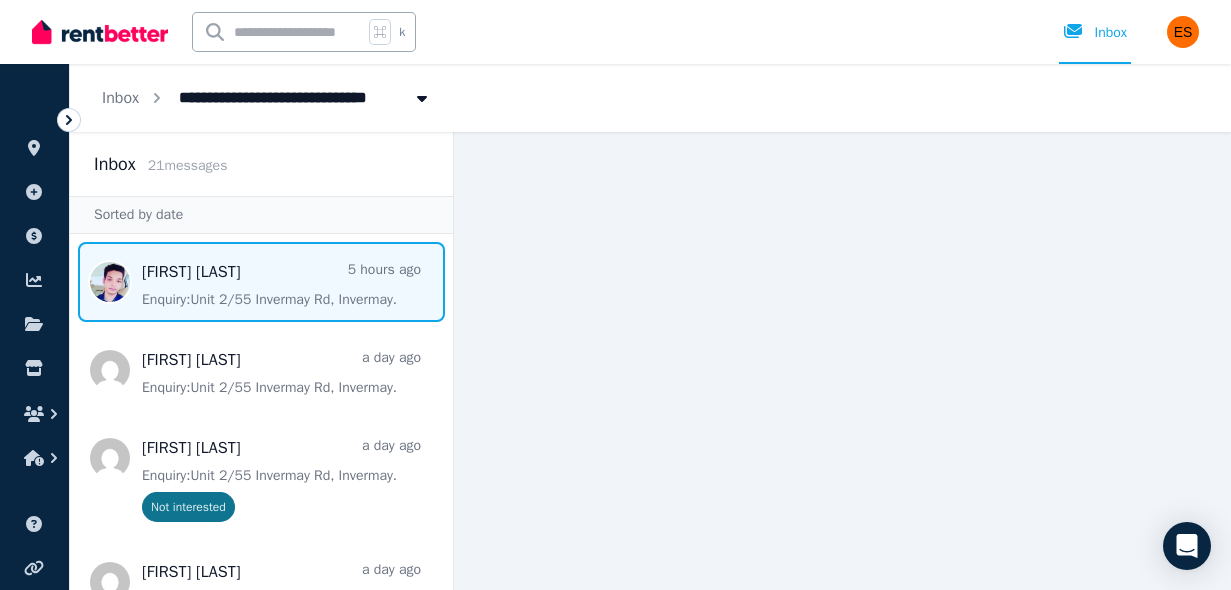 click at bounding box center [261, 282] 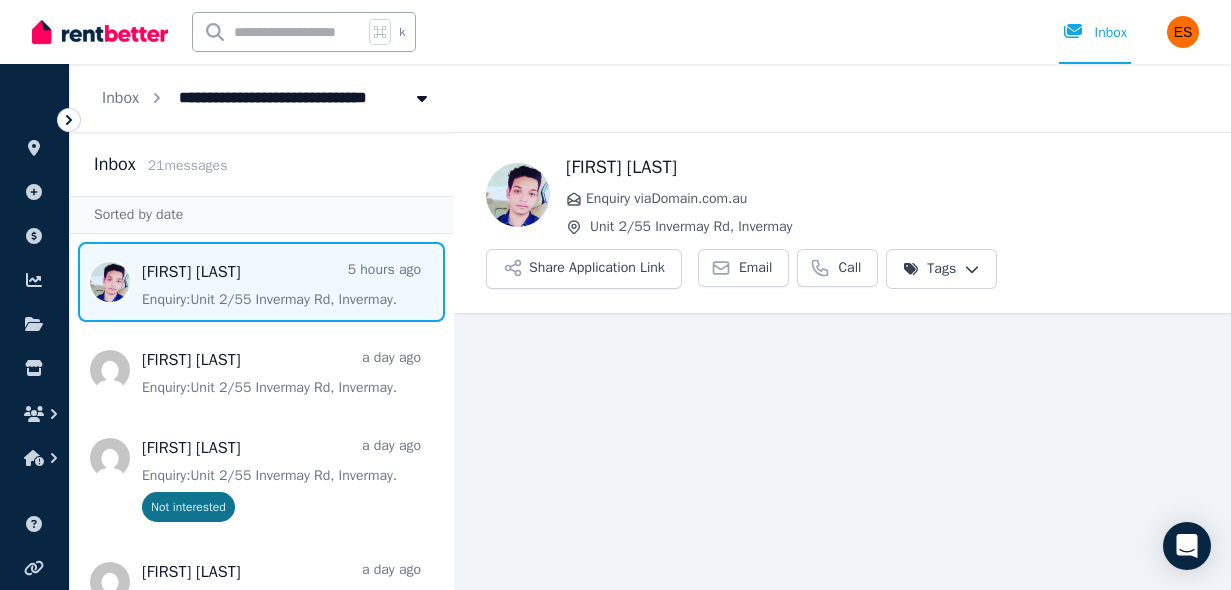 click on "Open main menu k Inbox Open user menu ORGANISE Properties Add property Payments Finance report Documents Marketplace Help centre Refer a friend Account settings Your profile [FIRST] [LAST] Inbox 21  message s Sorted by date [FIRST] [LAST] 5 hours ago Enquiry:  Unit 2/55 Invermay Rd, Invermay . [FIRST] [LAST] a day ago Enquiry:  Unit 2/55 Invermay Rd, Invermay . [FIRST] [LAST] a day ago Enquiry:  Unit 2/55 Invermay Rd, Invermay . Not interested [FIRST] [LAST] a day ago Enquiry:  Unit 2/55 Invermay Rd, Invermay . [FIRST] [LAST] a day ago Enquiry:  Unit 2/55 Invermay Rd, Invermay . Contacted [FIRST] [LAST] 2 days ago Enquiry:  Unit 2/55 Invermay Rd, Invermay . [FIRST] [LAST] 2 days ago Enquiry:  Unit 2/55 Invermay Rd, Invermay . [FIRST] [LAST] 2 days ago Enquiry:  Unit 2/55 Invermay Rd, Invermay . [FIRST] [LAST] 2 days ago Enquiry:  Unit 2/55 Invermay Rd, Invermay . Not interested [FIRST] [LAST] 2 days ago . . . ." at bounding box center (615, 295) 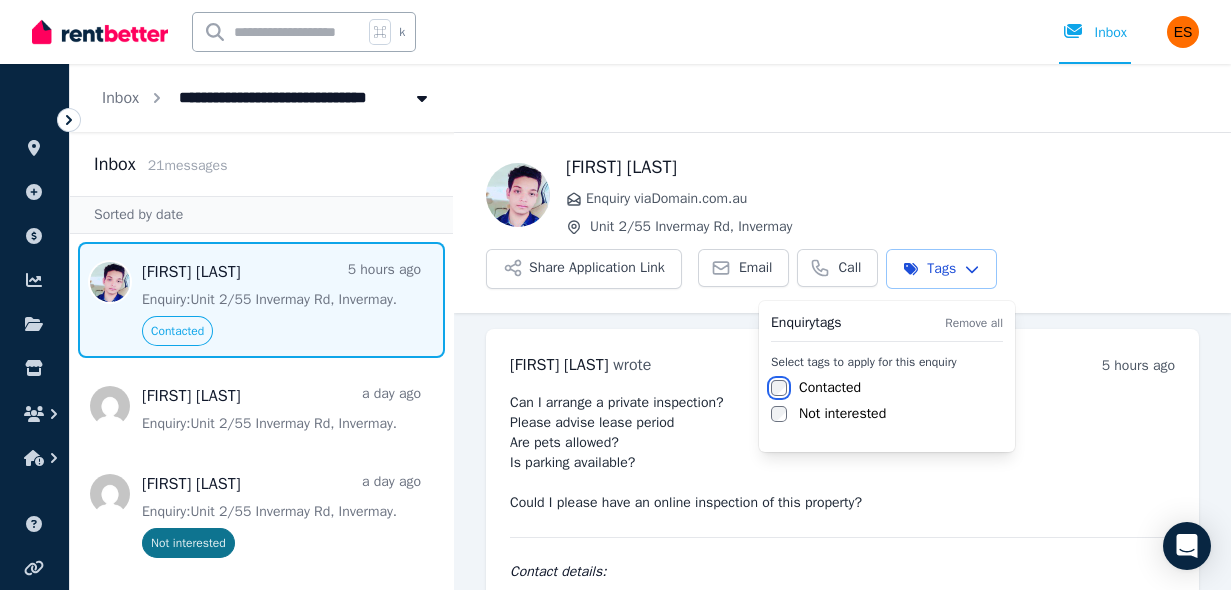 scroll, scrollTop: 84, scrollLeft: 0, axis: vertical 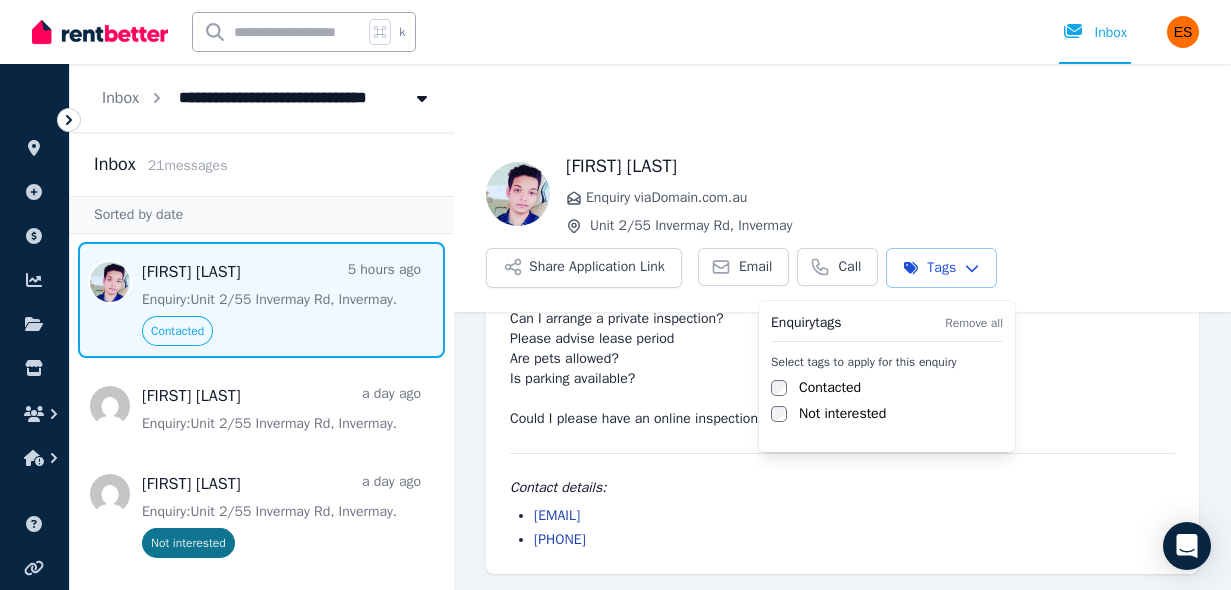 click on "**********" at bounding box center [615, 295] 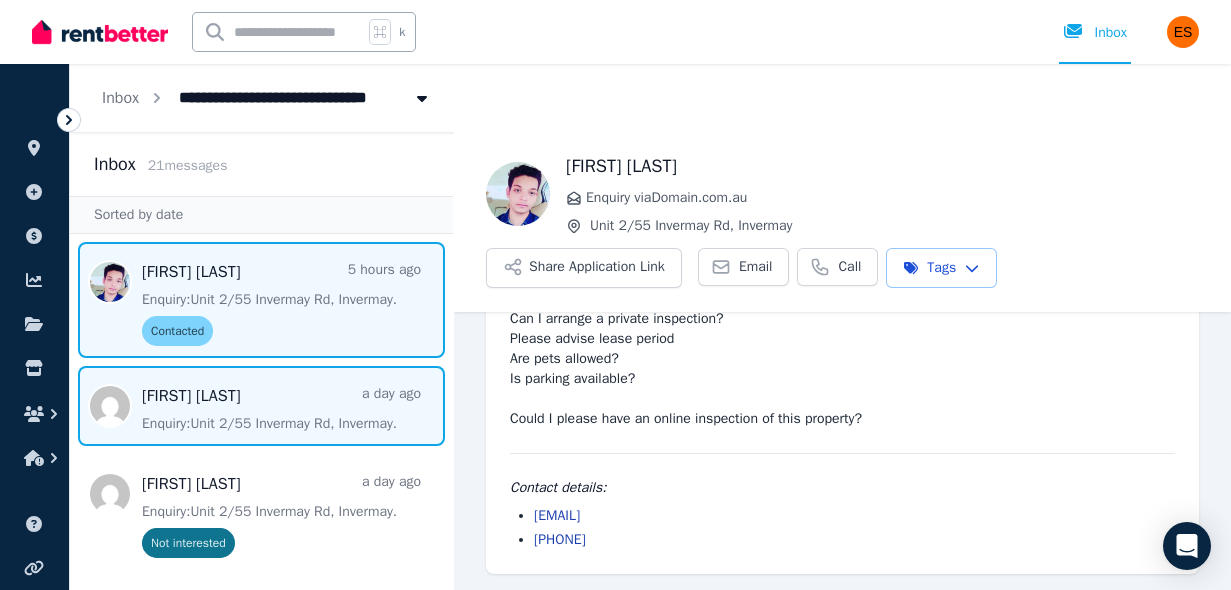 click at bounding box center [261, 406] 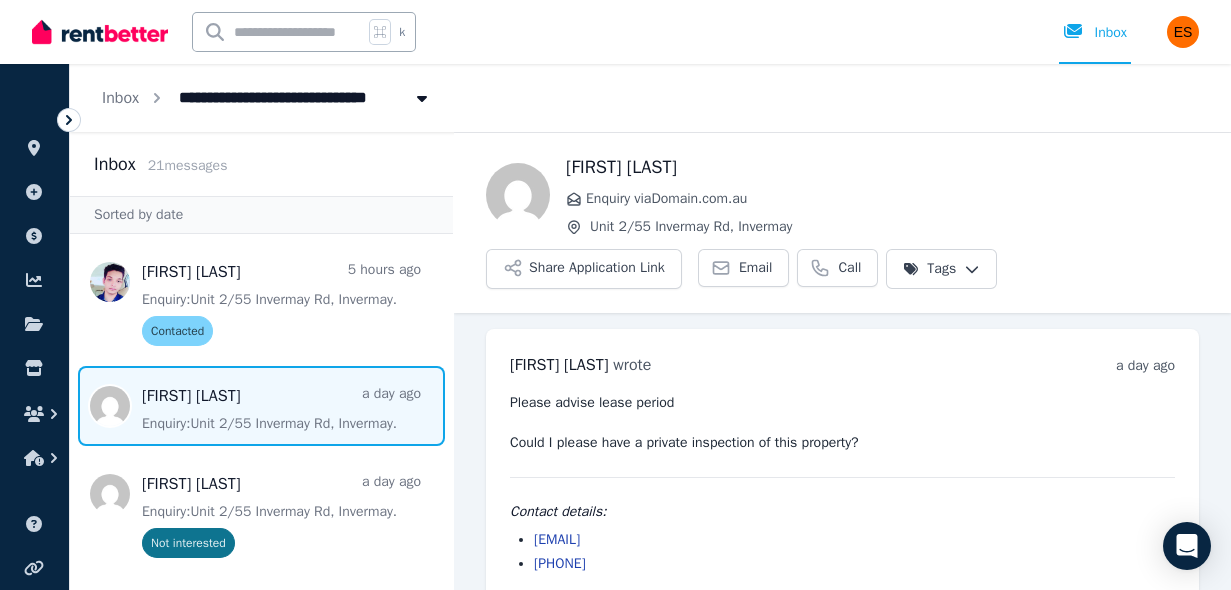 scroll, scrollTop: 24, scrollLeft: 0, axis: vertical 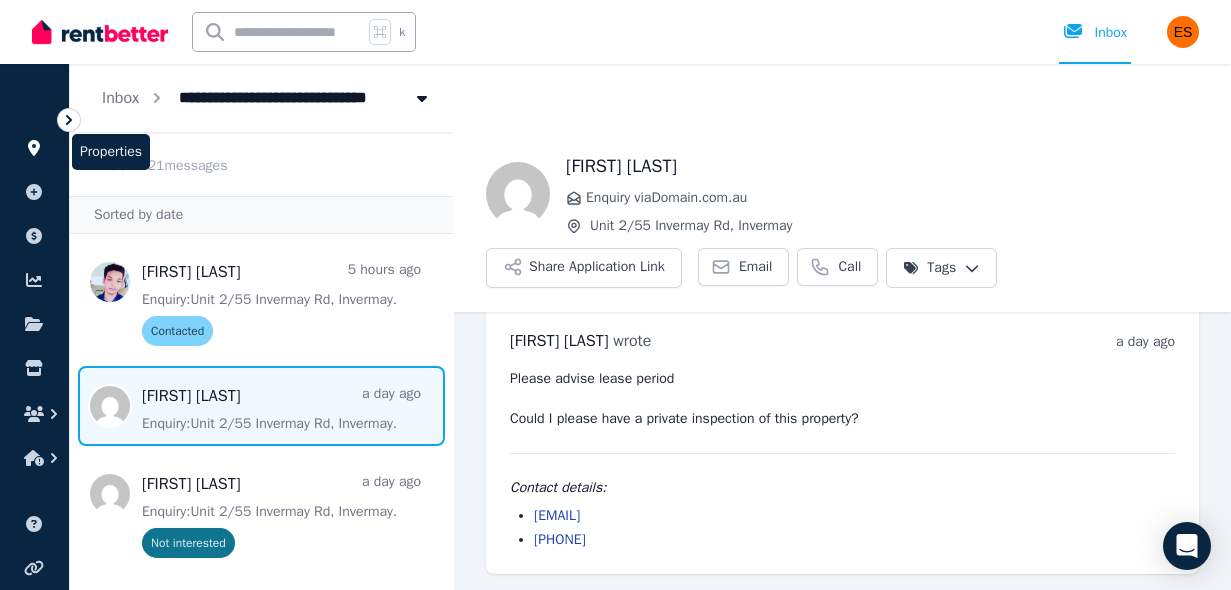 click 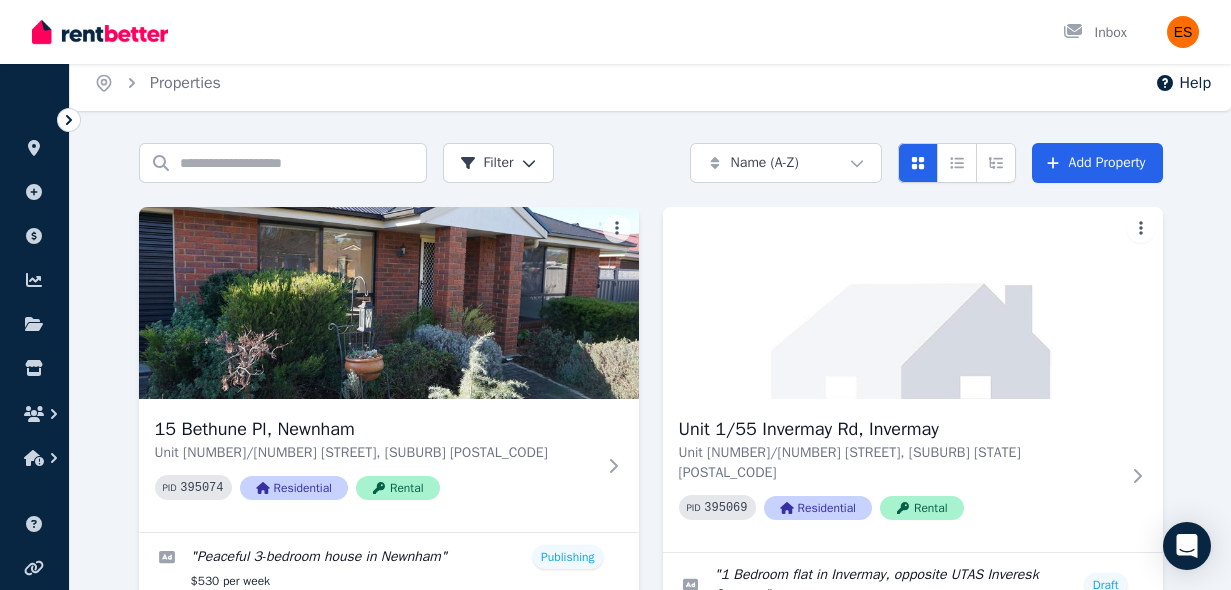 scroll, scrollTop: 8, scrollLeft: 0, axis: vertical 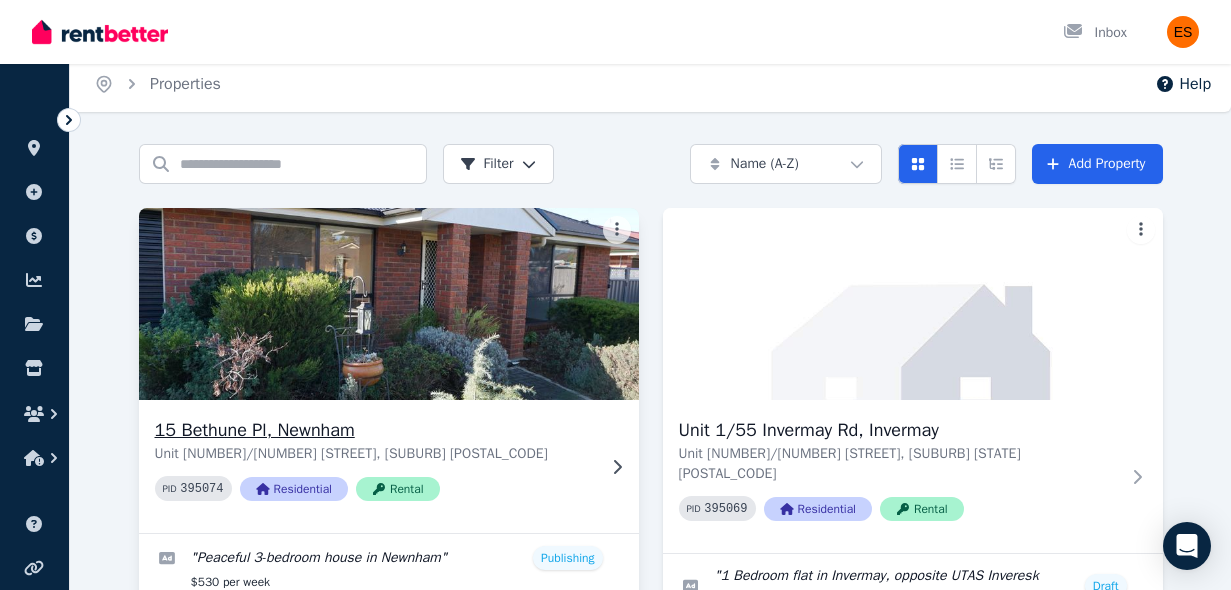 click on "Unit [NUMBER]/[NUMBER] [STREET], [SUBURB] [POSTAL_CODE] PID [NUMBER] Residential Rental" at bounding box center (389, 466) 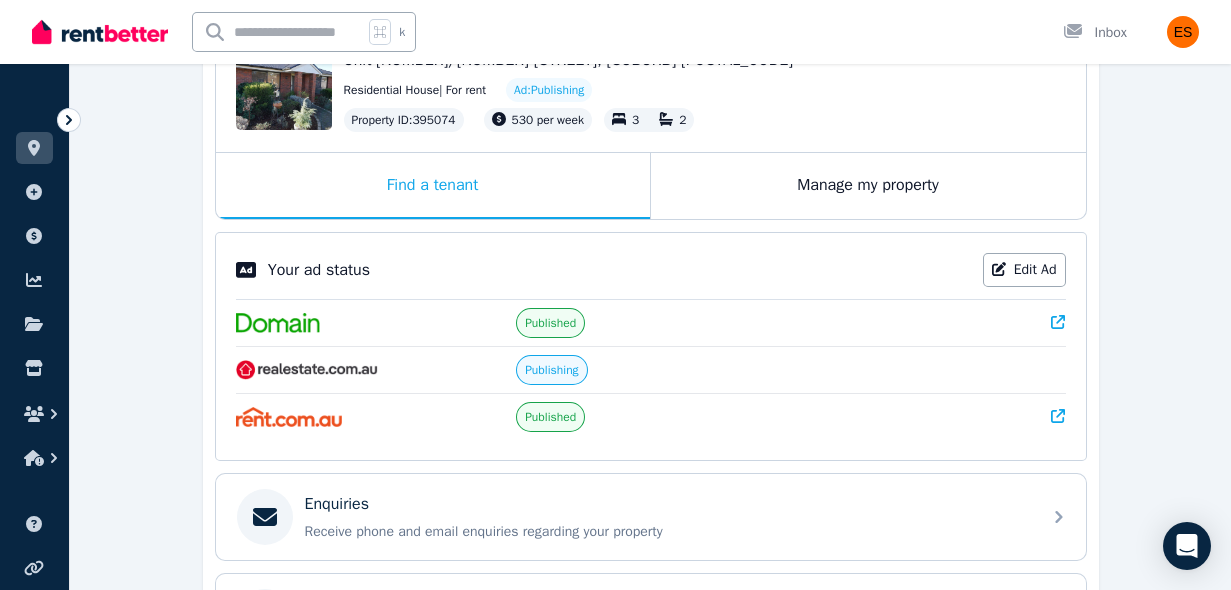 scroll, scrollTop: 244, scrollLeft: 0, axis: vertical 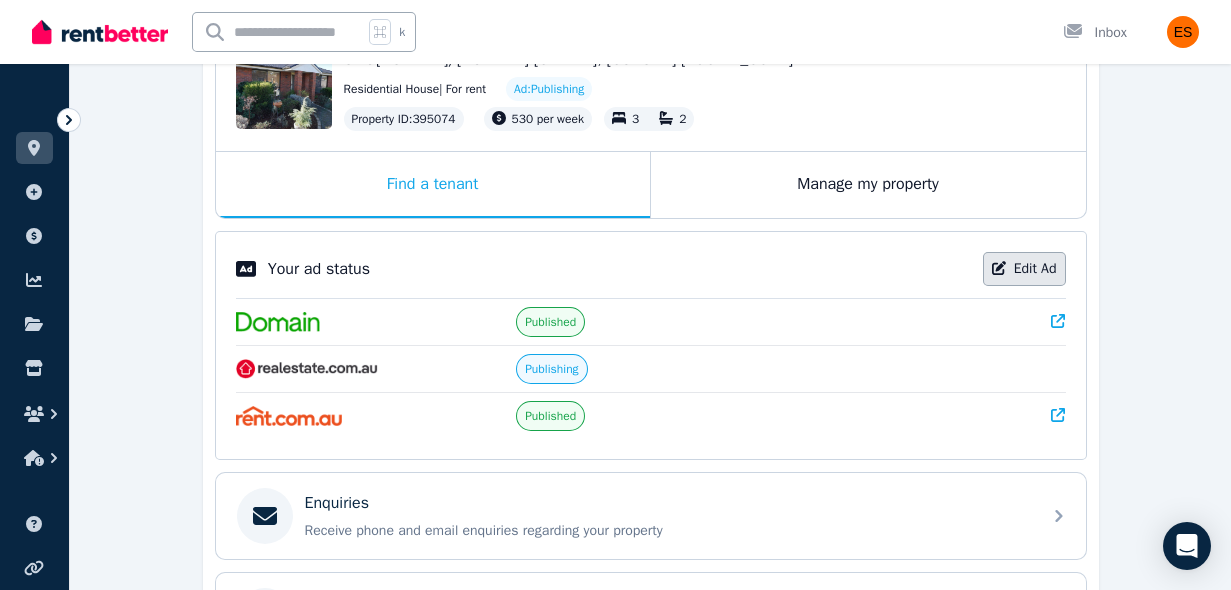 click on "Edit Ad" at bounding box center (1024, 269) 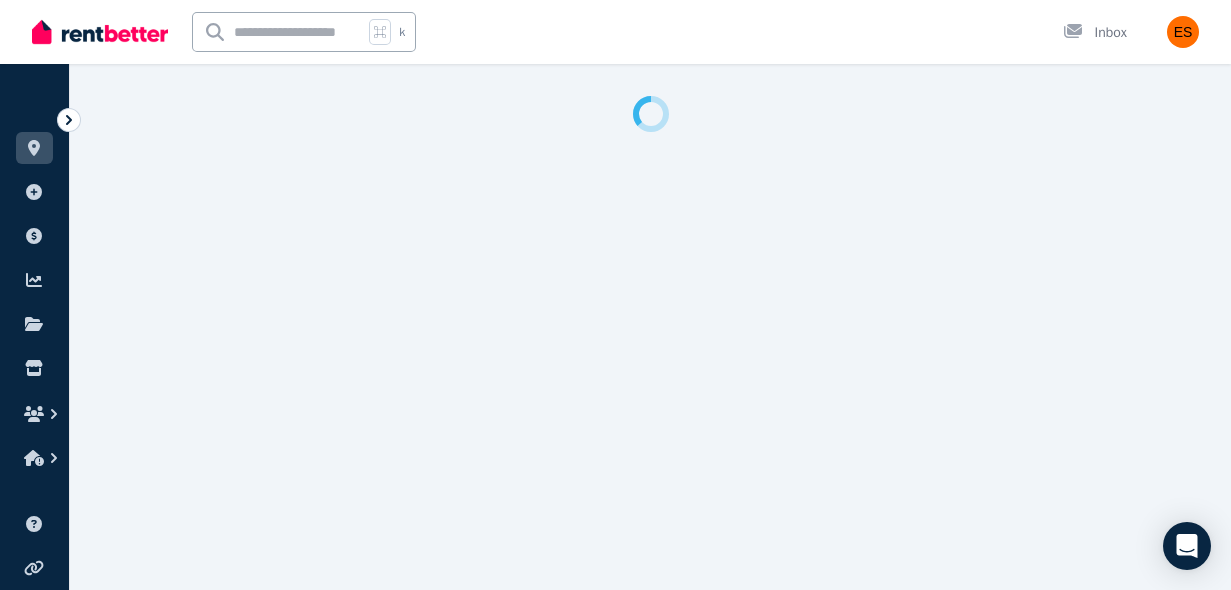 scroll, scrollTop: 0, scrollLeft: 0, axis: both 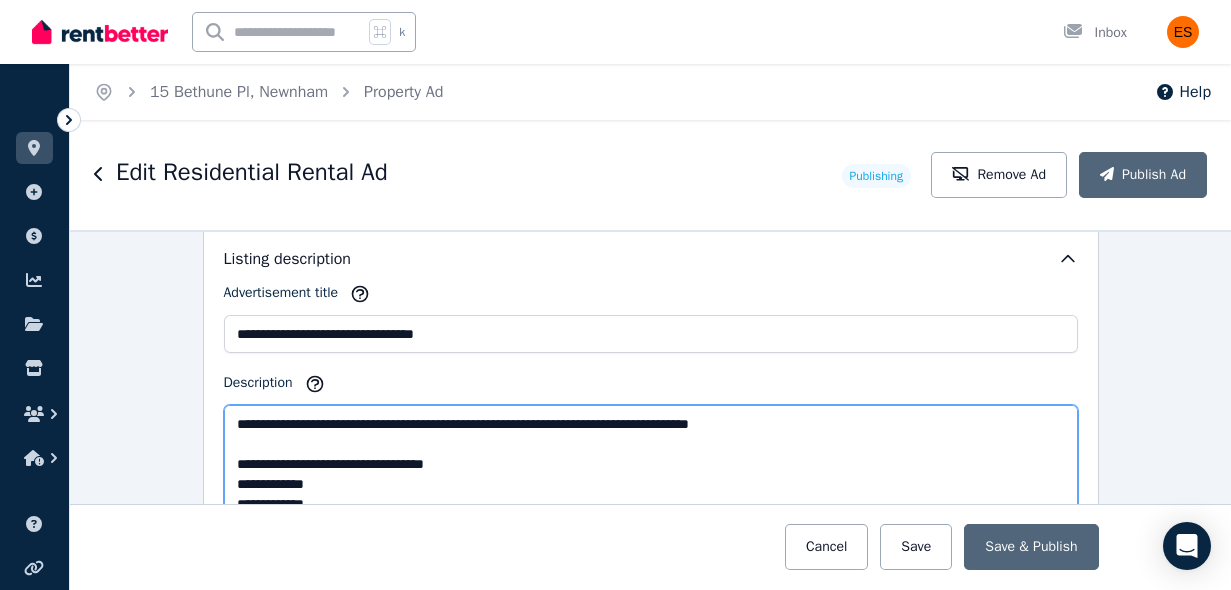 click on "**********" at bounding box center (651, 474) 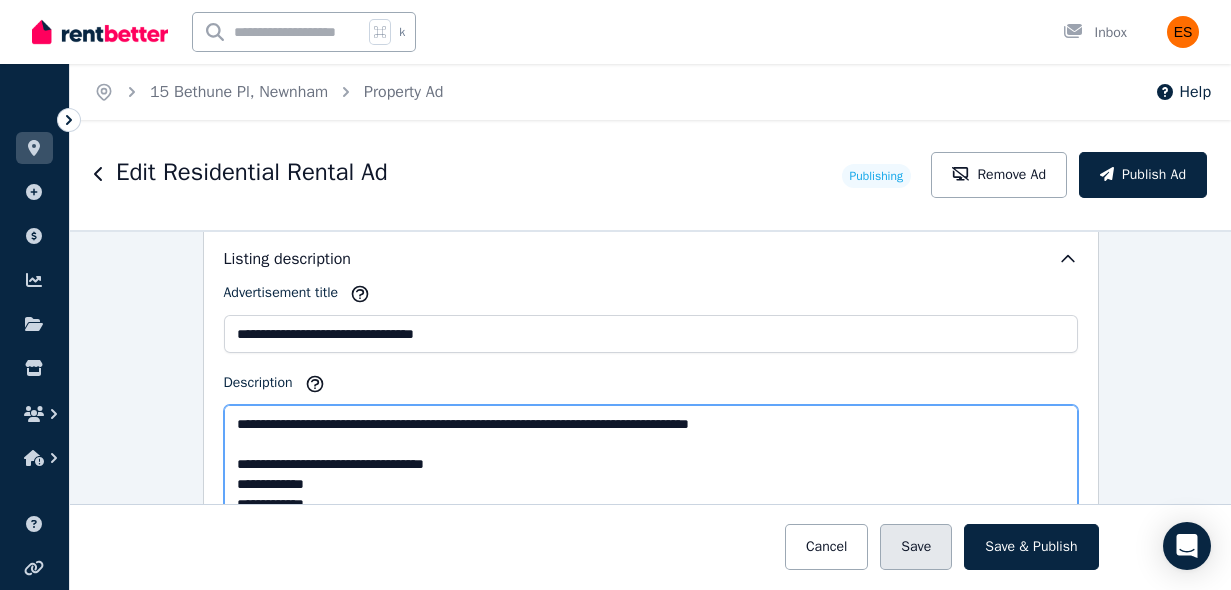 type on "**********" 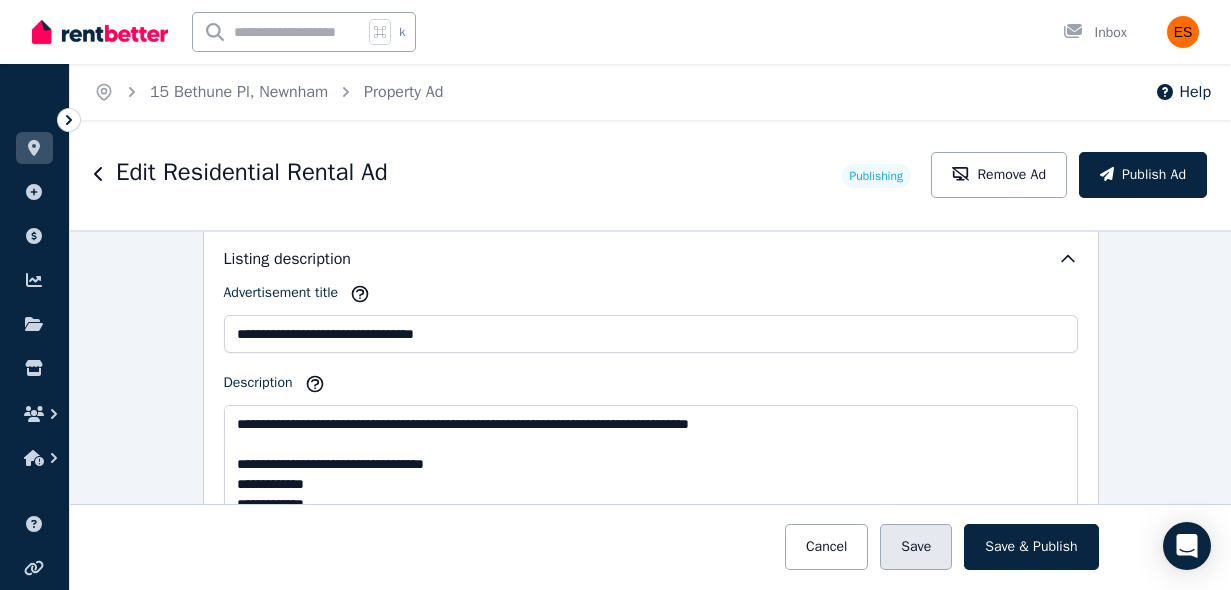 click on "Save" at bounding box center (916, 547) 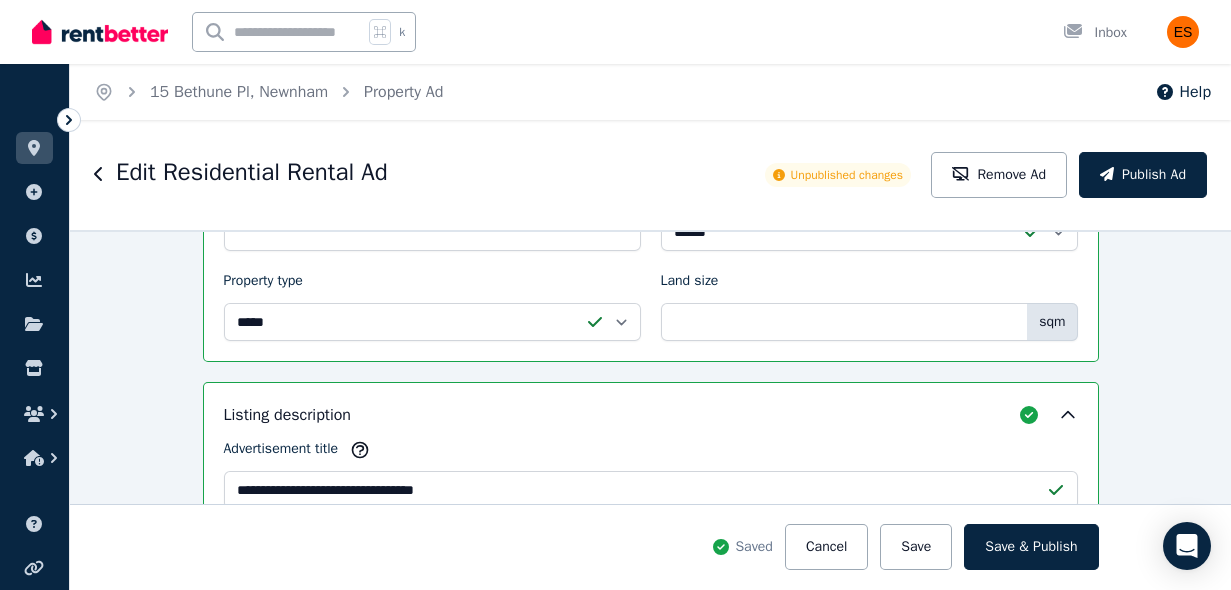 scroll, scrollTop: 1426, scrollLeft: 0, axis: vertical 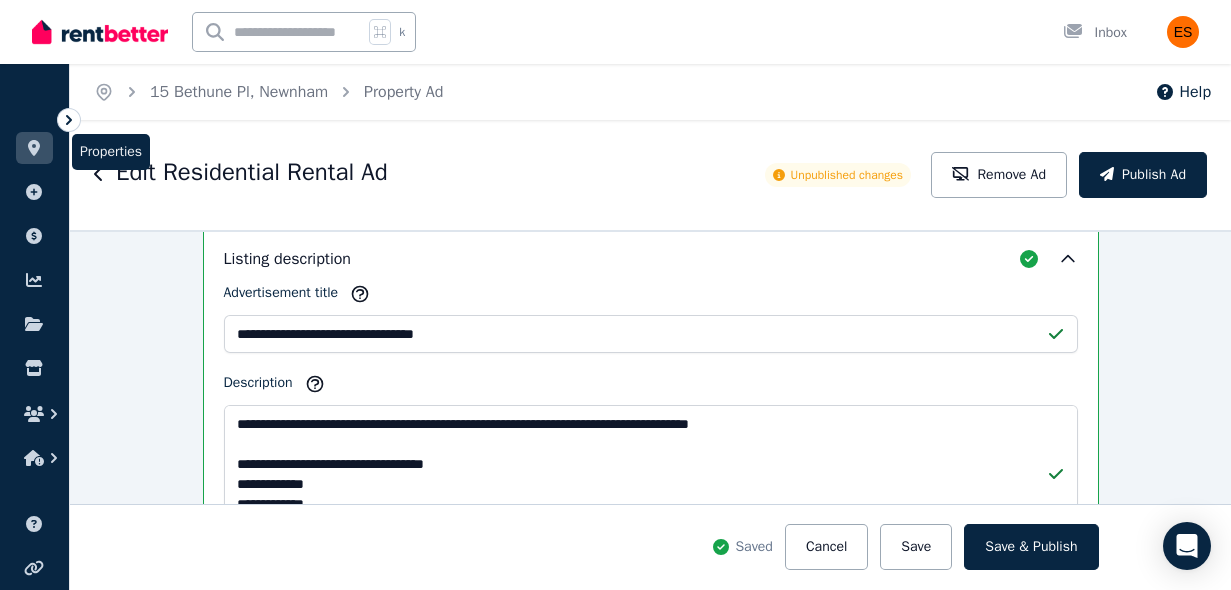 click at bounding box center (34, 148) 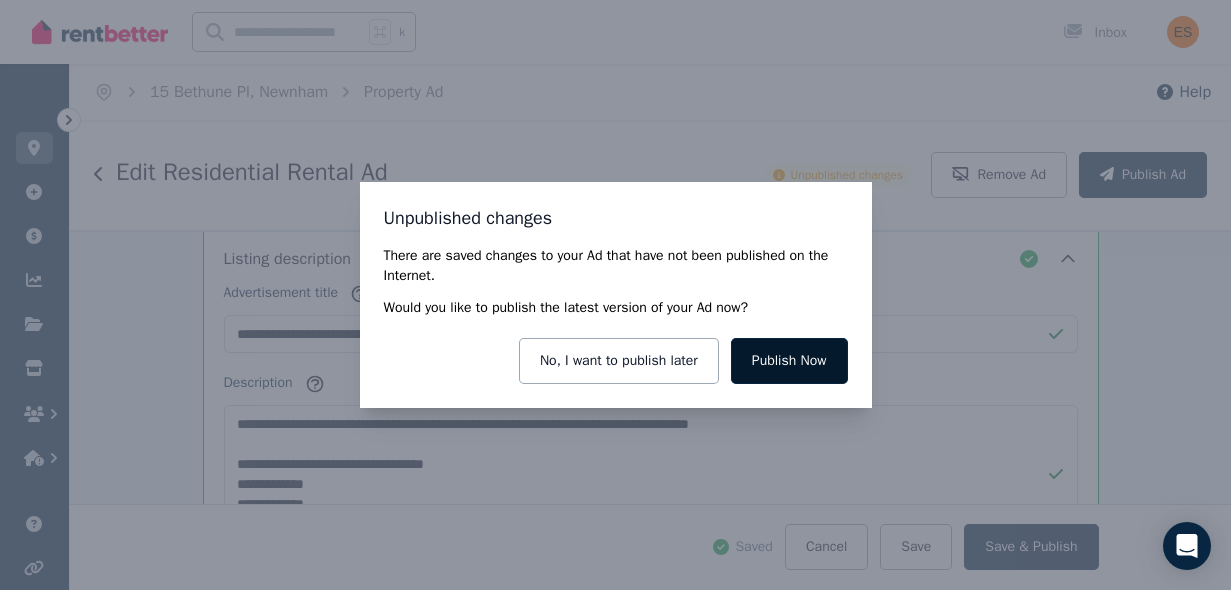 click on "Publish Now" at bounding box center [789, 361] 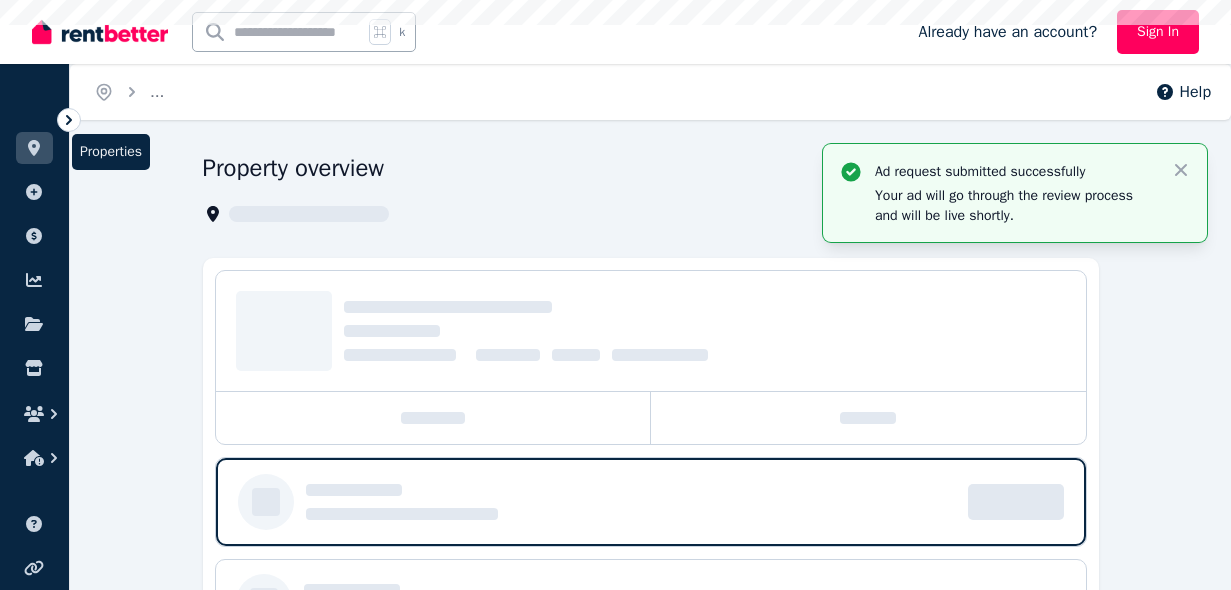 scroll, scrollTop: 0, scrollLeft: 0, axis: both 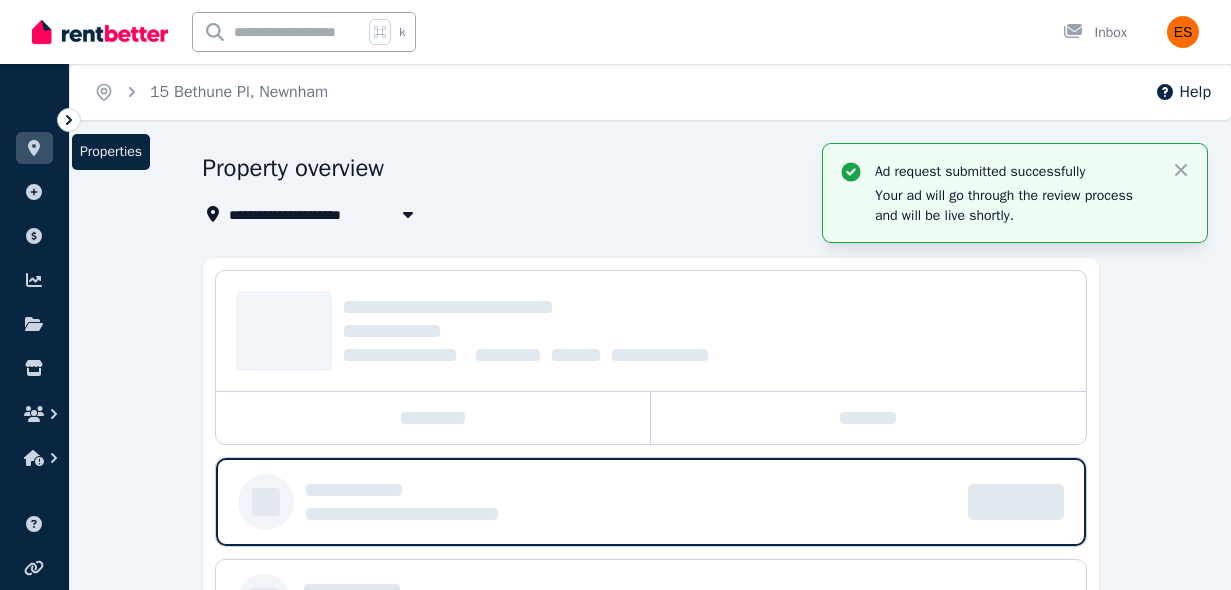 click 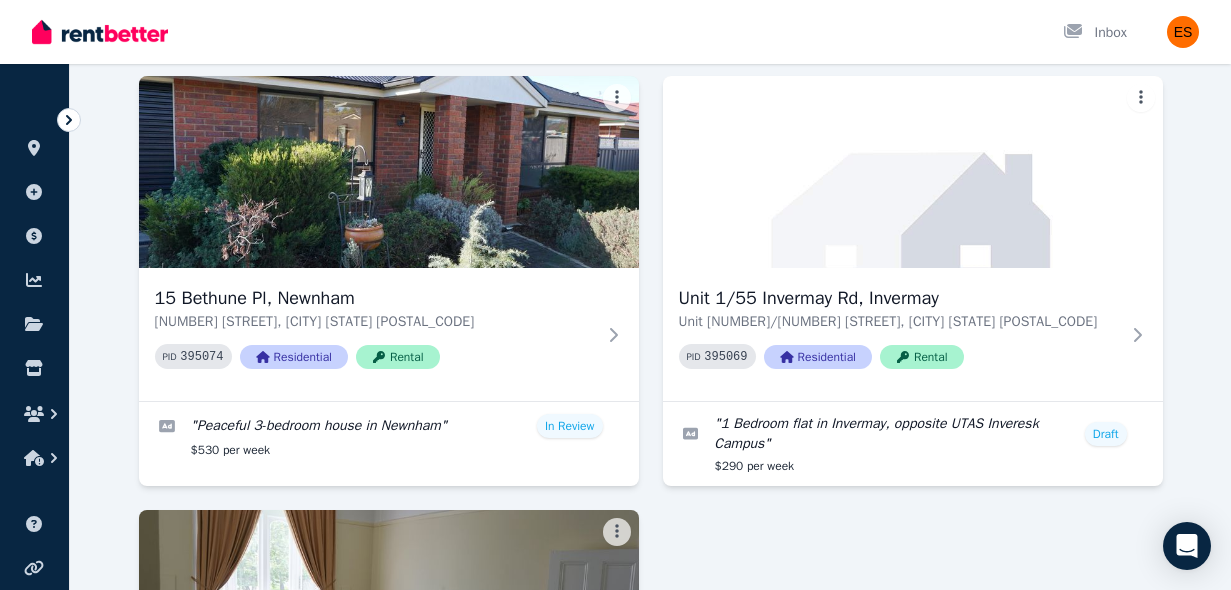 scroll, scrollTop: 77, scrollLeft: 0, axis: vertical 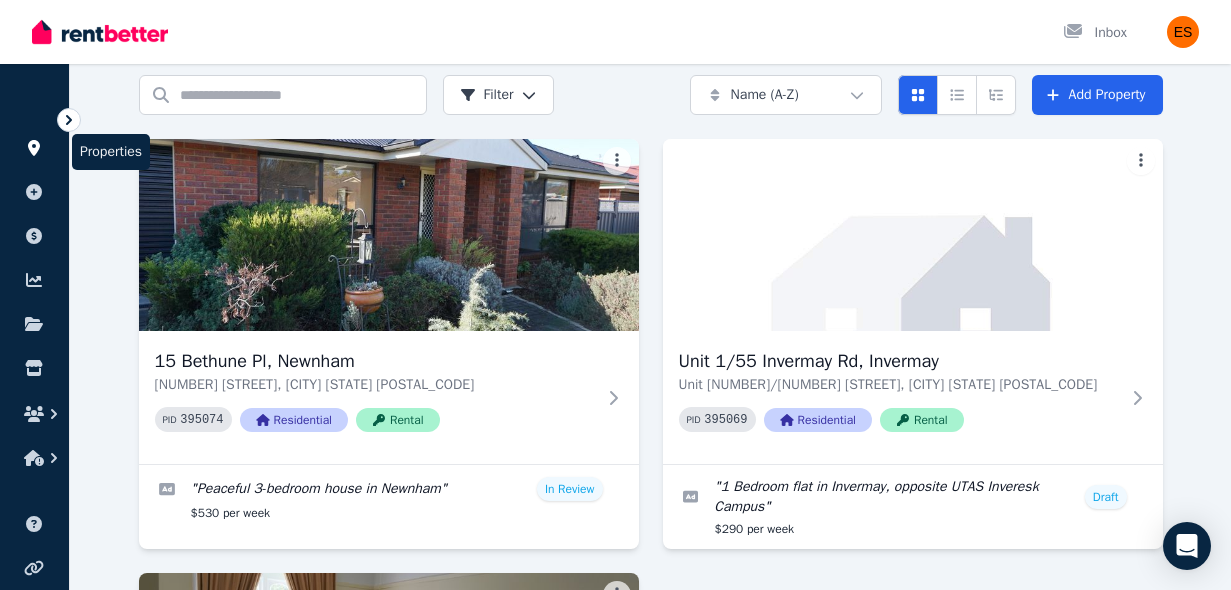 click 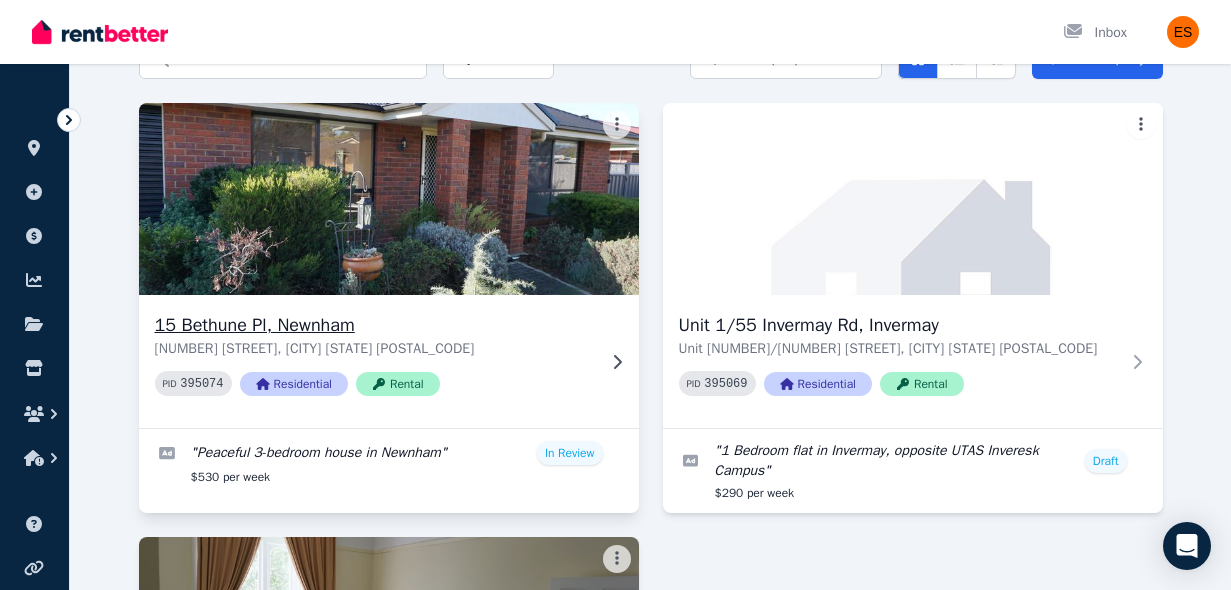 scroll, scrollTop: 114, scrollLeft: 0, axis: vertical 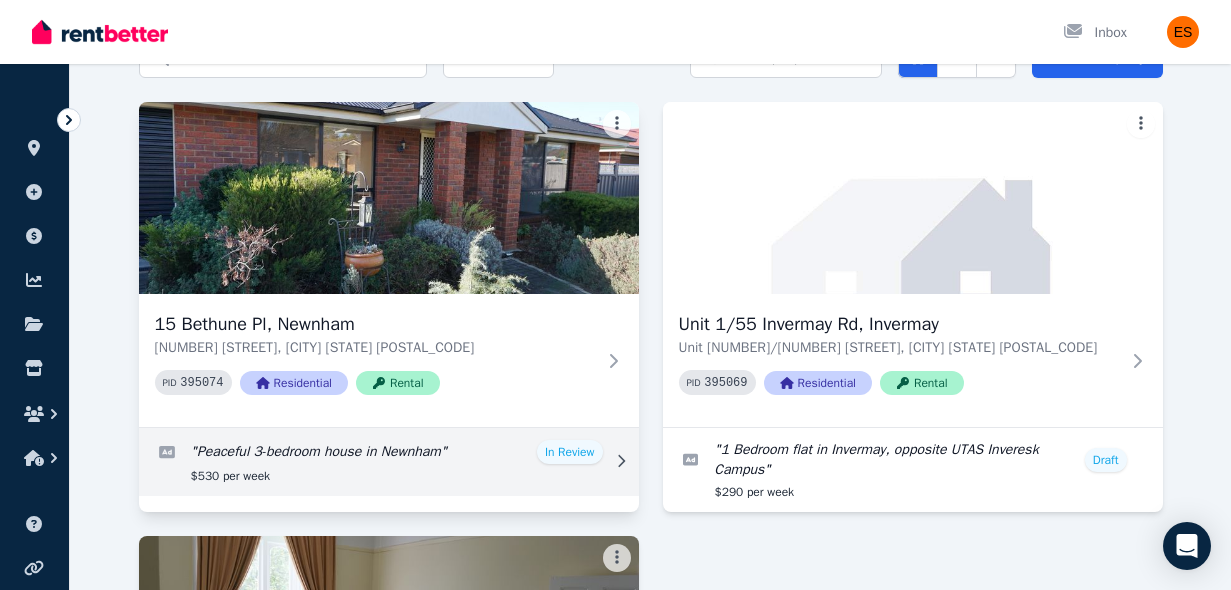 click at bounding box center (389, 462) 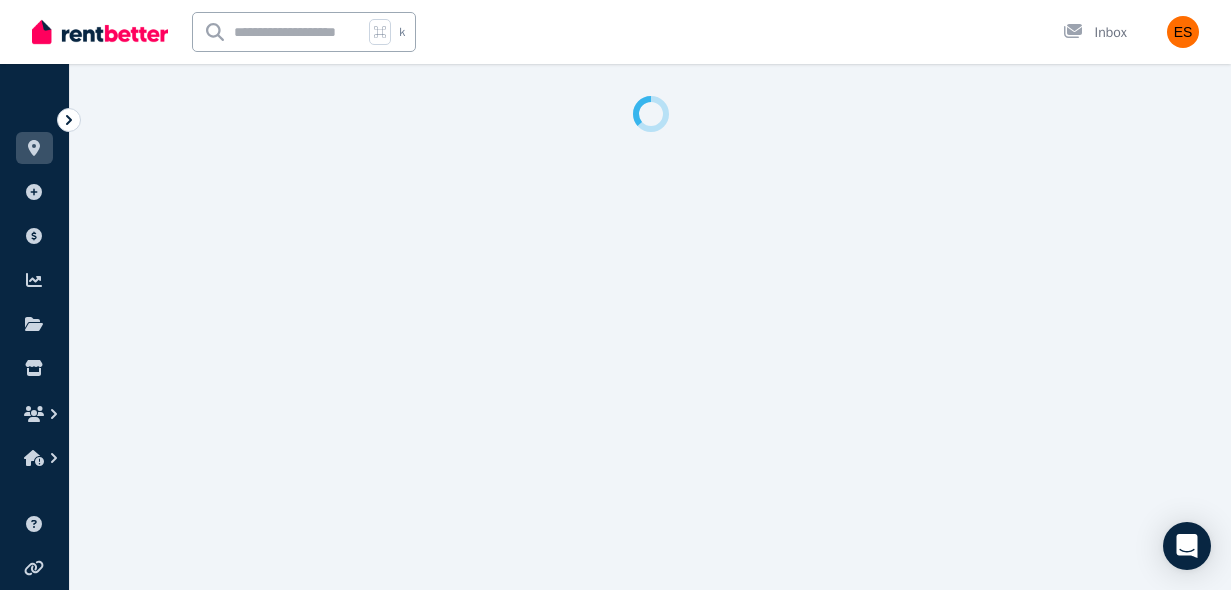 scroll, scrollTop: 0, scrollLeft: 0, axis: both 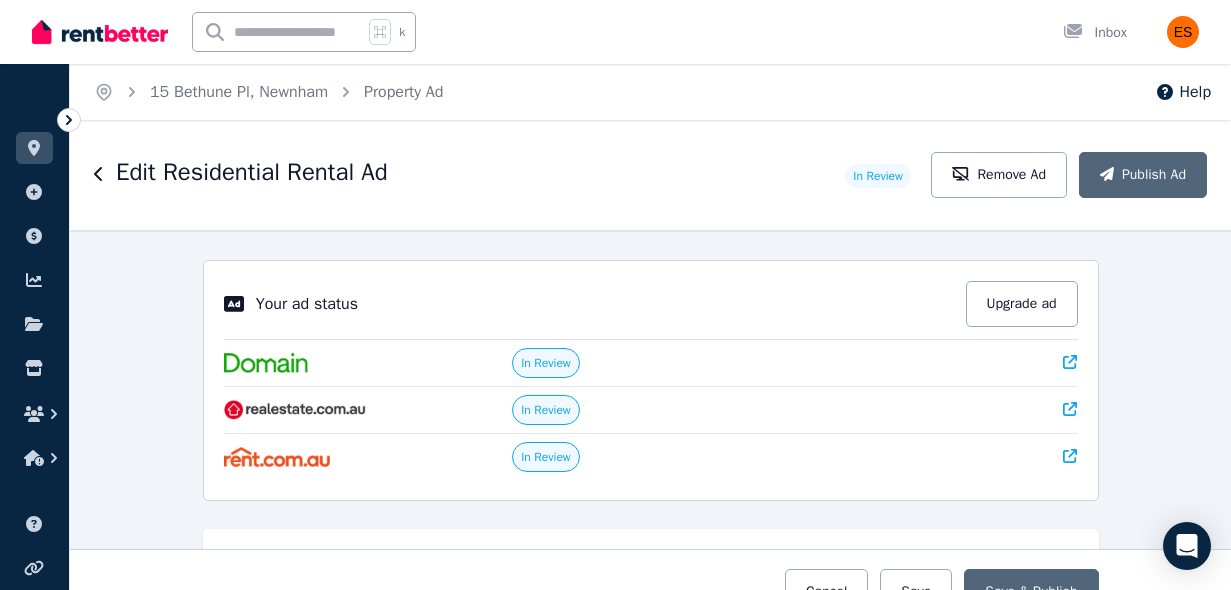 click on "ORGANISE Properties Add property Payments Finance report Documents Marketplace" at bounding box center (34, 282) 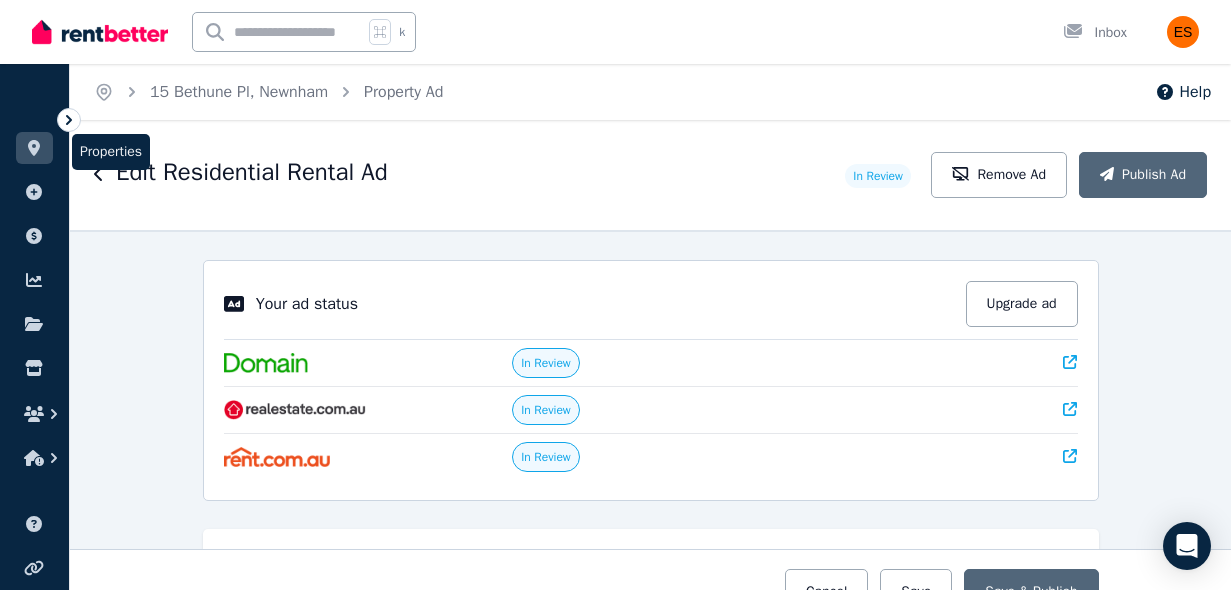 click 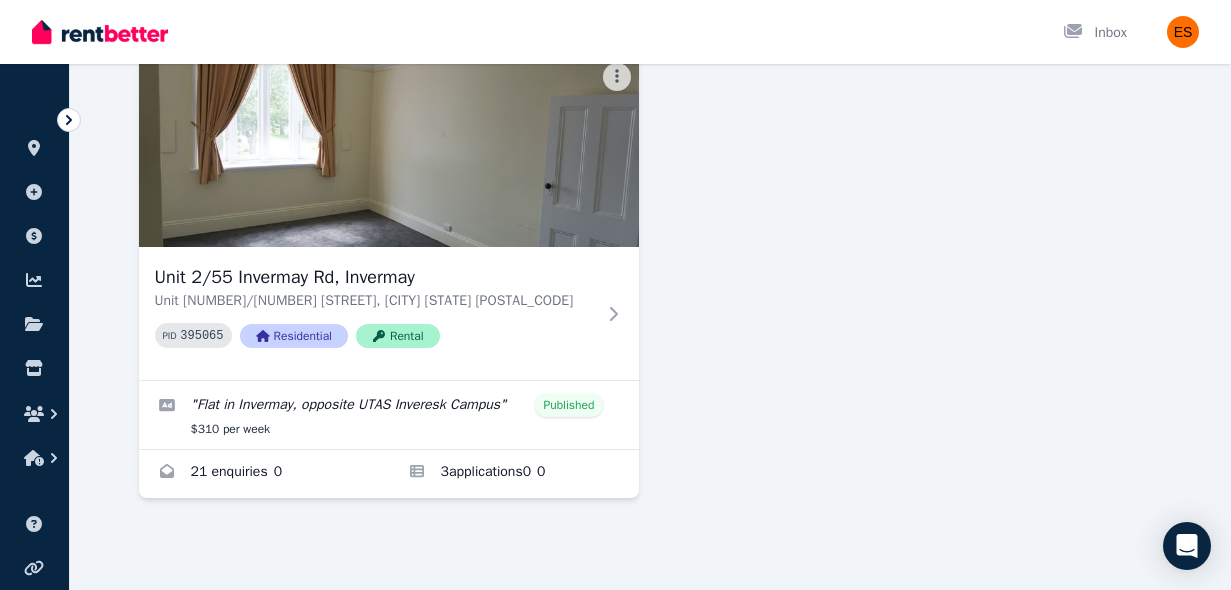 scroll, scrollTop: 213, scrollLeft: 0, axis: vertical 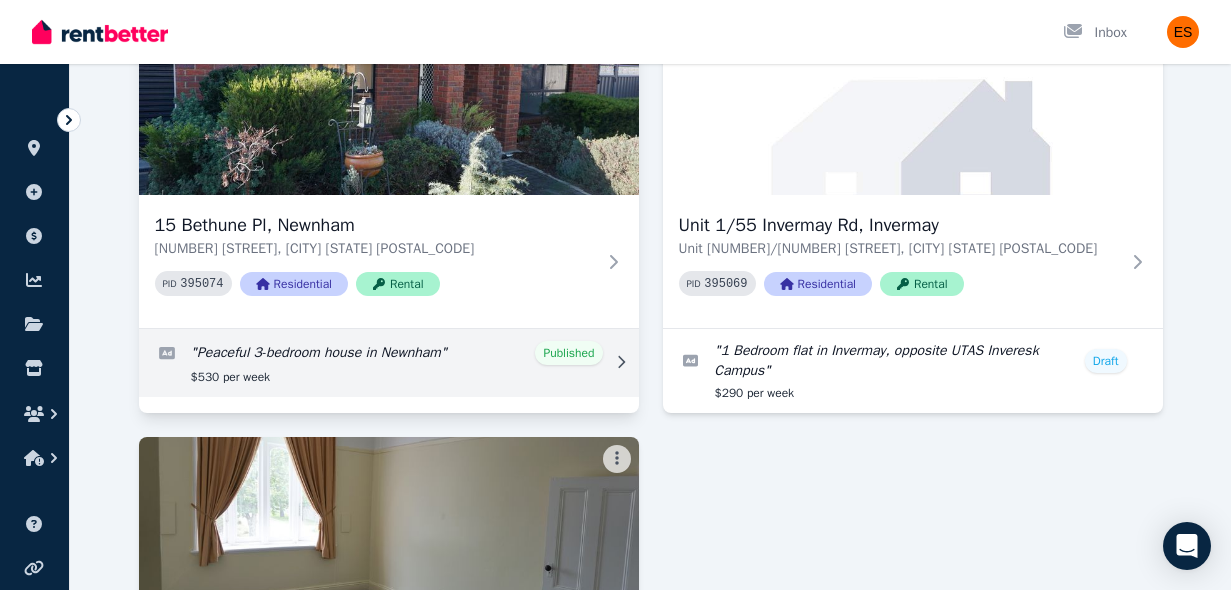 click at bounding box center [389, 363] 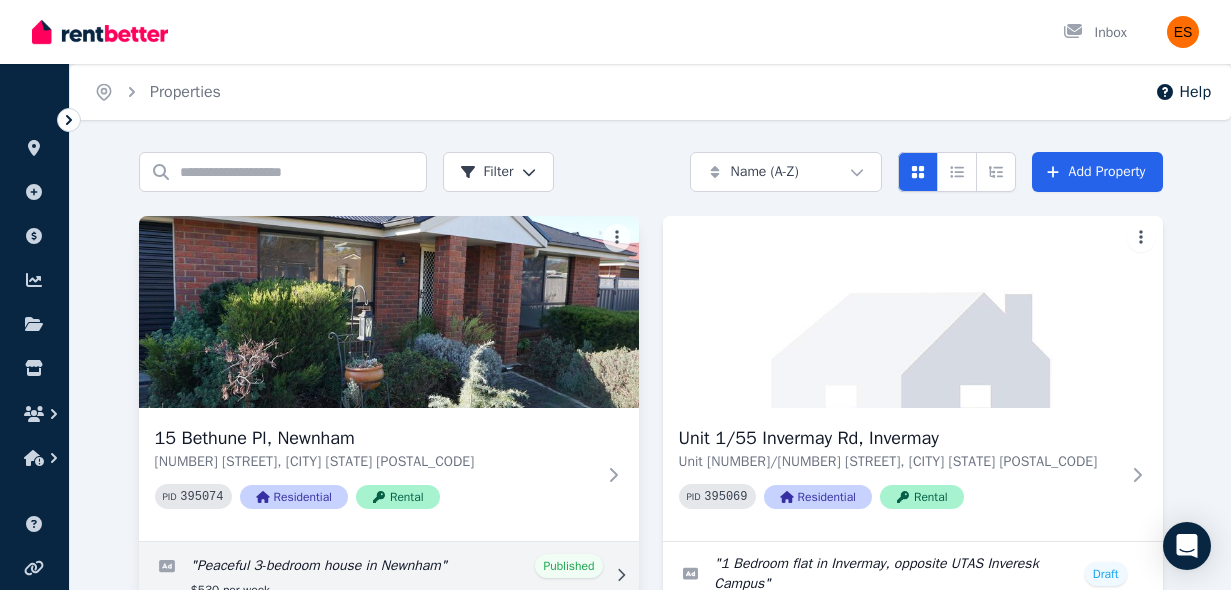 select on "***" 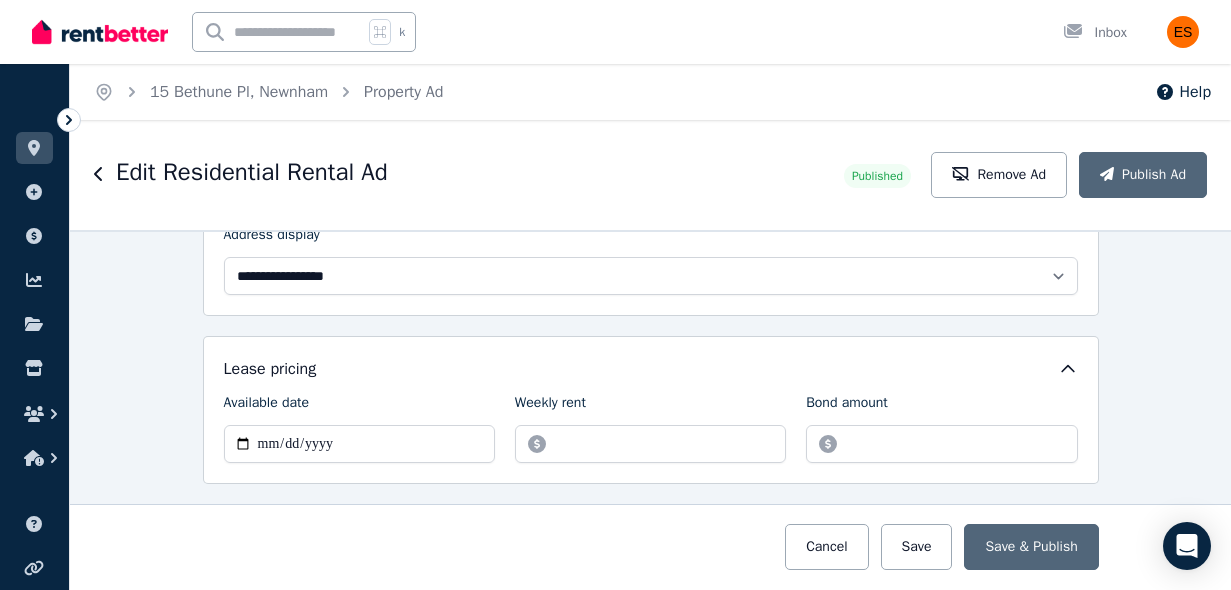 scroll, scrollTop: 0, scrollLeft: 0, axis: both 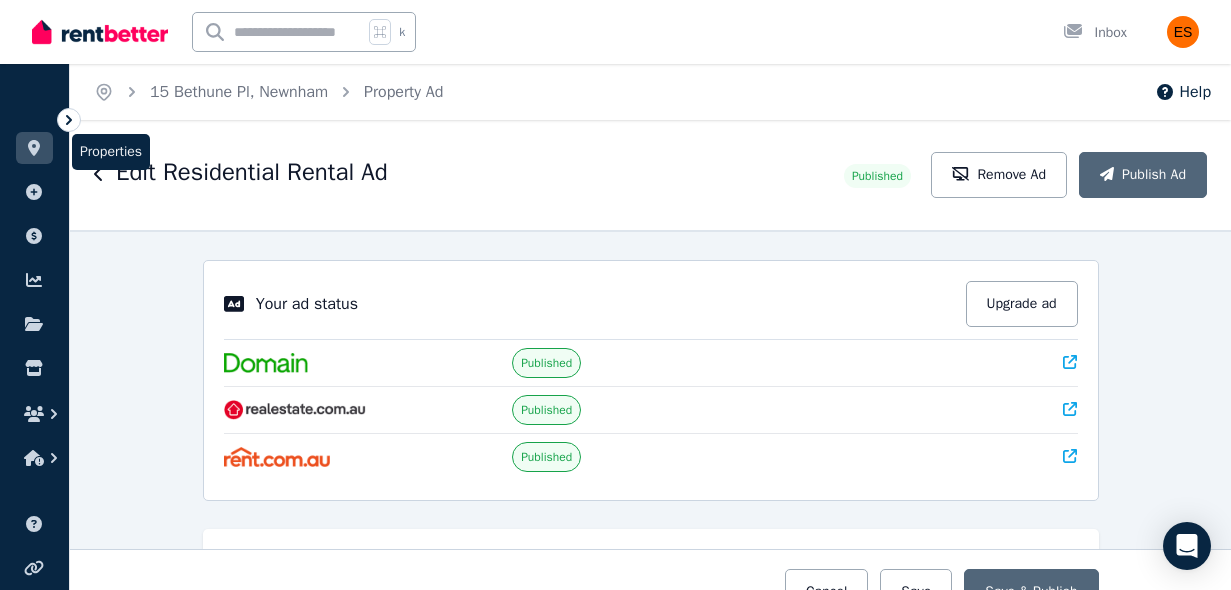click 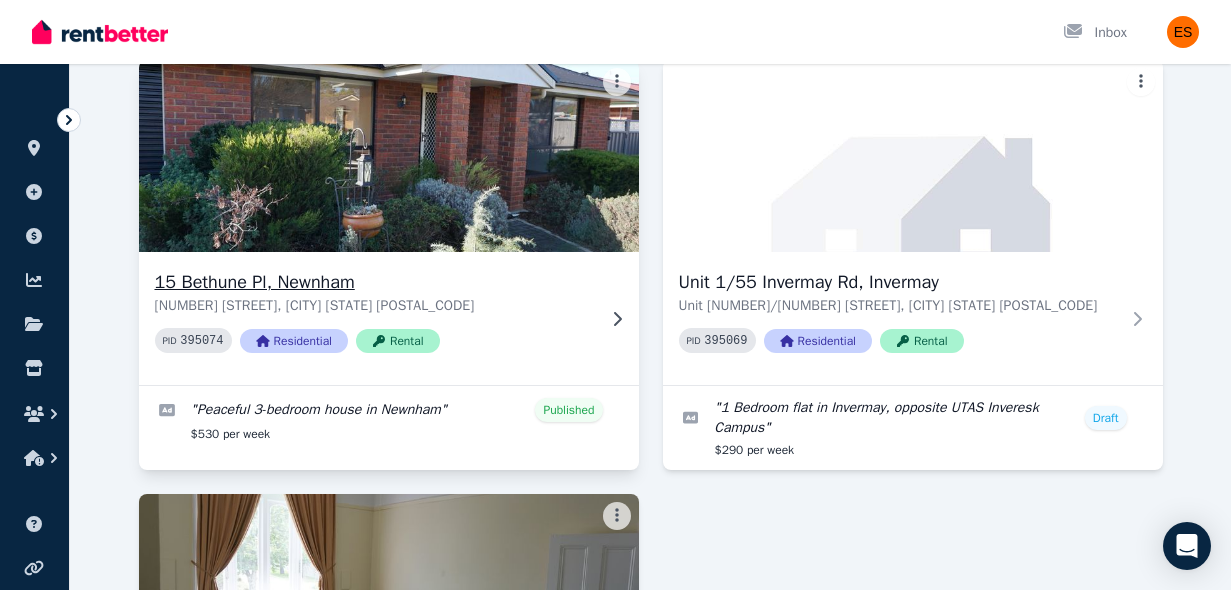 scroll, scrollTop: 159, scrollLeft: 0, axis: vertical 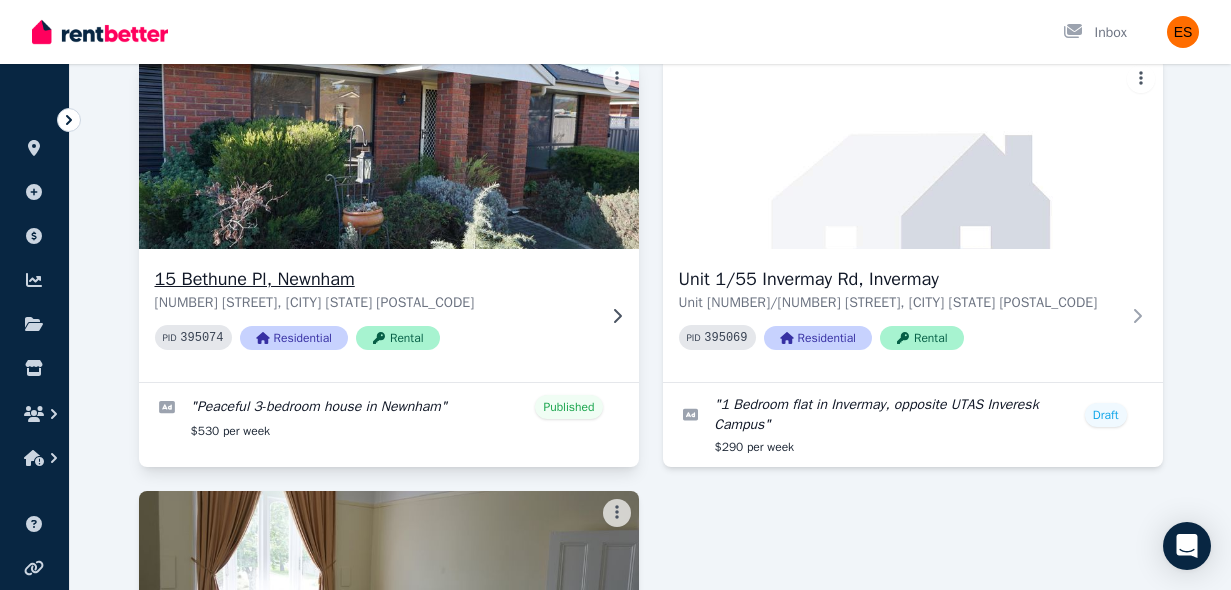 click on "PID   395074 Residential Rental" at bounding box center (375, 337) 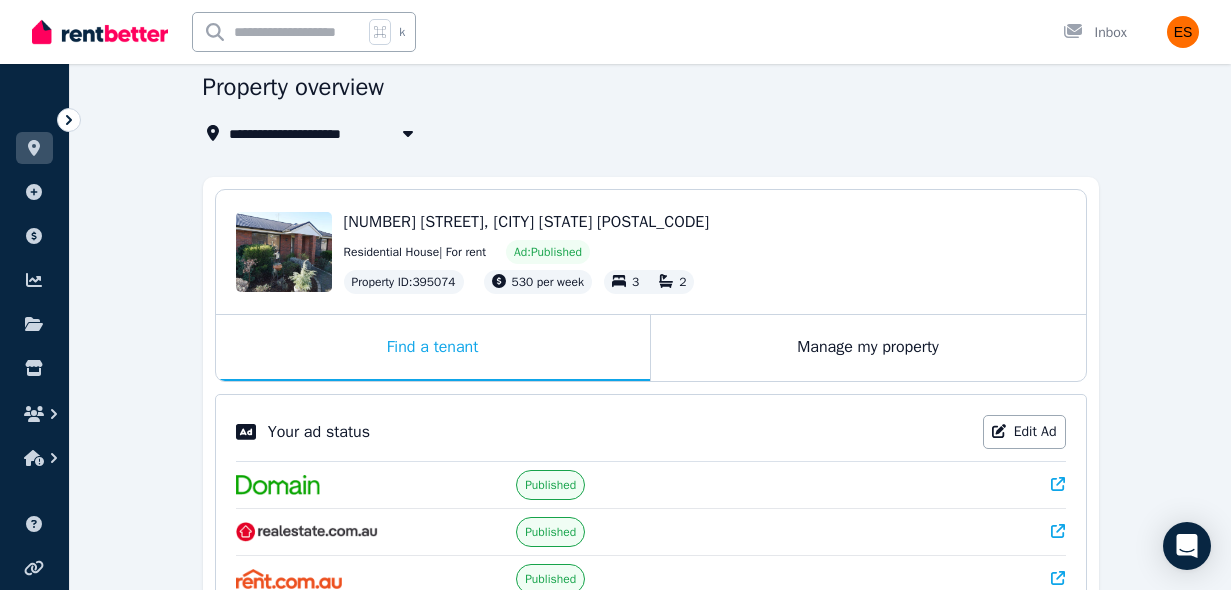 scroll, scrollTop: 80, scrollLeft: 0, axis: vertical 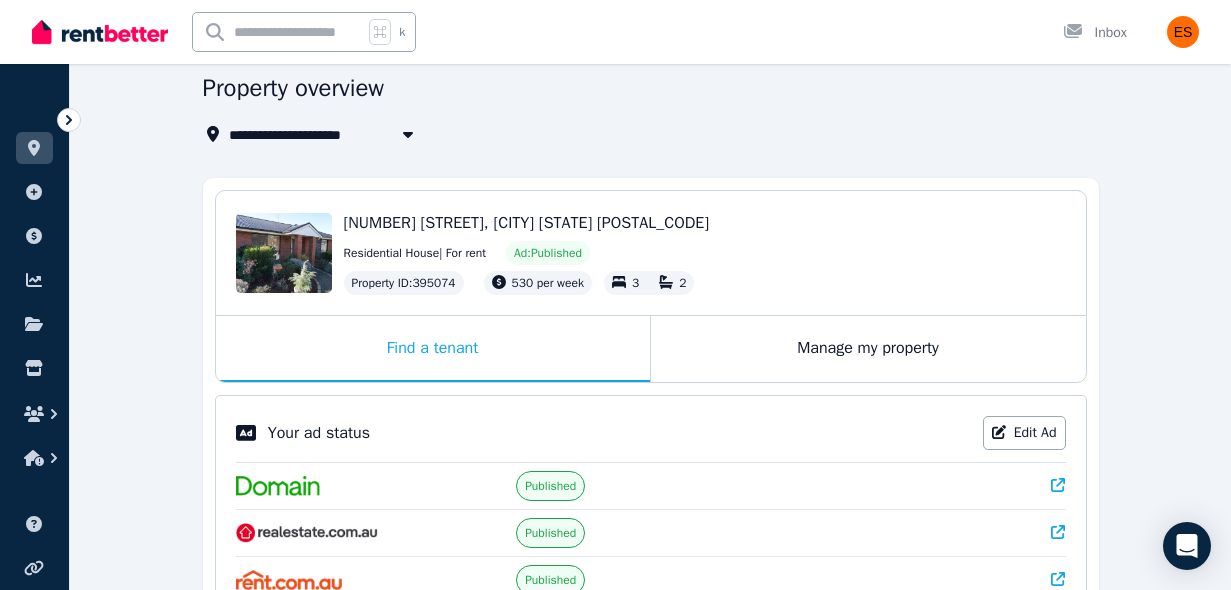 click 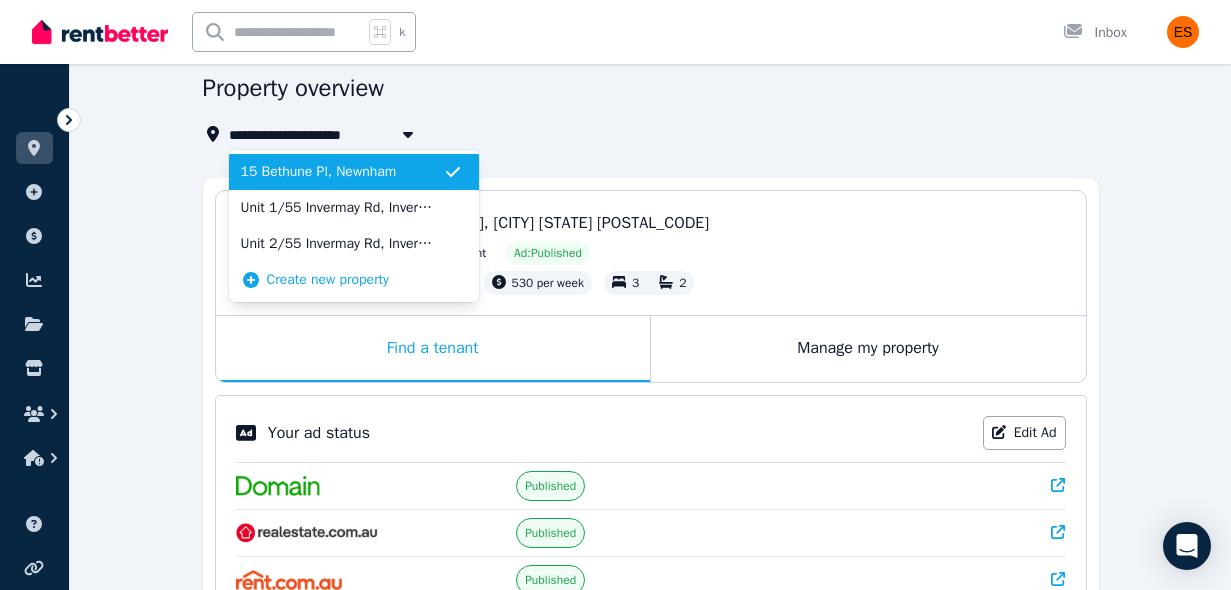 click 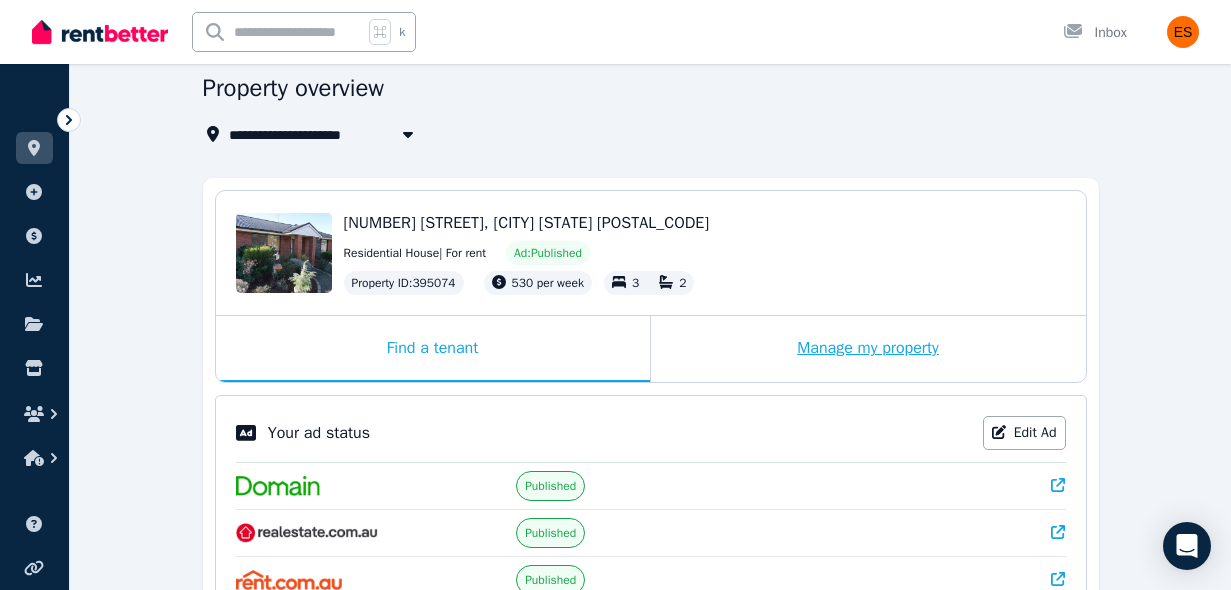 click on "Manage my property" at bounding box center [868, 349] 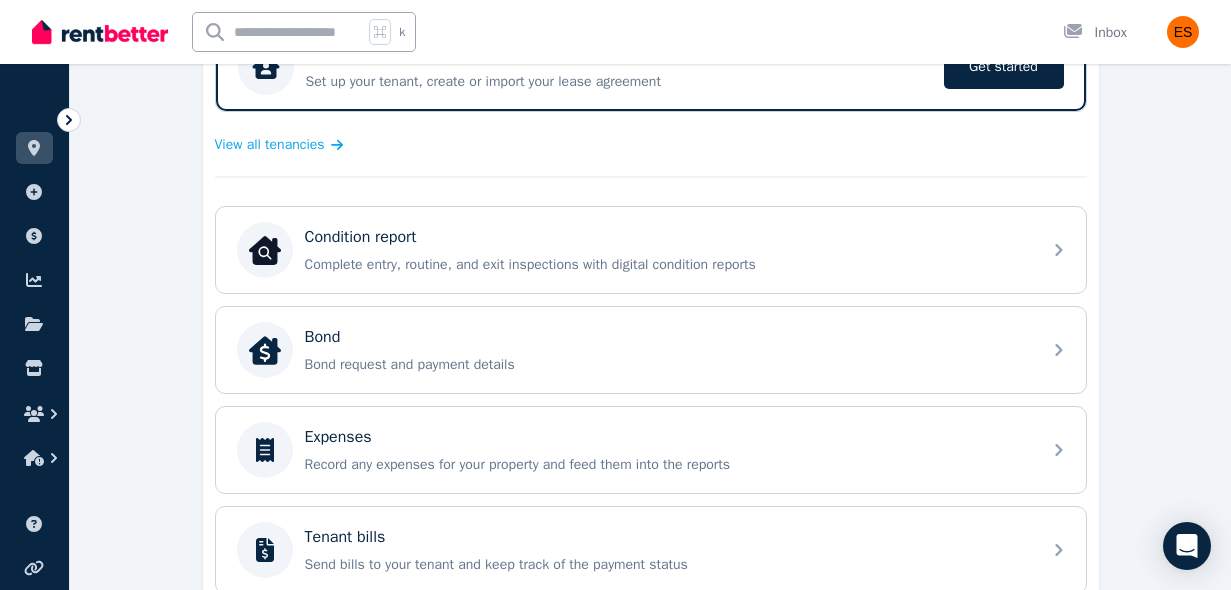 scroll, scrollTop: 458, scrollLeft: 0, axis: vertical 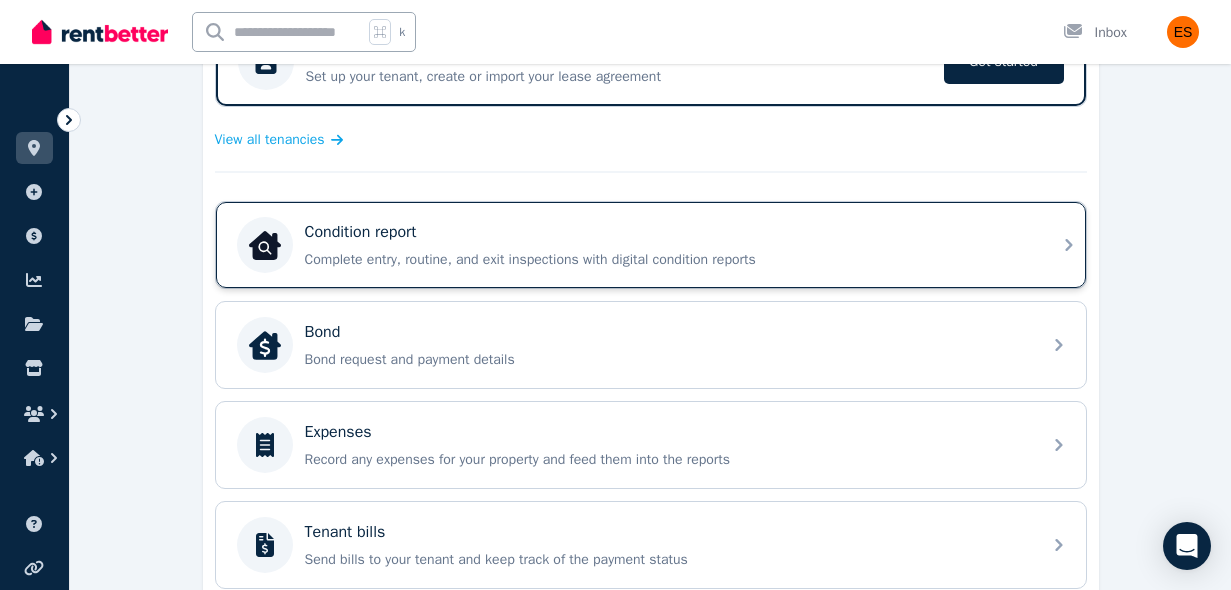 click on "Condition report Complete entry, routine, and exit inspections with digital condition reports" at bounding box center [633, 245] 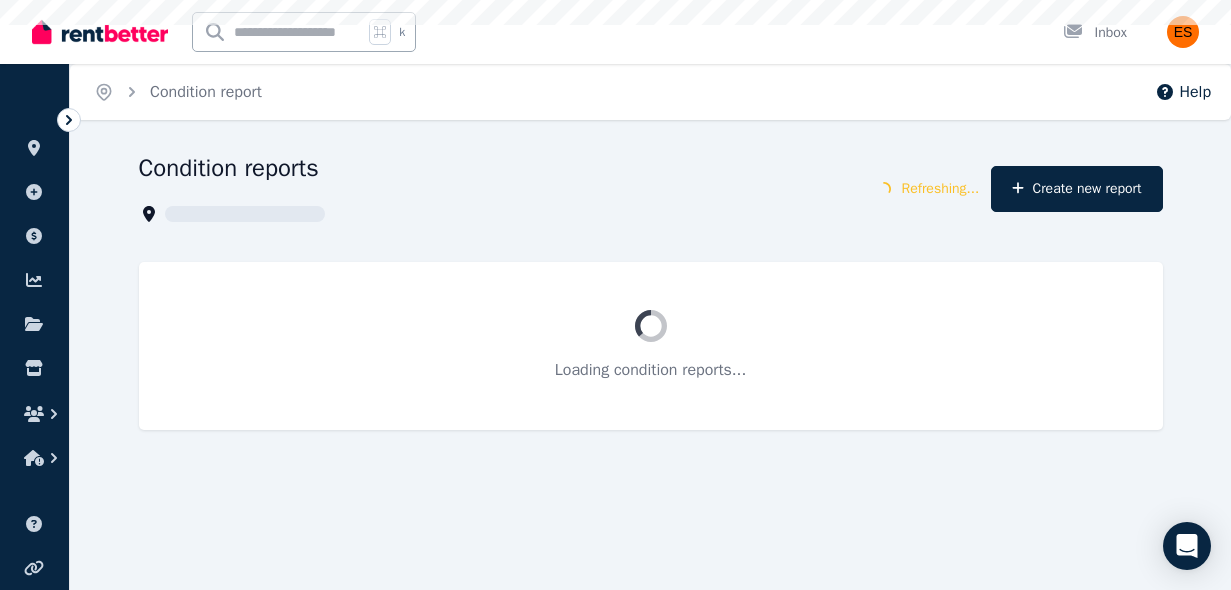 scroll, scrollTop: 0, scrollLeft: 0, axis: both 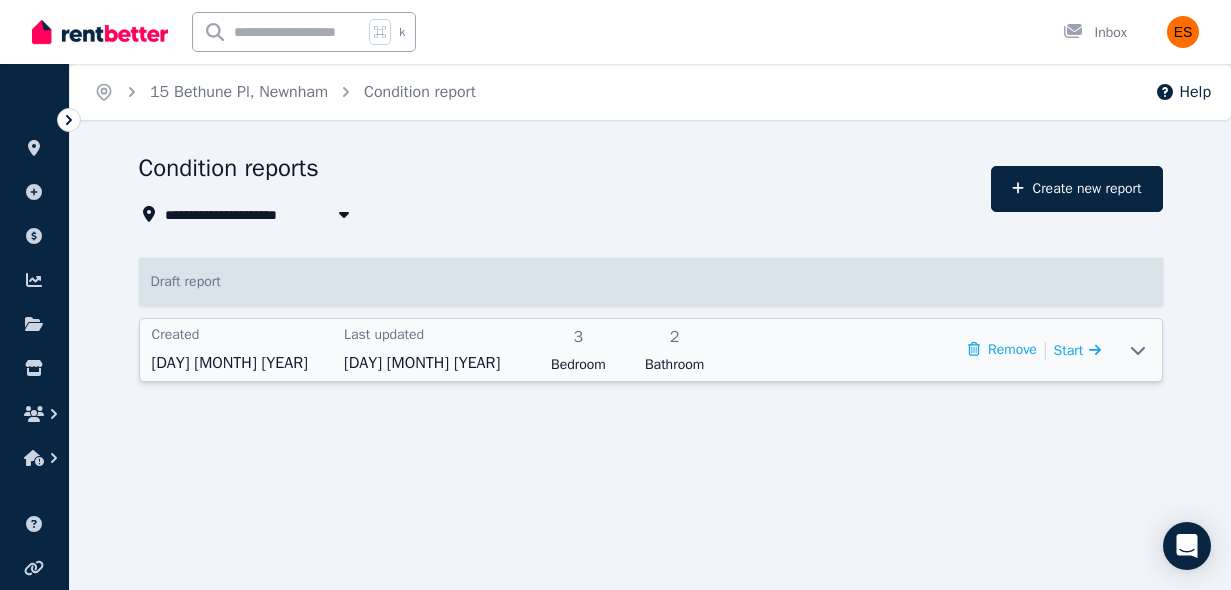 click 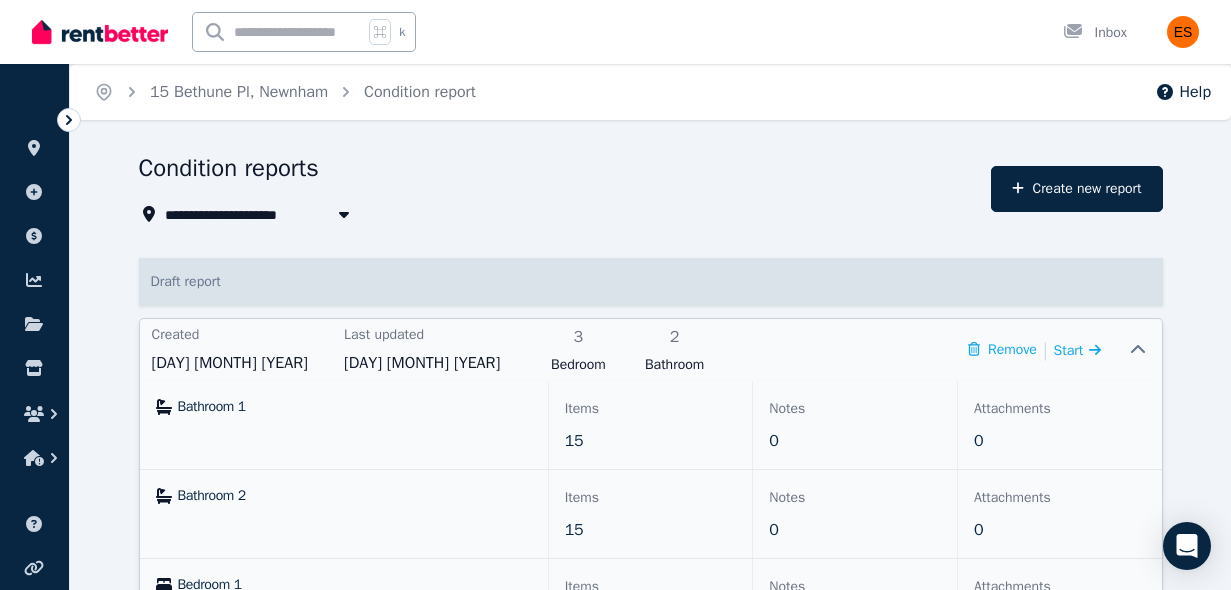 scroll, scrollTop: 124, scrollLeft: 0, axis: vertical 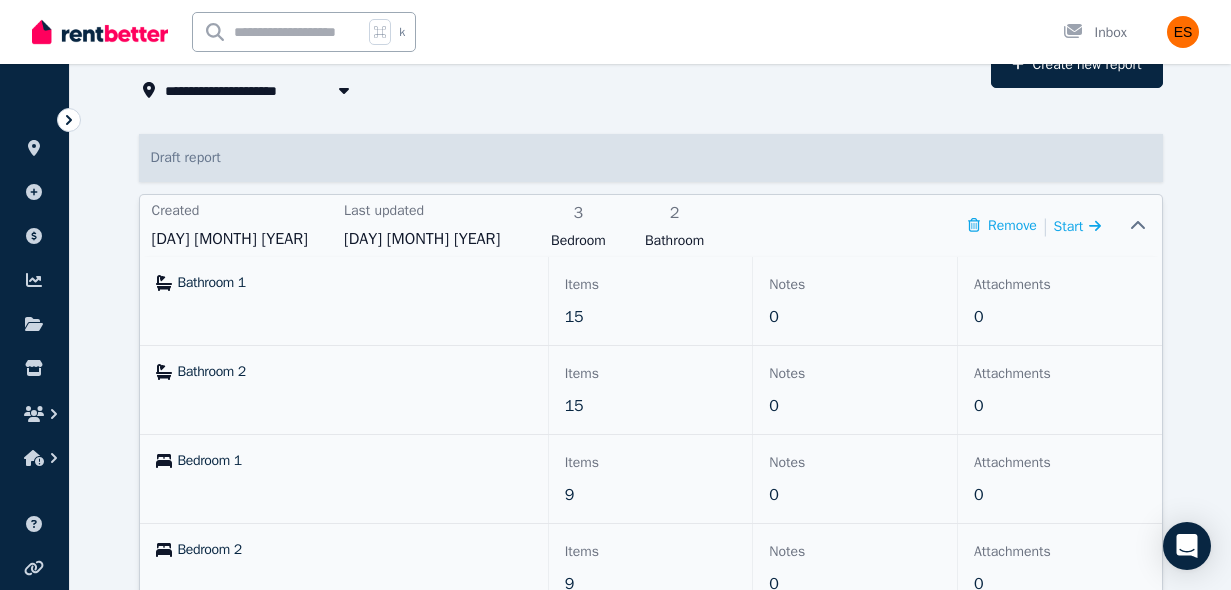 click on "15" at bounding box center (651, 317) 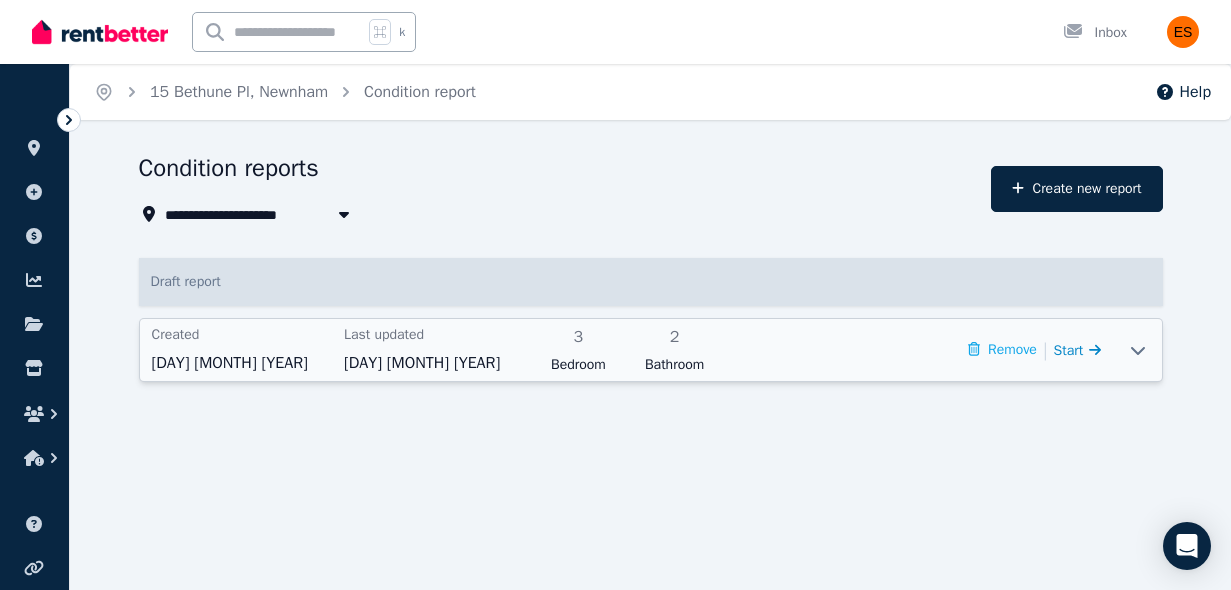 click on "Start" at bounding box center (1069, 350) 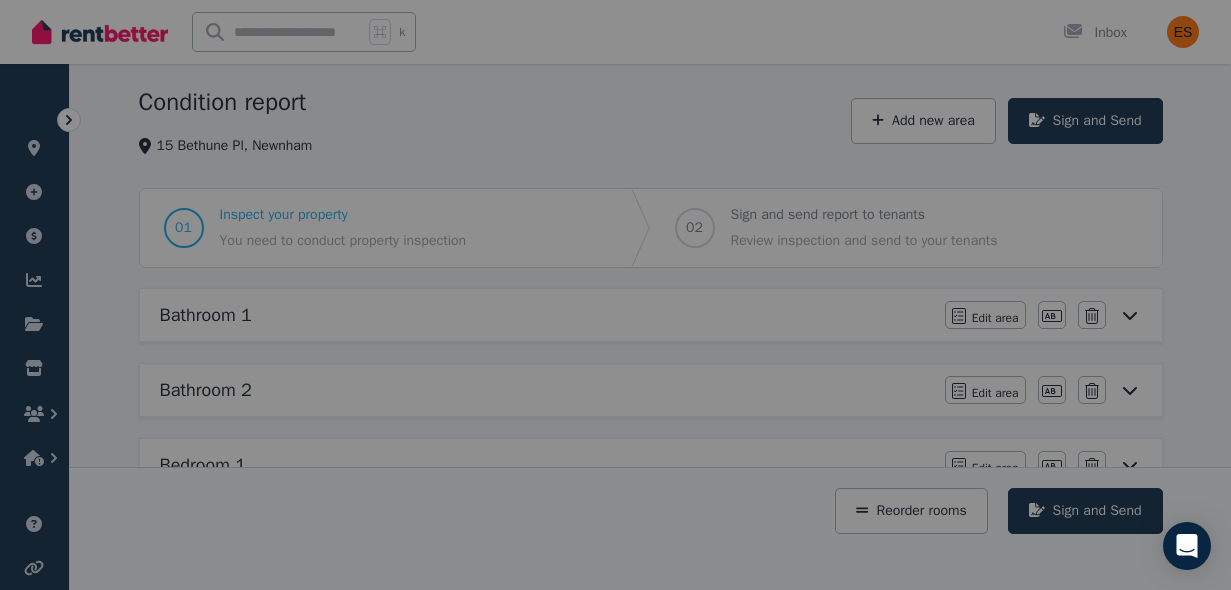 scroll, scrollTop: 76, scrollLeft: 0, axis: vertical 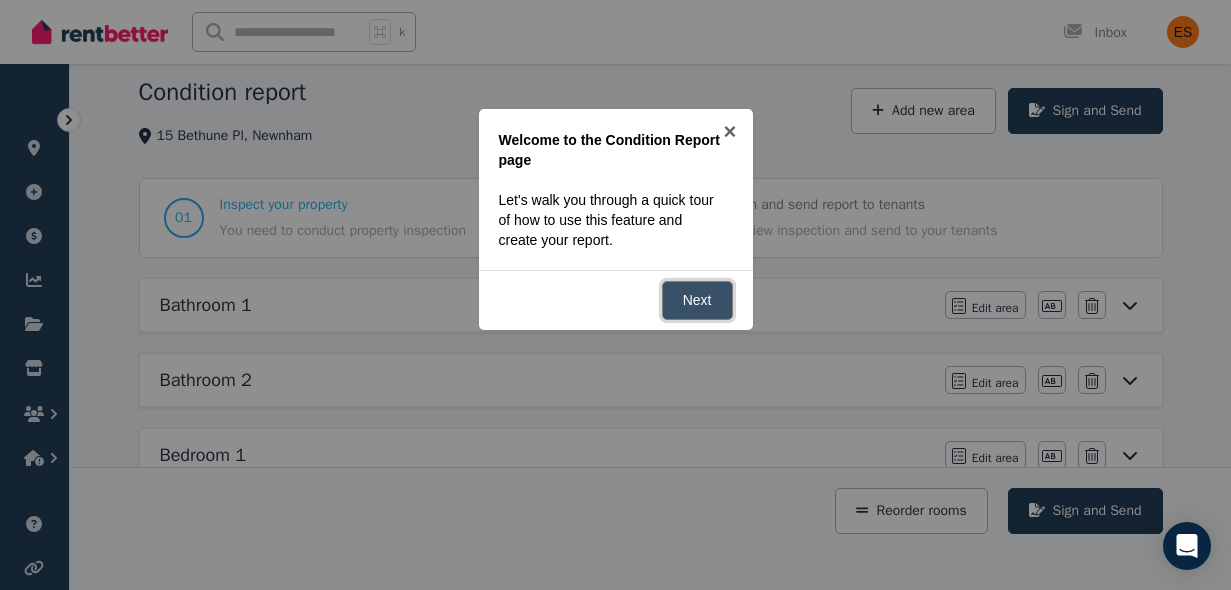 click on "Next" at bounding box center (697, 300) 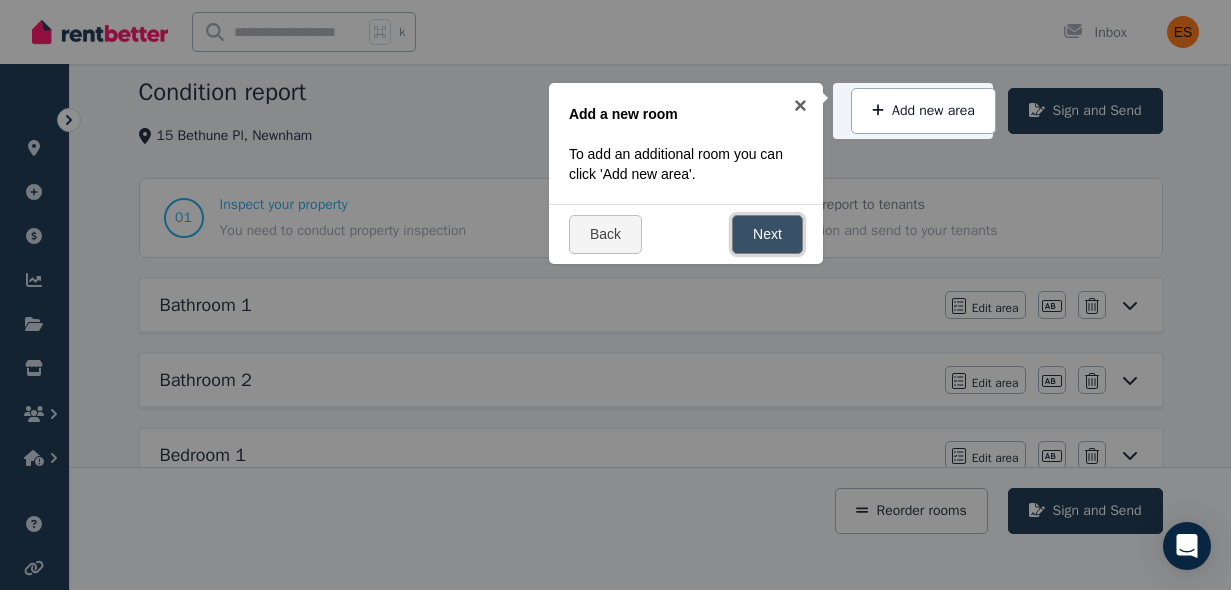 click on "Next" at bounding box center [767, 234] 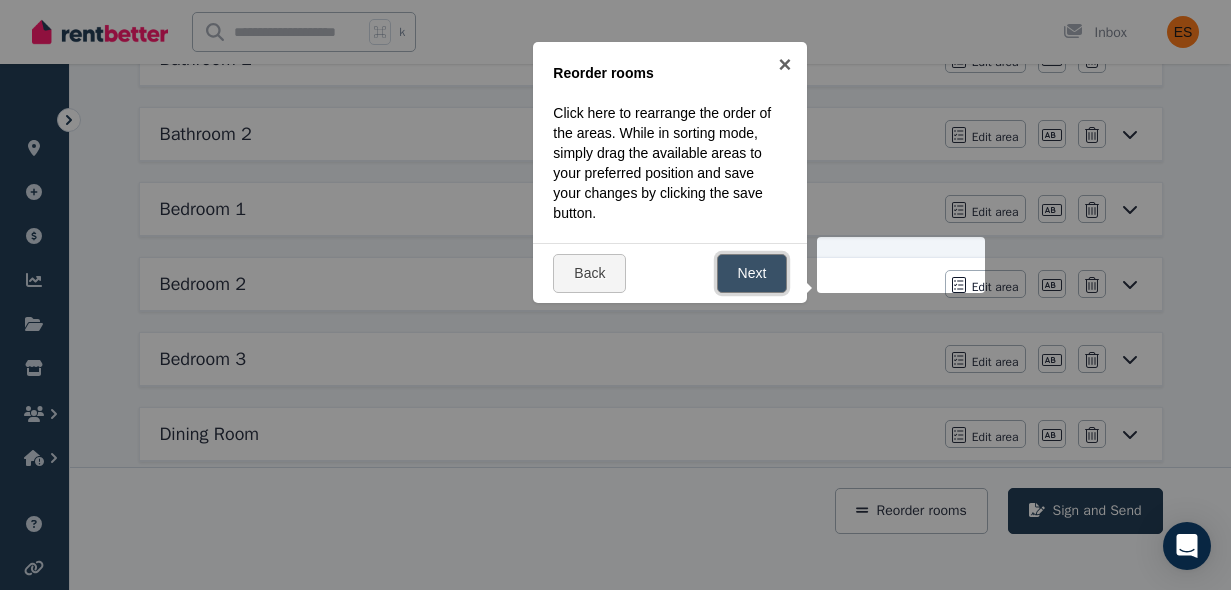 click on "Next" at bounding box center [752, 273] 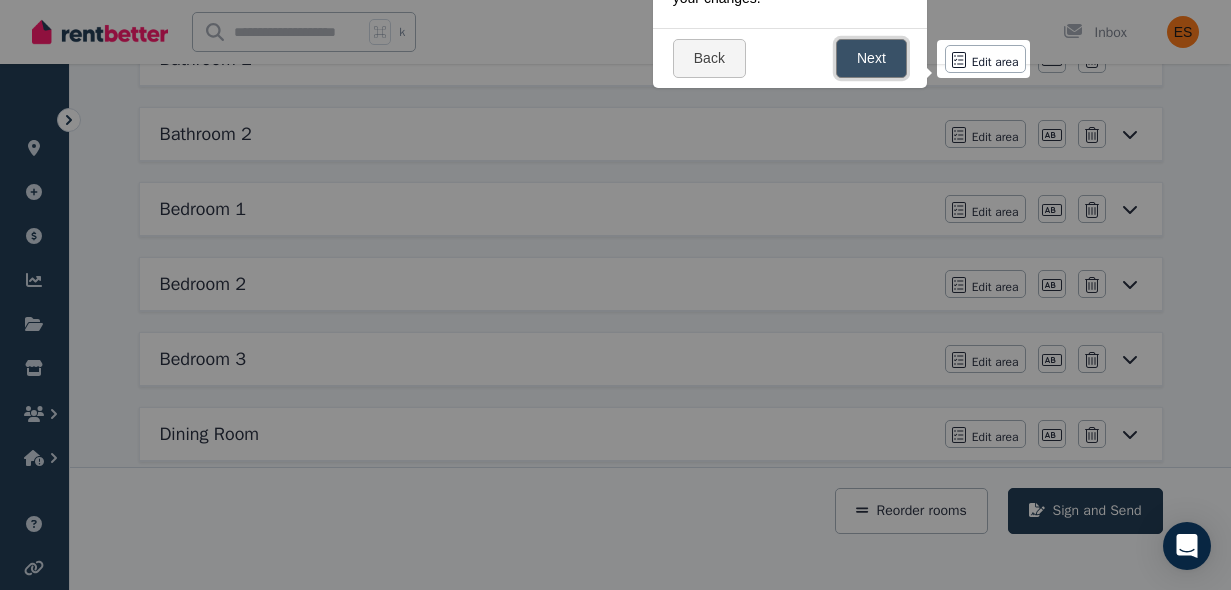 click on "Next" at bounding box center (871, 58) 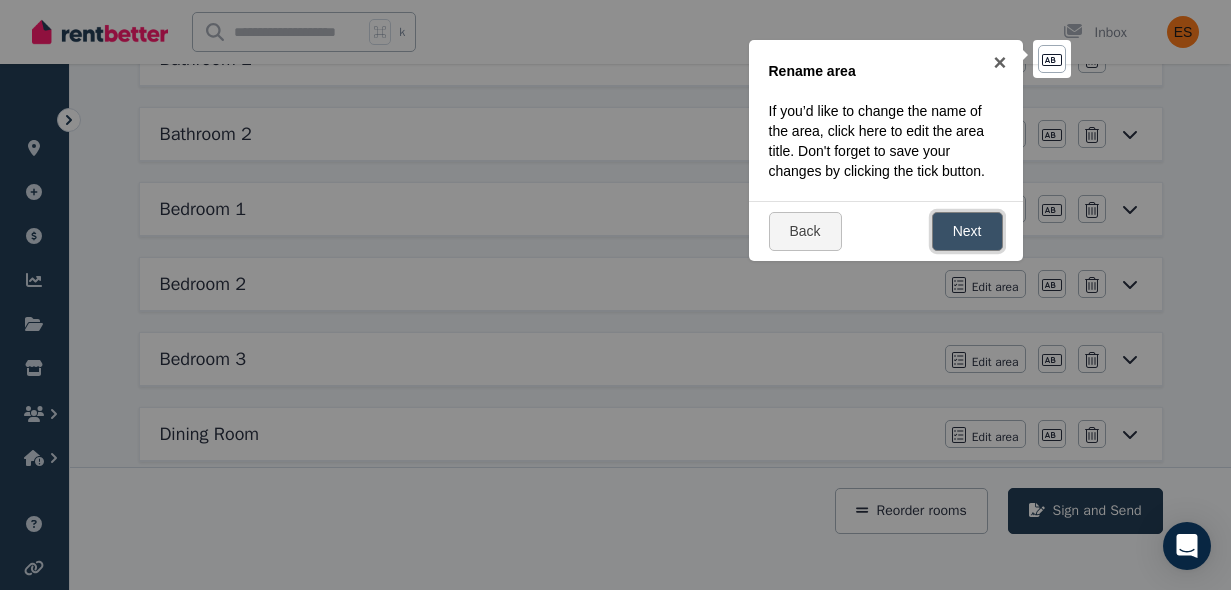 click on "Next" at bounding box center (967, 231) 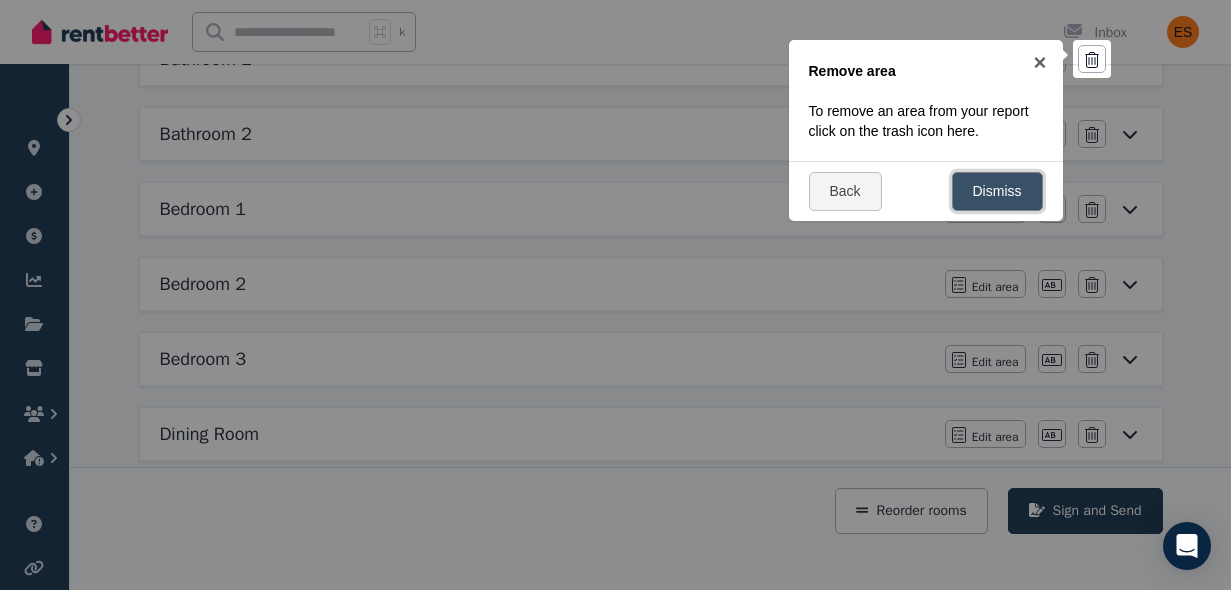 click on "Dismiss" at bounding box center [997, 191] 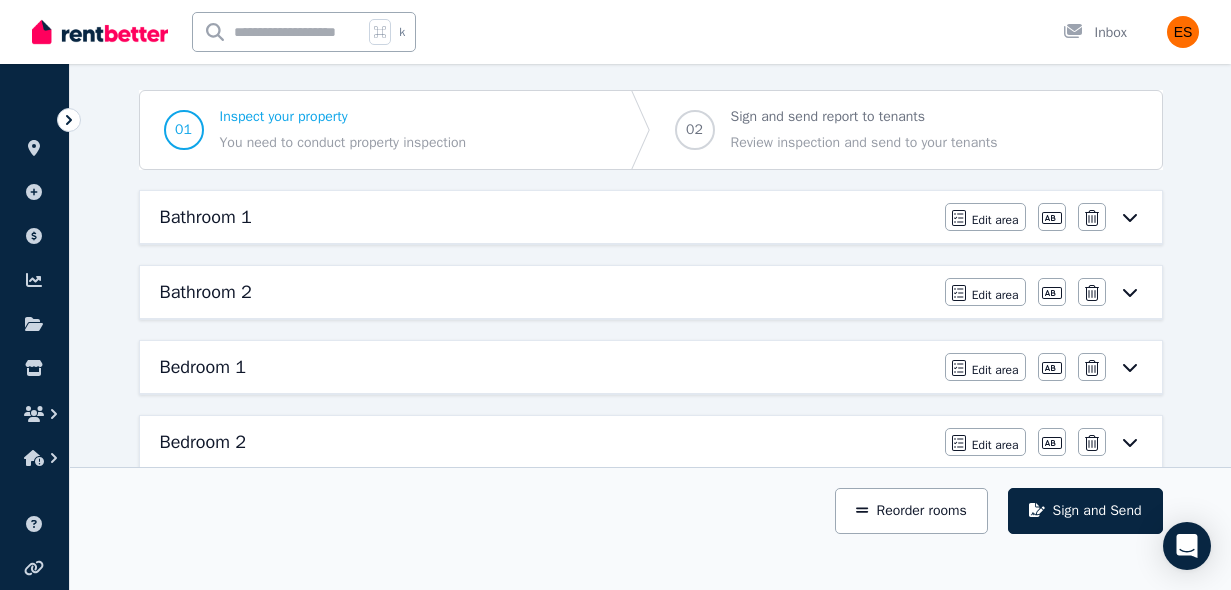scroll, scrollTop: 163, scrollLeft: 0, axis: vertical 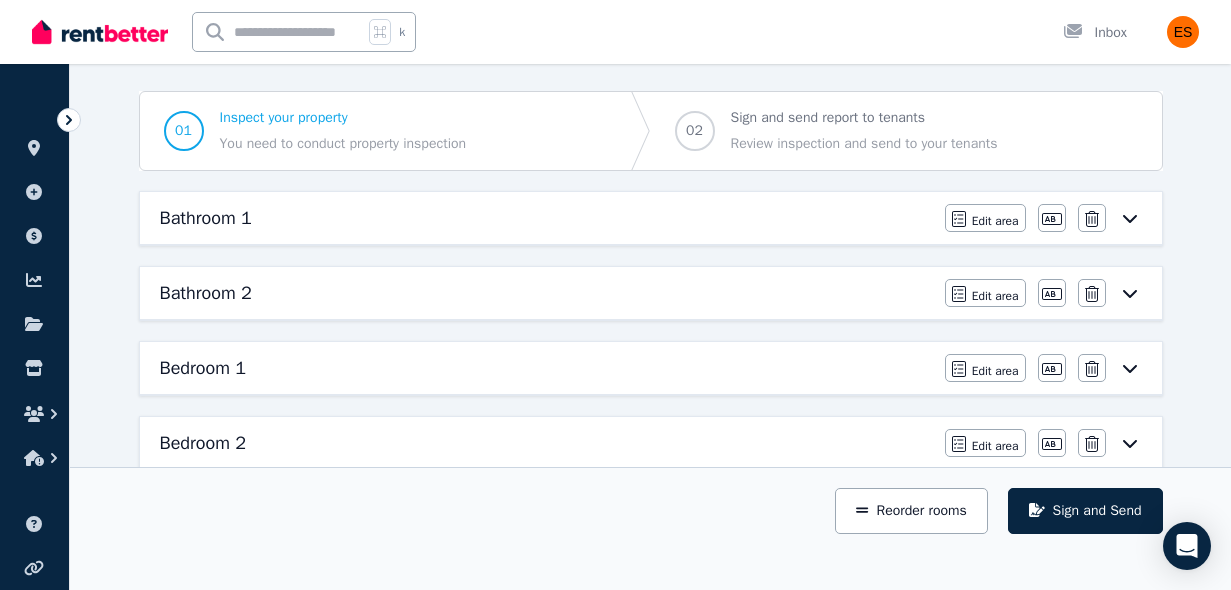 click on "Bathroom 1" at bounding box center [546, 218] 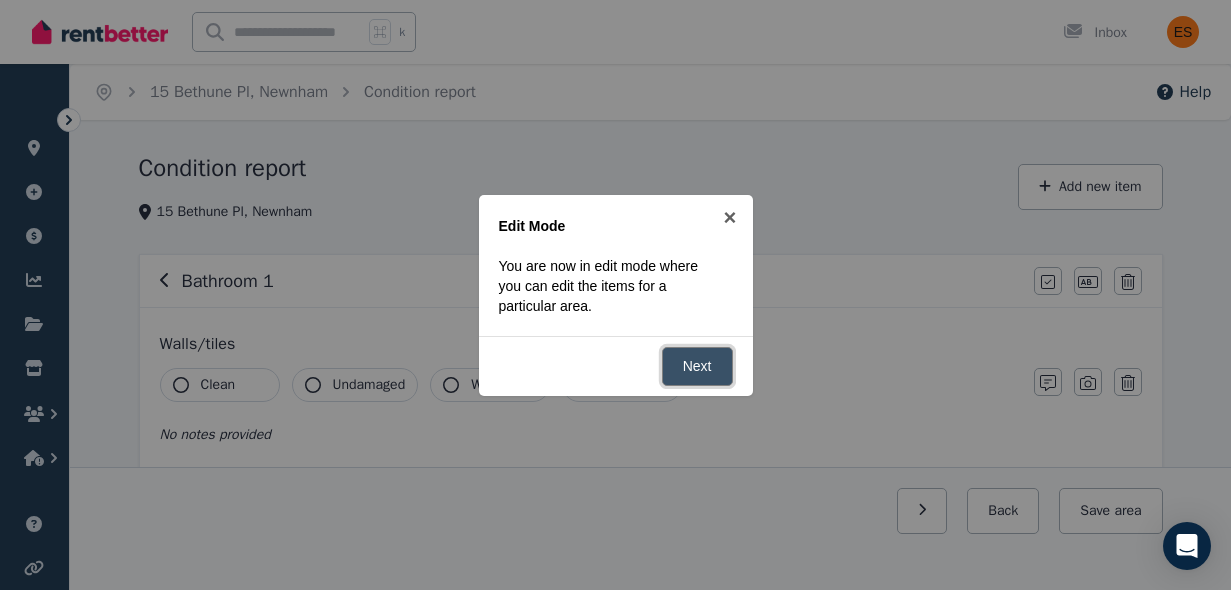 click on "Next" at bounding box center [697, 366] 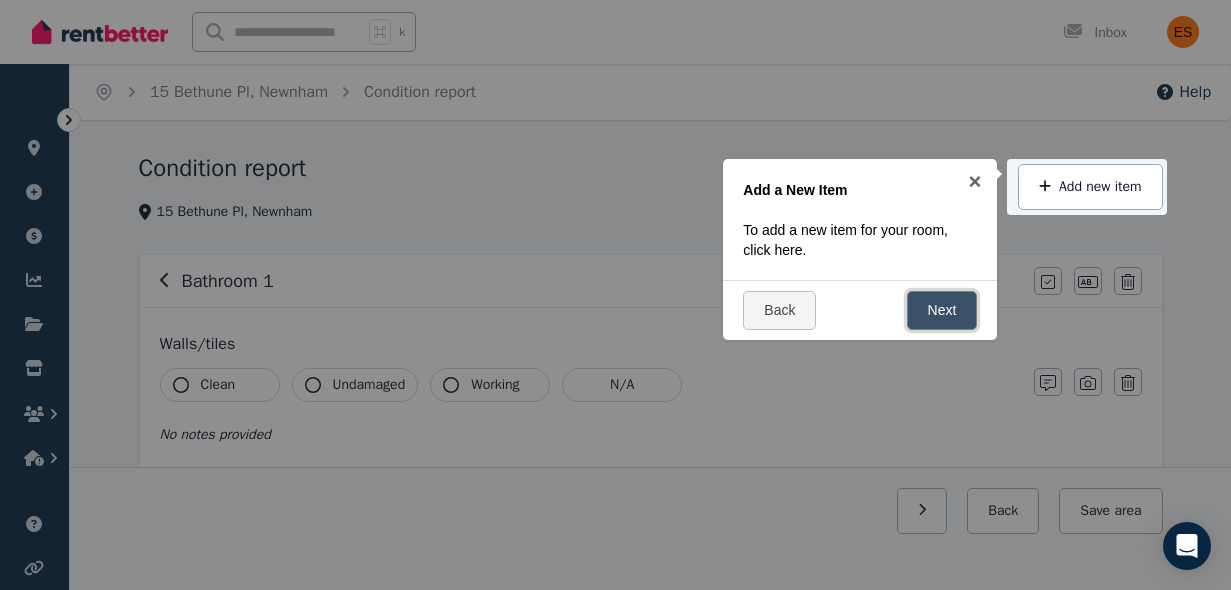 click on "Next" at bounding box center [942, 310] 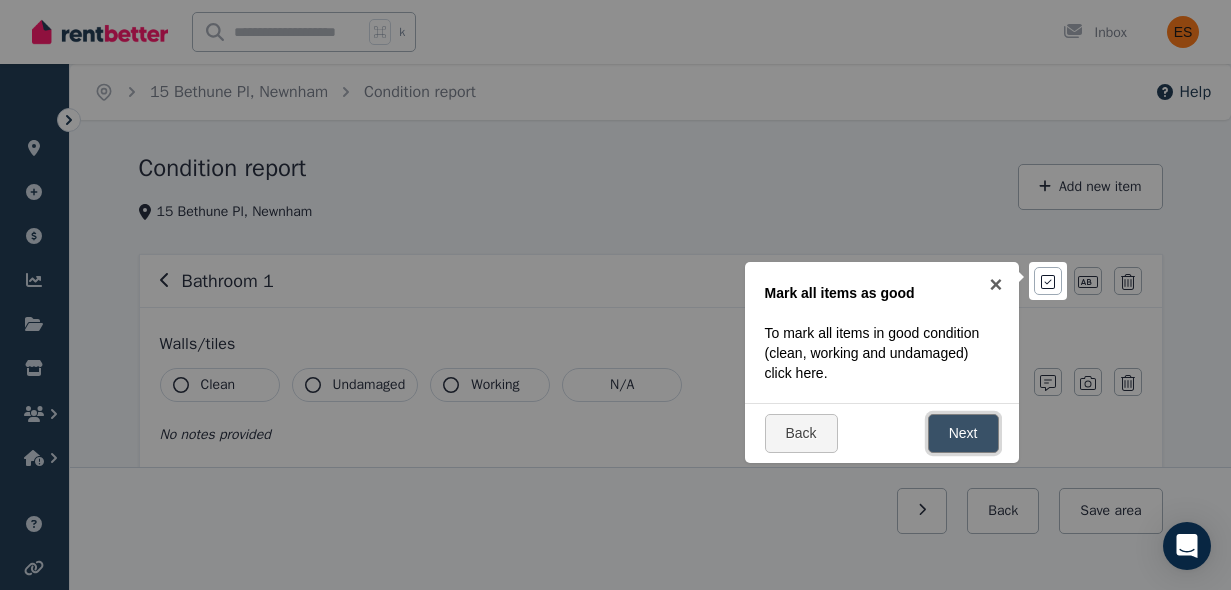click on "Next" at bounding box center [963, 433] 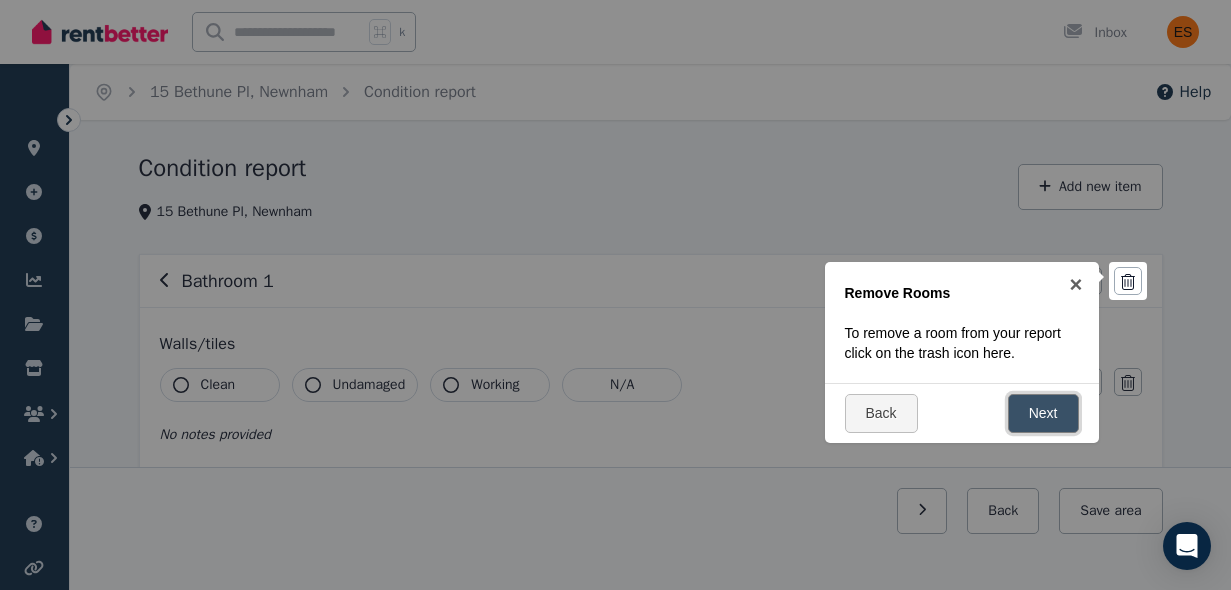 click on "Next" at bounding box center (1043, 413) 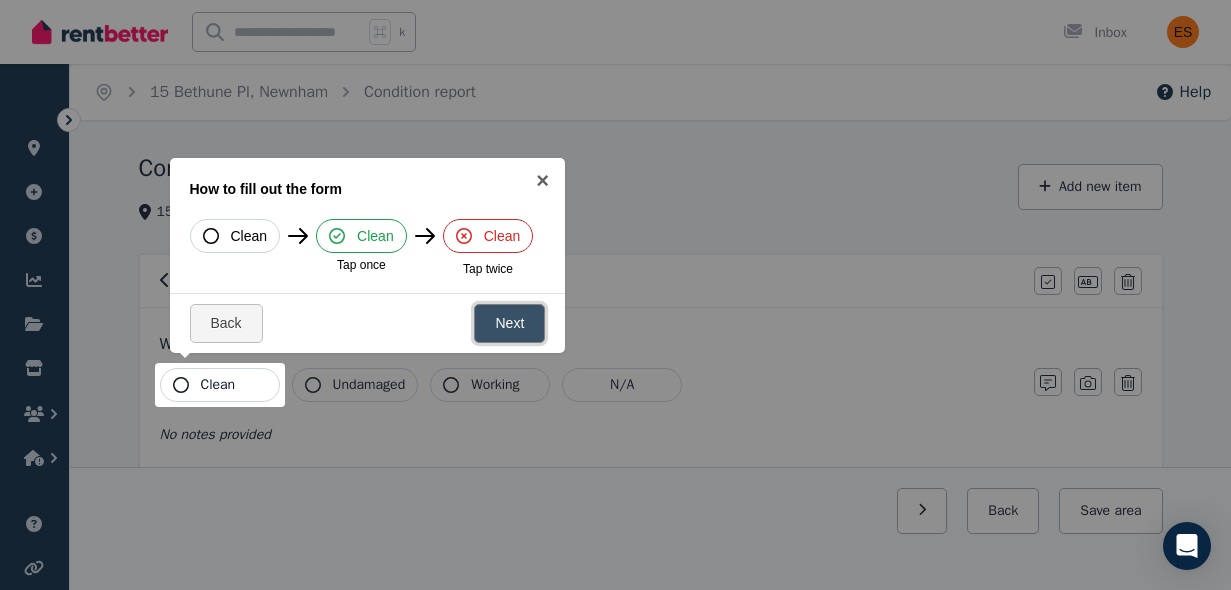 click on "Next" at bounding box center (509, 323) 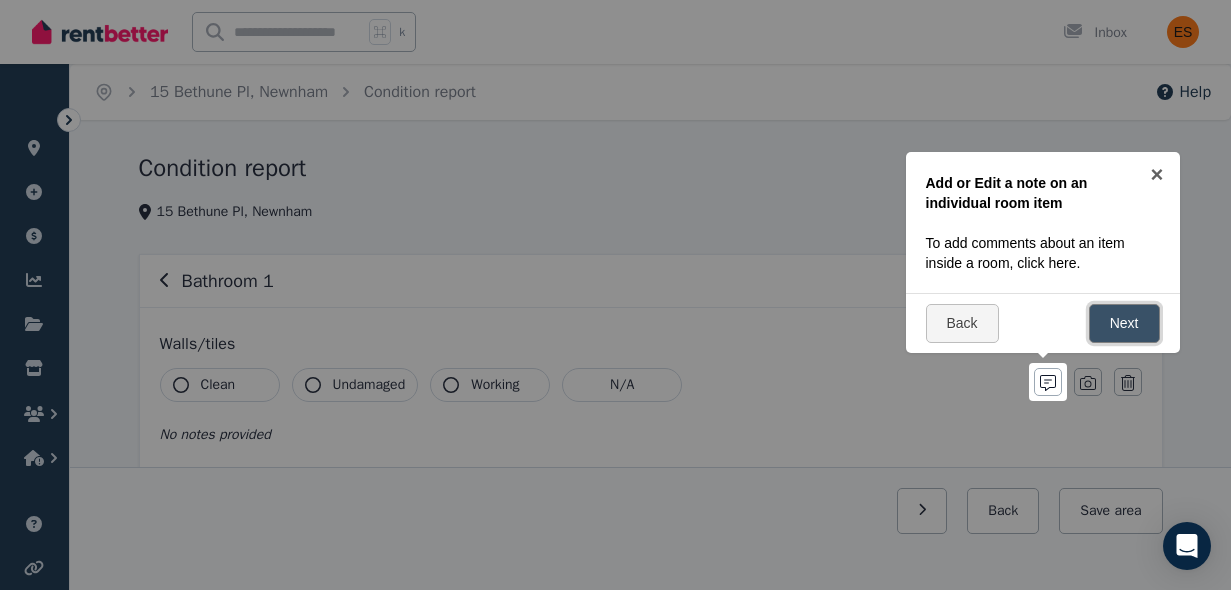 click on "Next" at bounding box center [1124, 323] 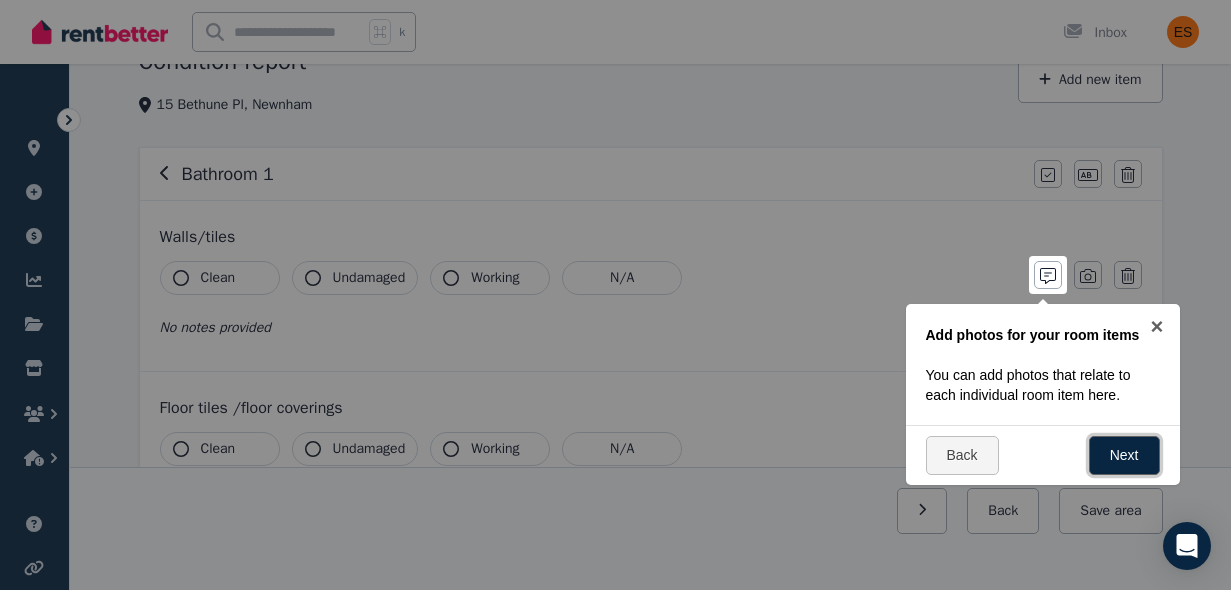 scroll, scrollTop: 108, scrollLeft: 0, axis: vertical 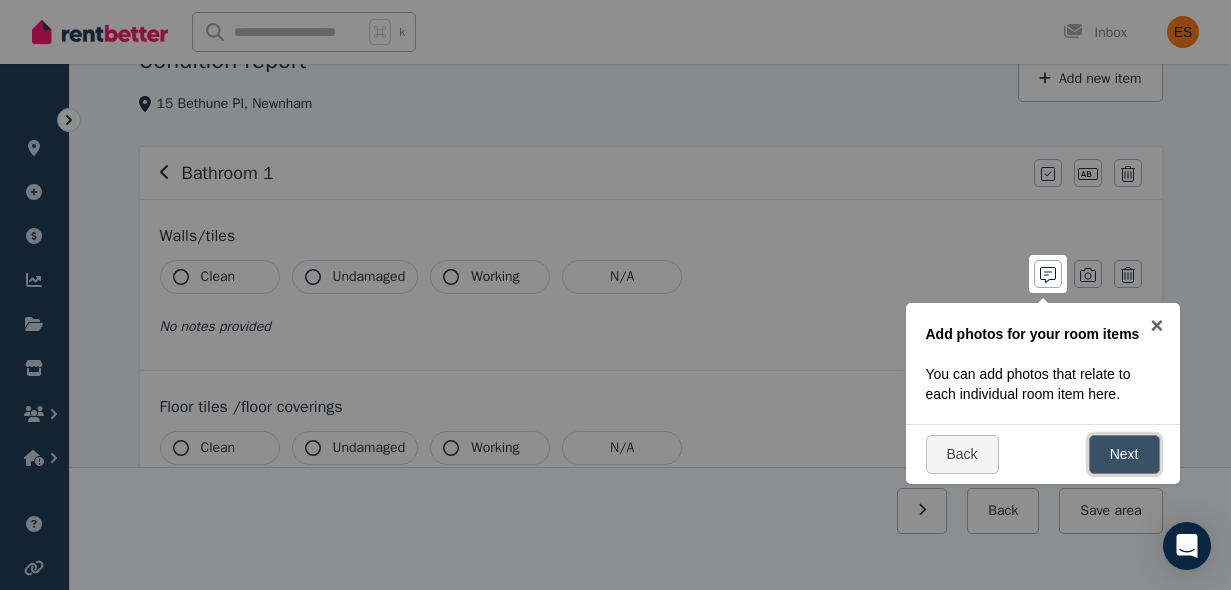 click on "Next" at bounding box center (1124, 454) 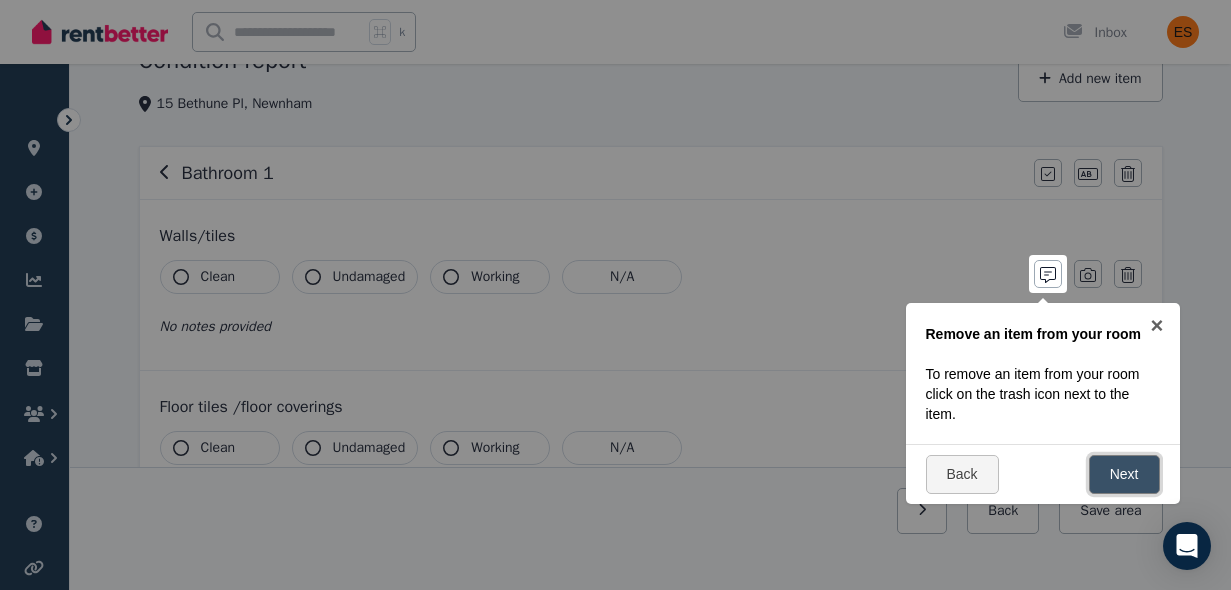 click on "Next" at bounding box center (1124, 474) 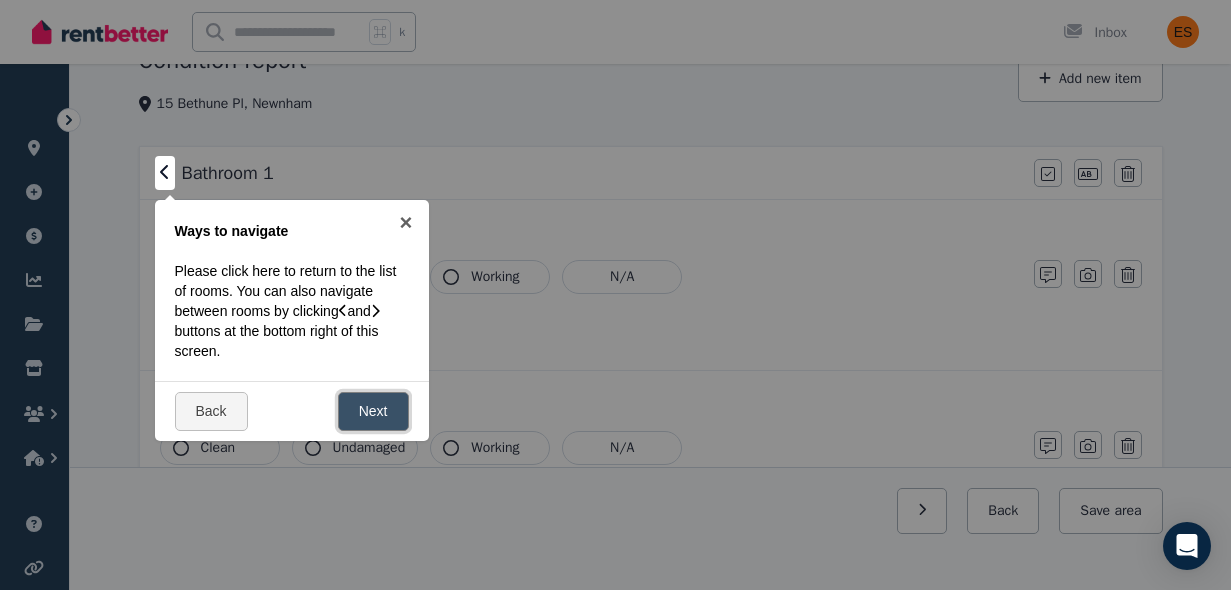 click on "Next" at bounding box center [373, 411] 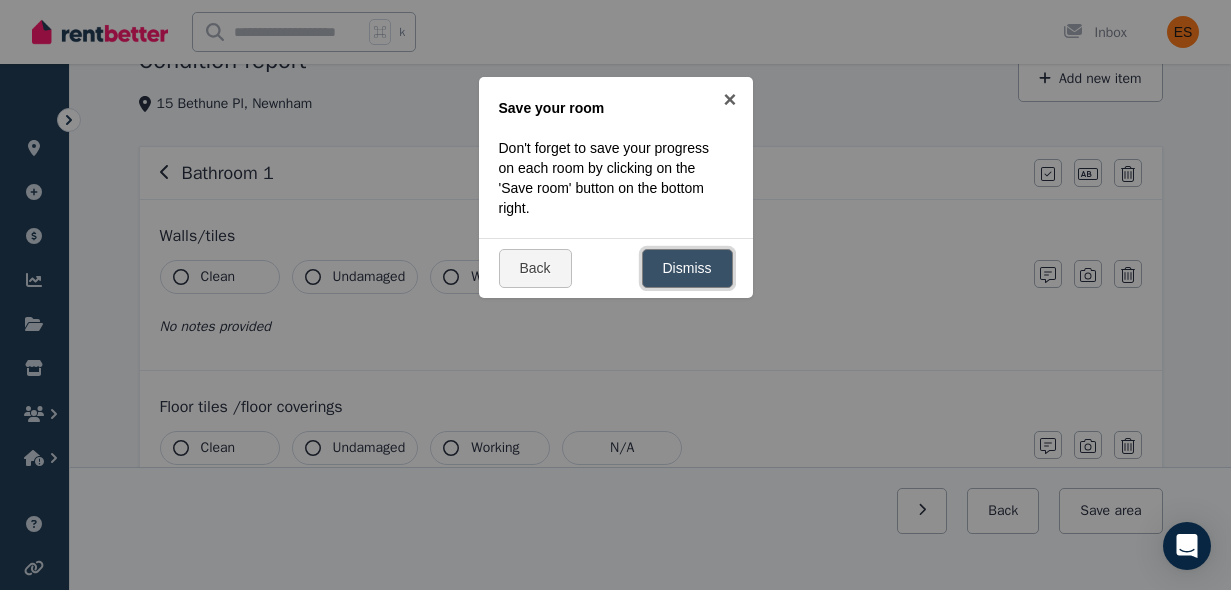 click on "Dismiss" at bounding box center [687, 268] 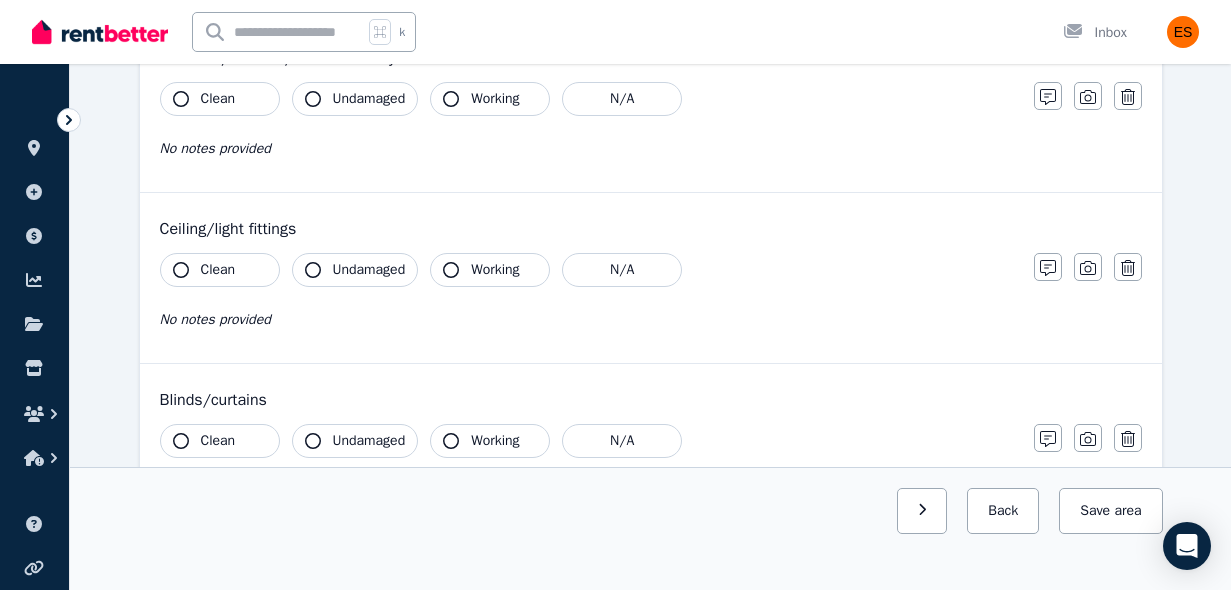 scroll, scrollTop: 798, scrollLeft: 0, axis: vertical 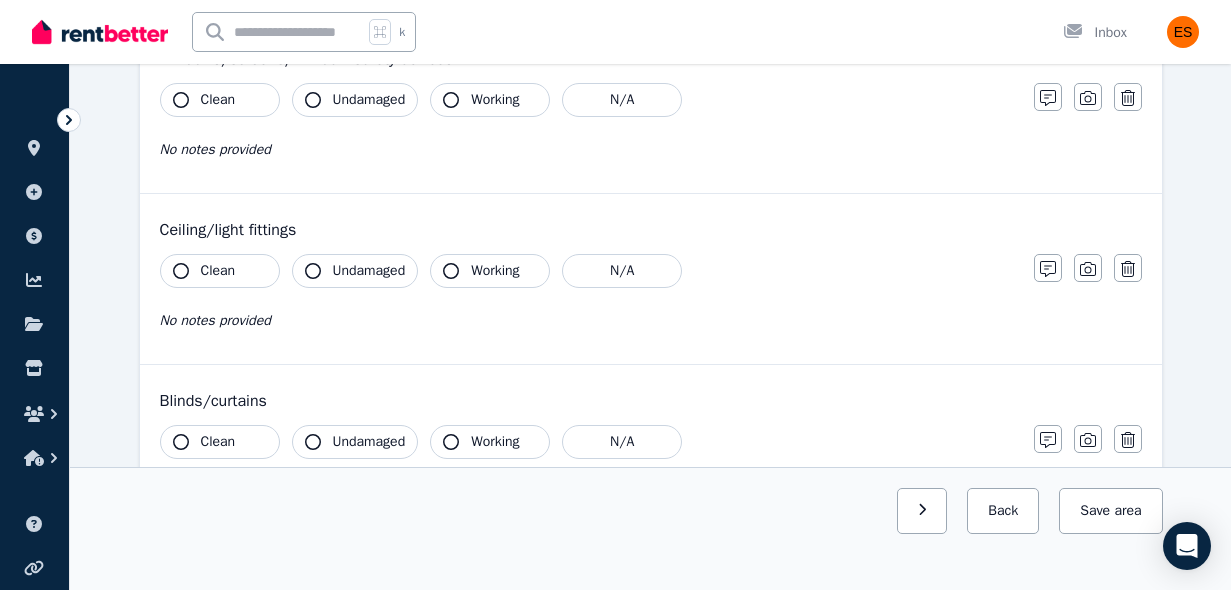 click 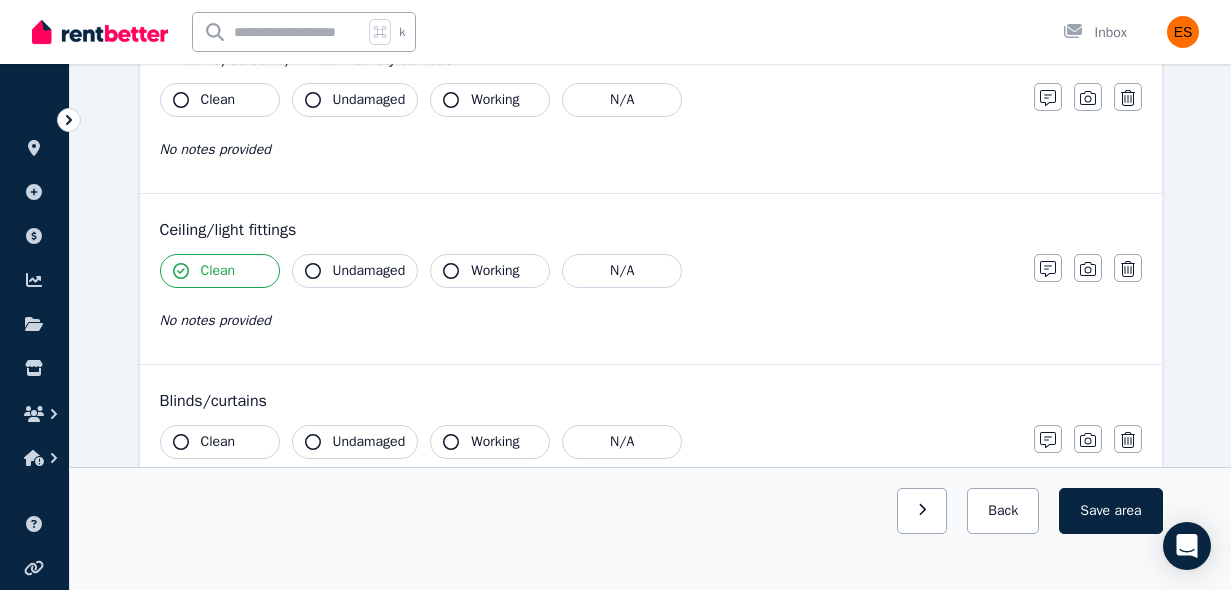 click 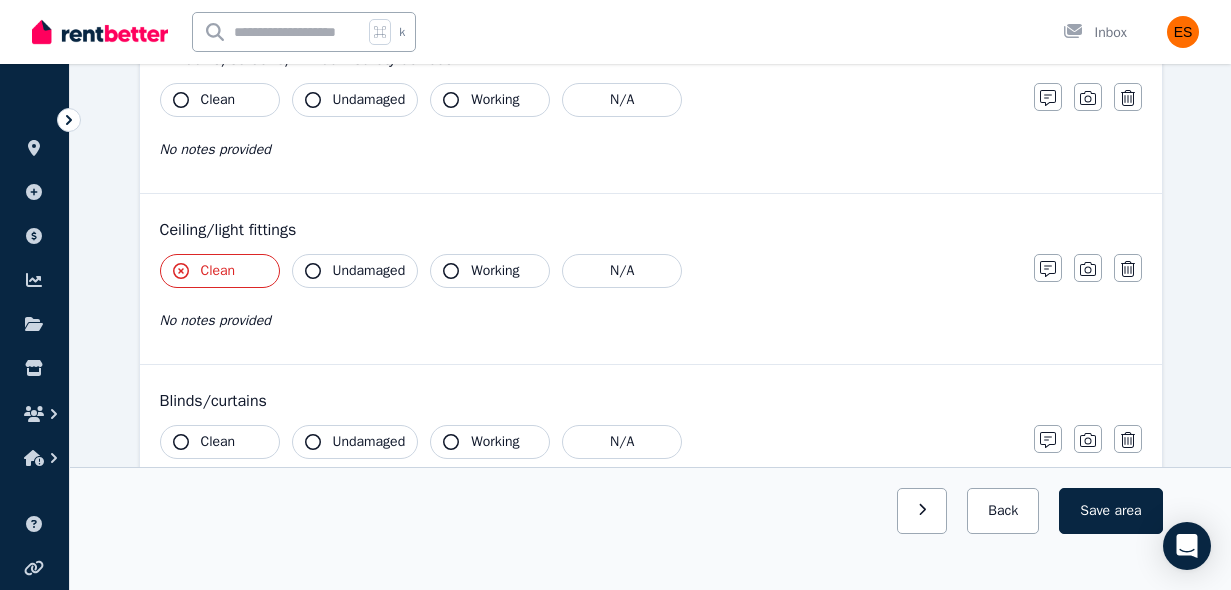 click 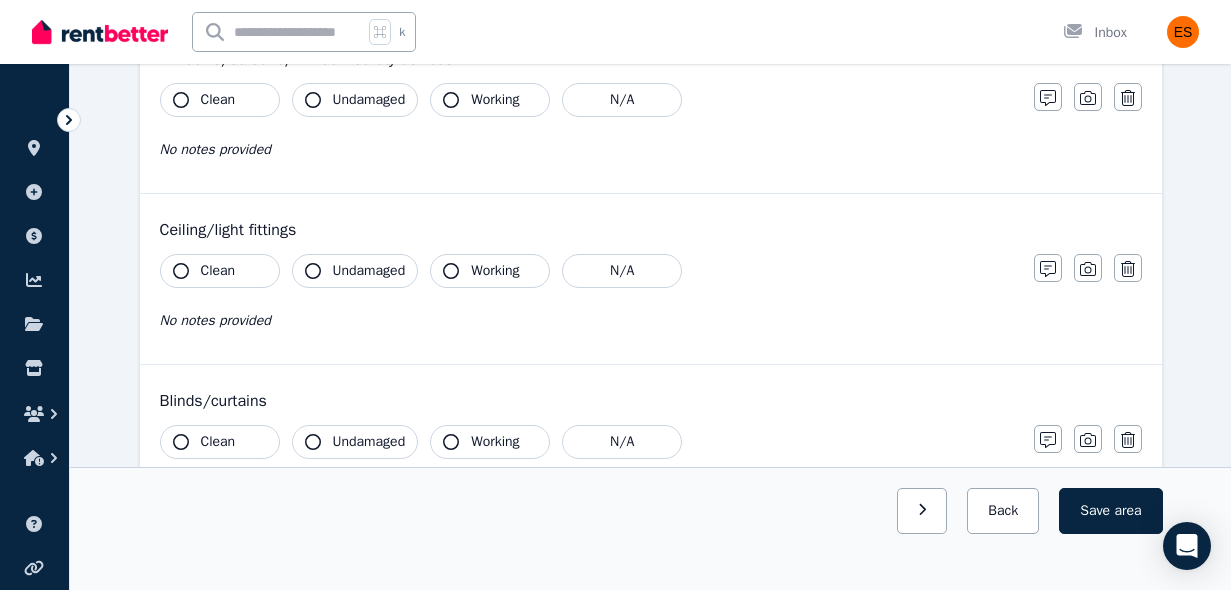 click 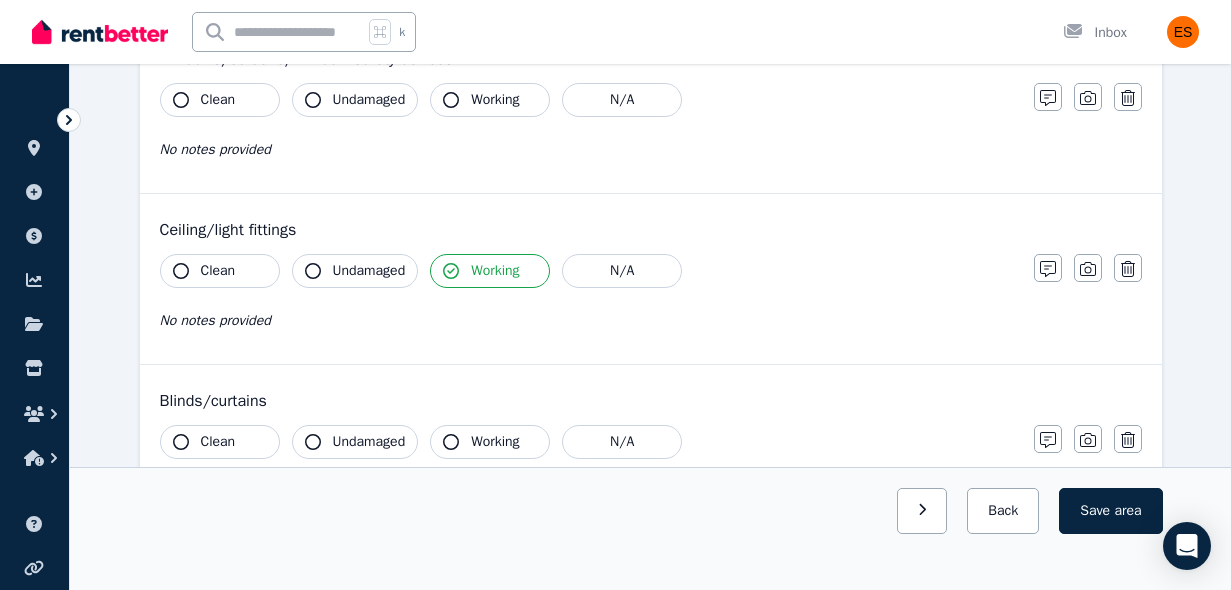 click 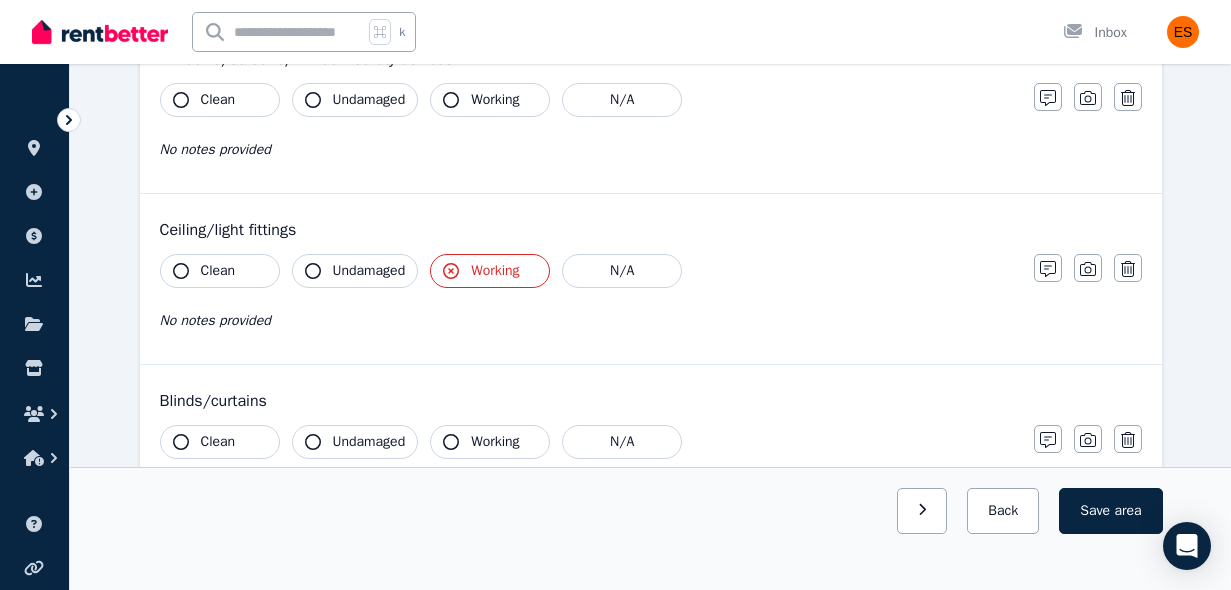 click 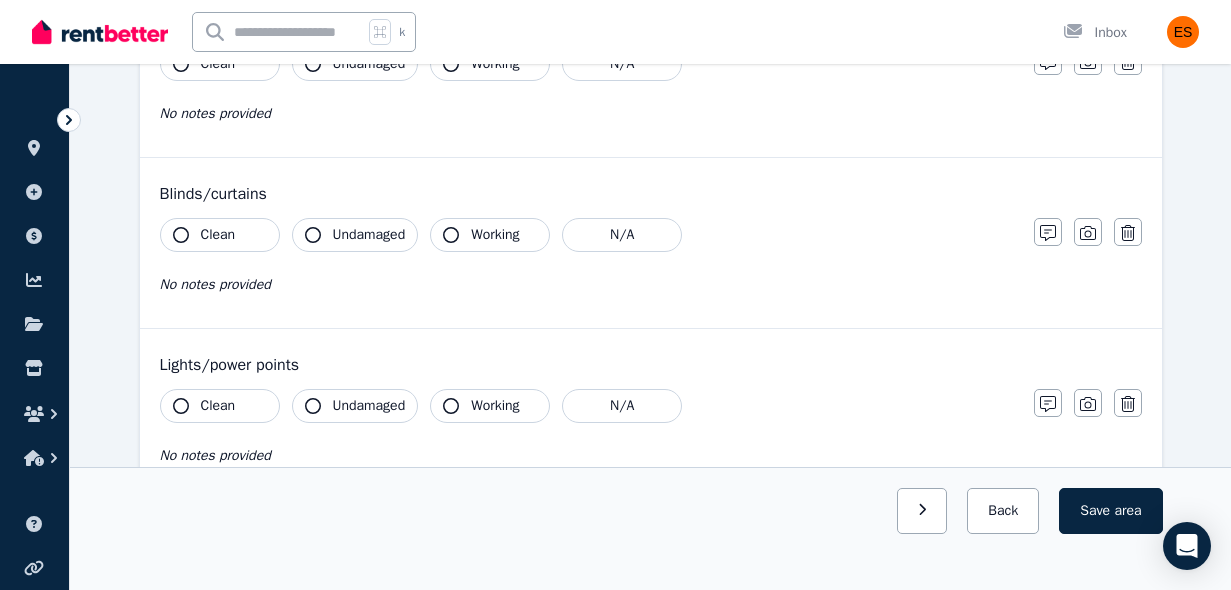 scroll, scrollTop: 0, scrollLeft: 0, axis: both 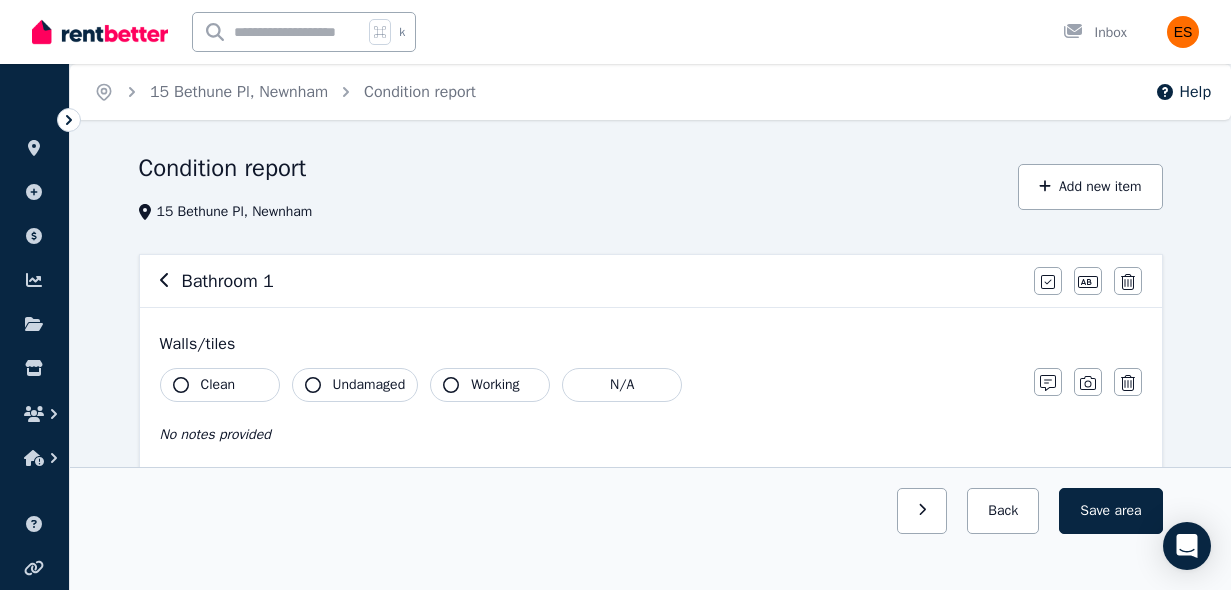 click on "Bathroom 1" at bounding box center (591, 281) 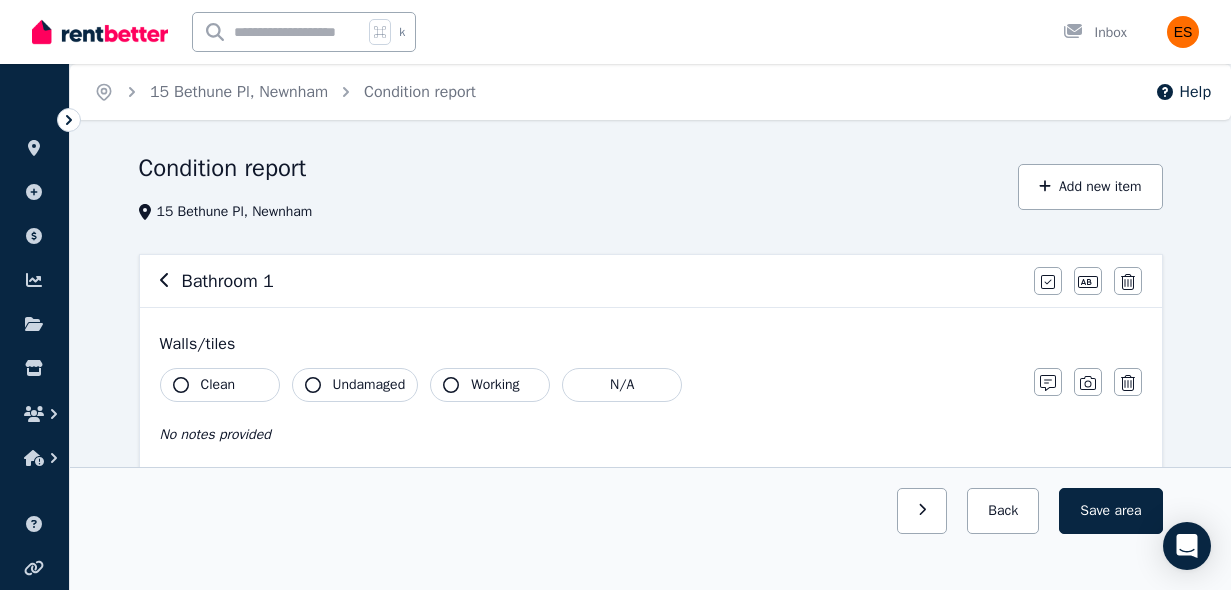 click 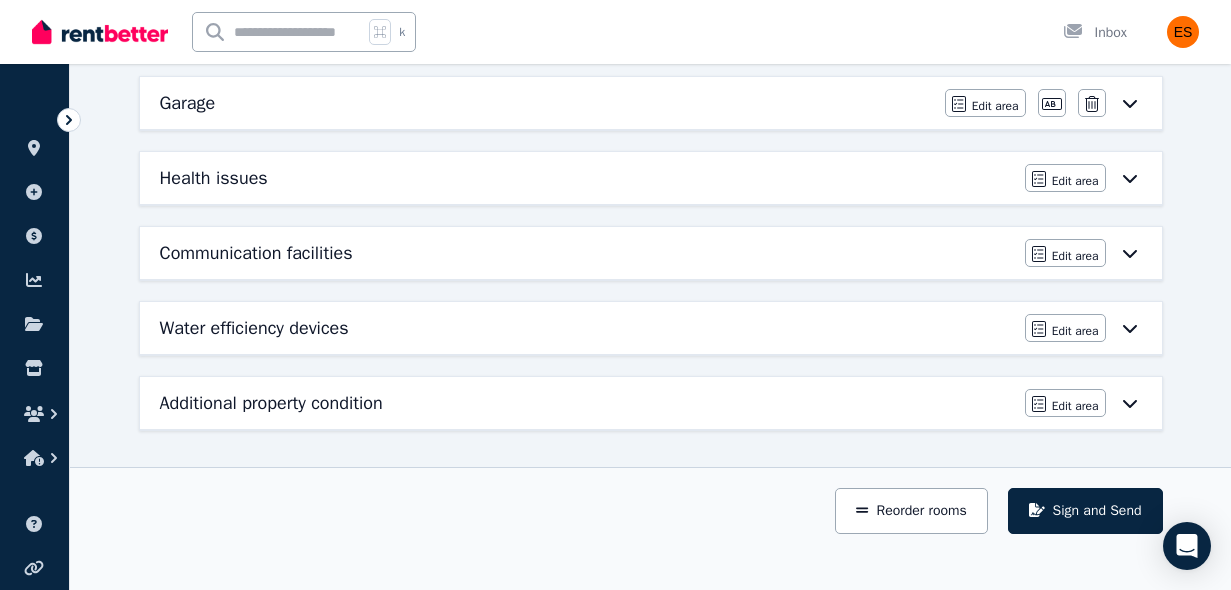 scroll, scrollTop: 0, scrollLeft: 0, axis: both 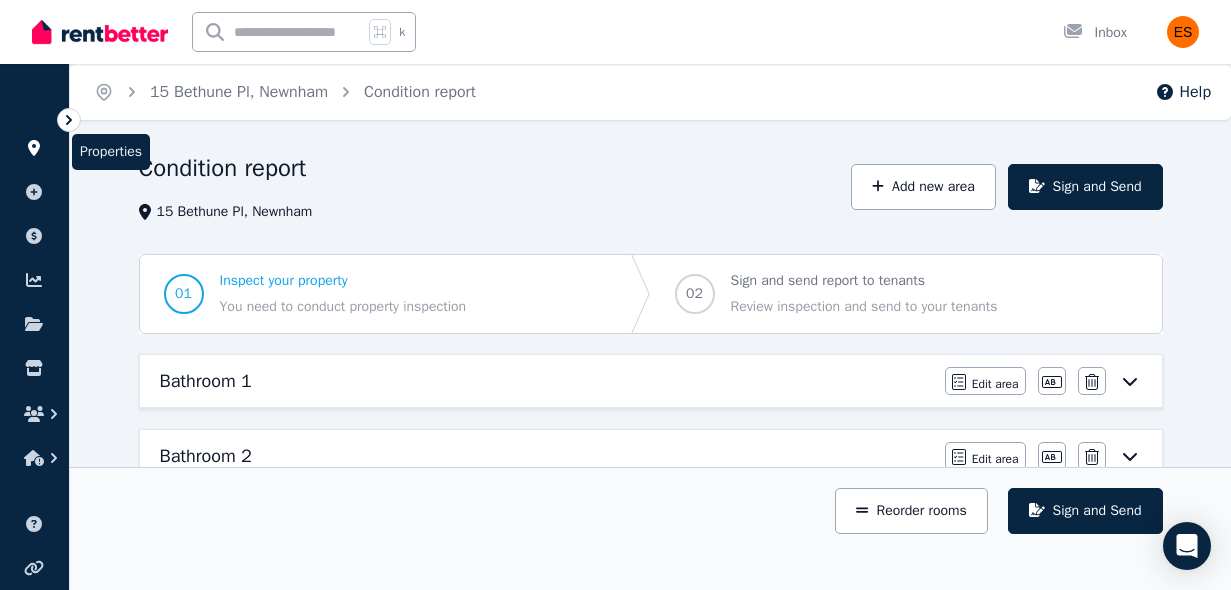 click 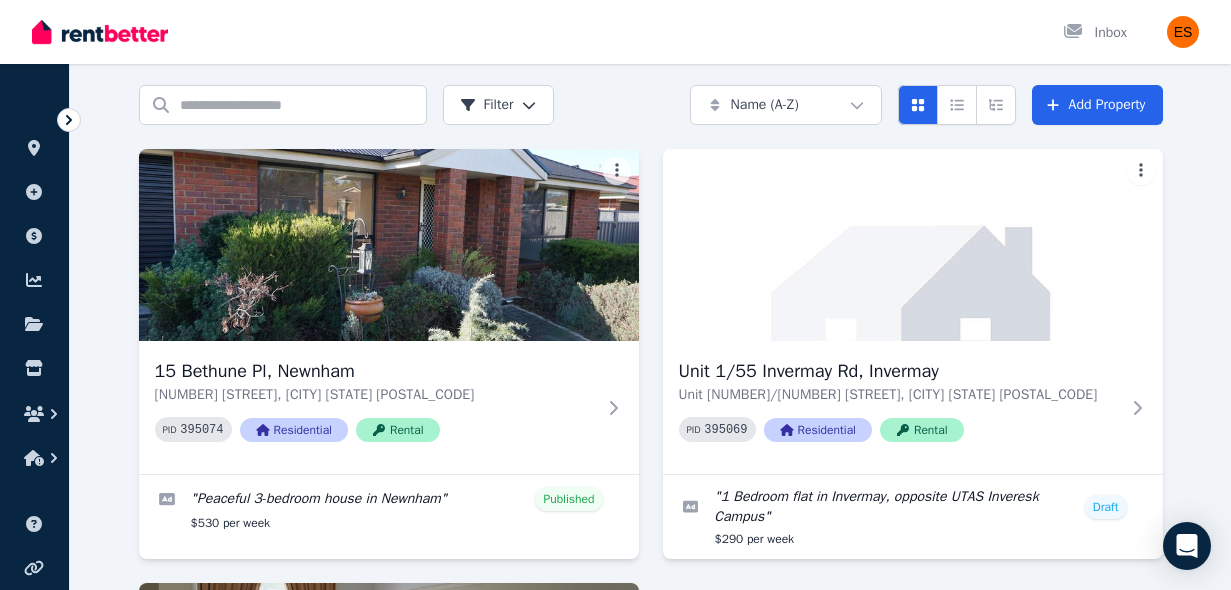 scroll, scrollTop: 65, scrollLeft: 0, axis: vertical 